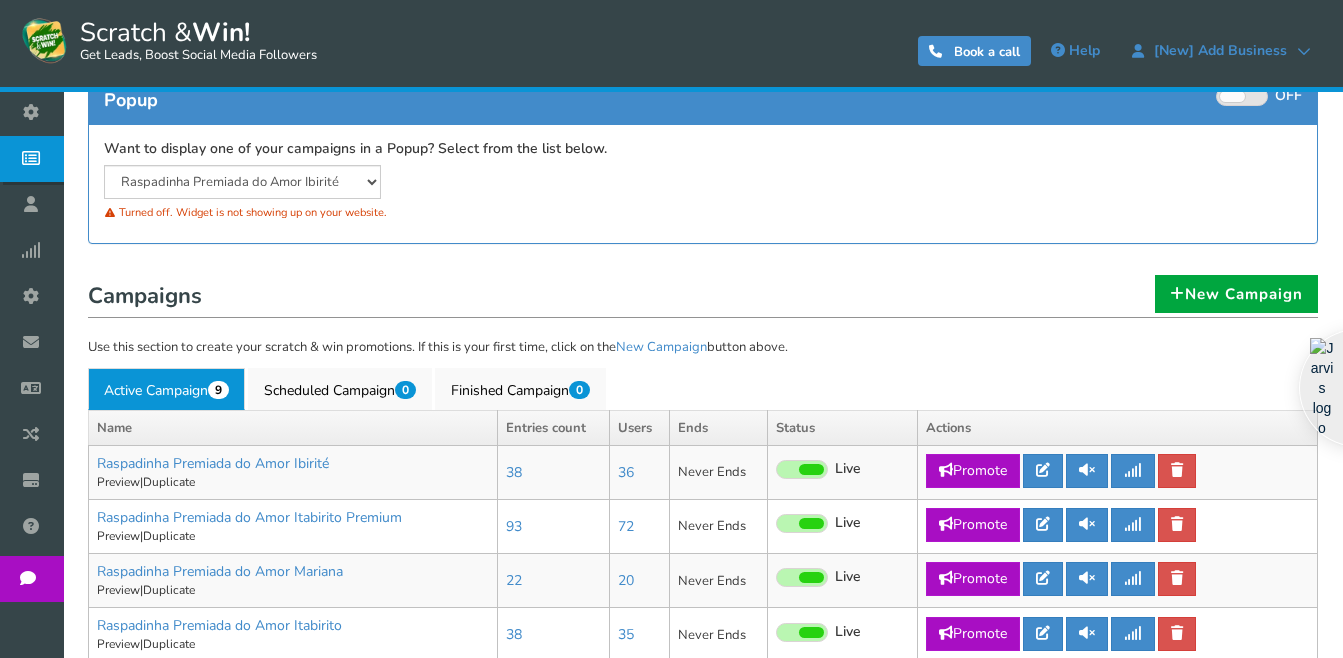 scroll, scrollTop: 100, scrollLeft: 0, axis: vertical 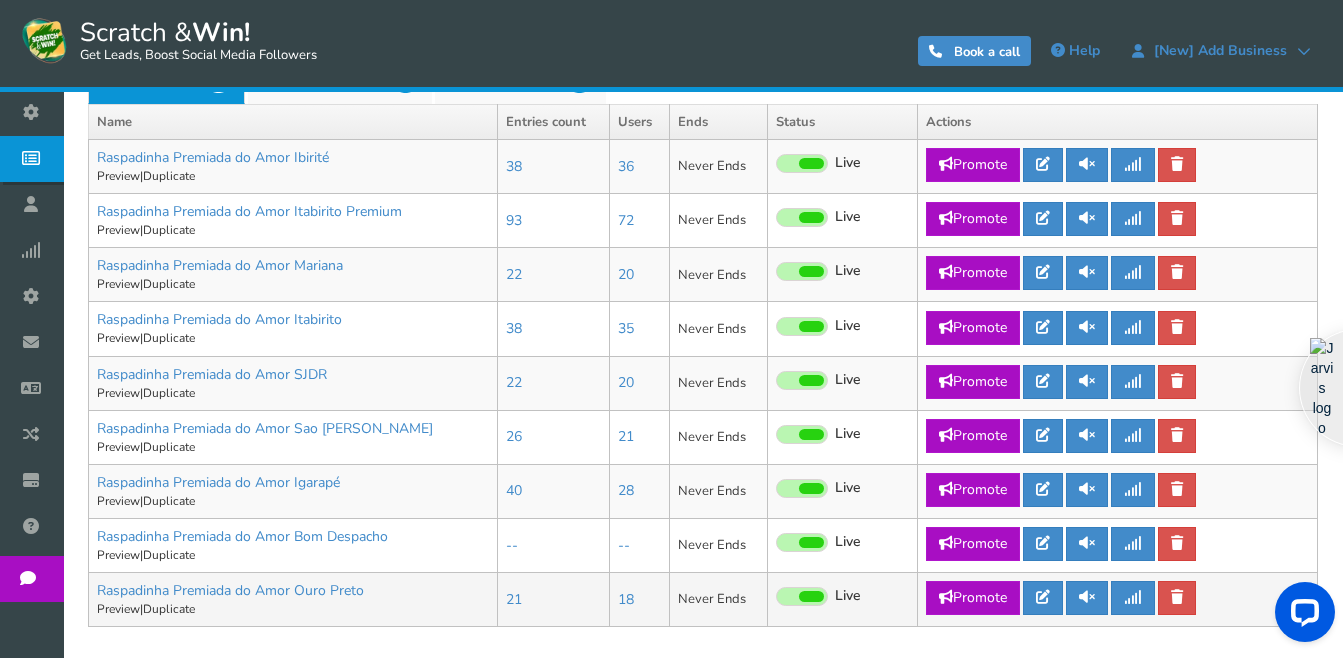 drag, startPoint x: 863, startPoint y: 620, endPoint x: 858, endPoint y: 592, distance: 28.442924 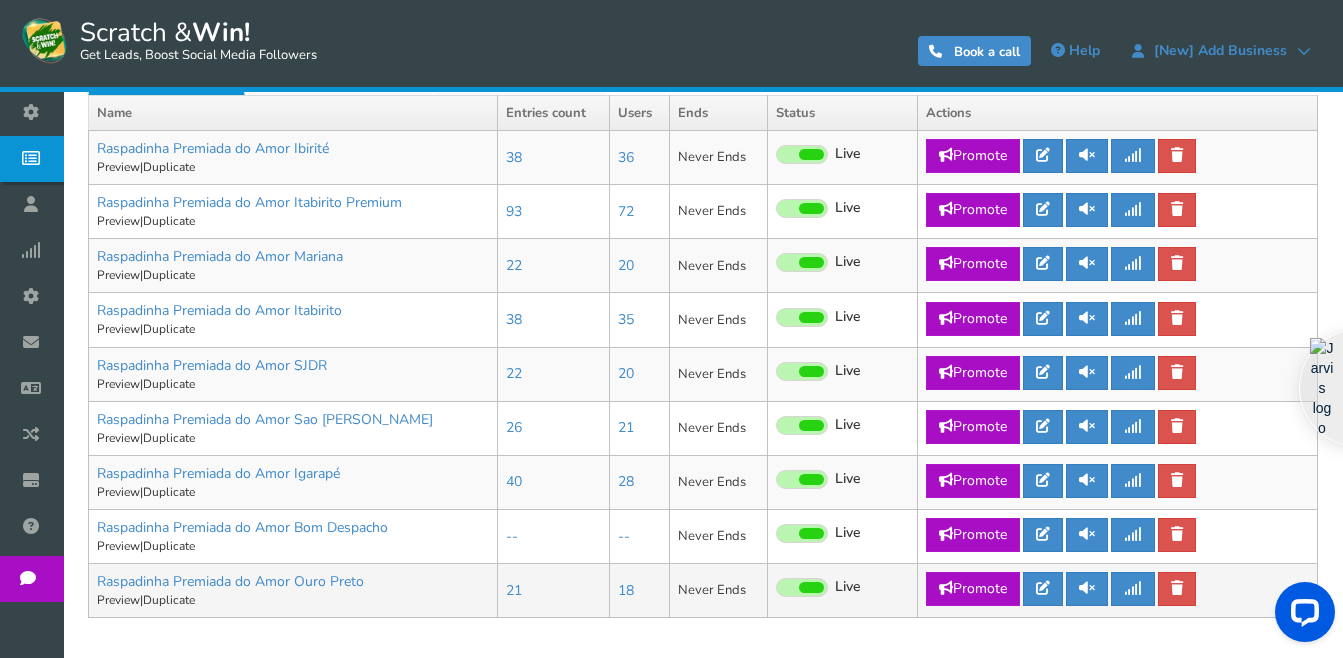 scroll, scrollTop: 548, scrollLeft: 0, axis: vertical 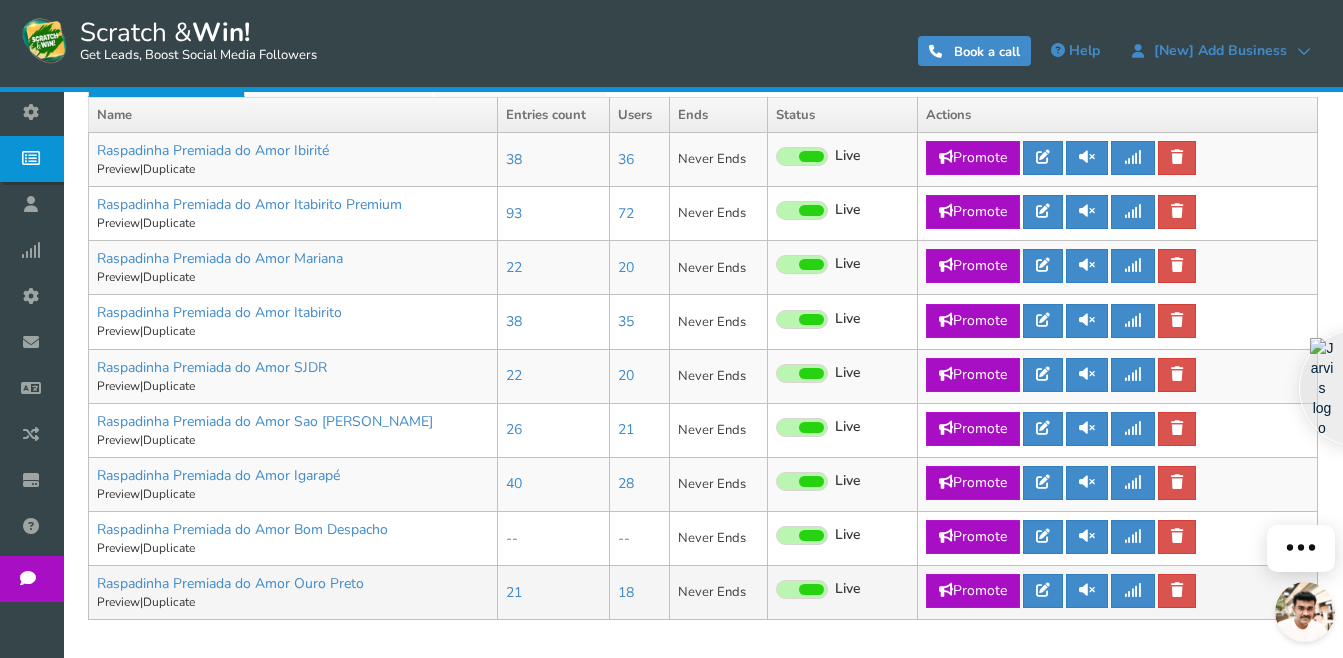 drag, startPoint x: 695, startPoint y: 620, endPoint x: 697, endPoint y: 601, distance: 19.104973 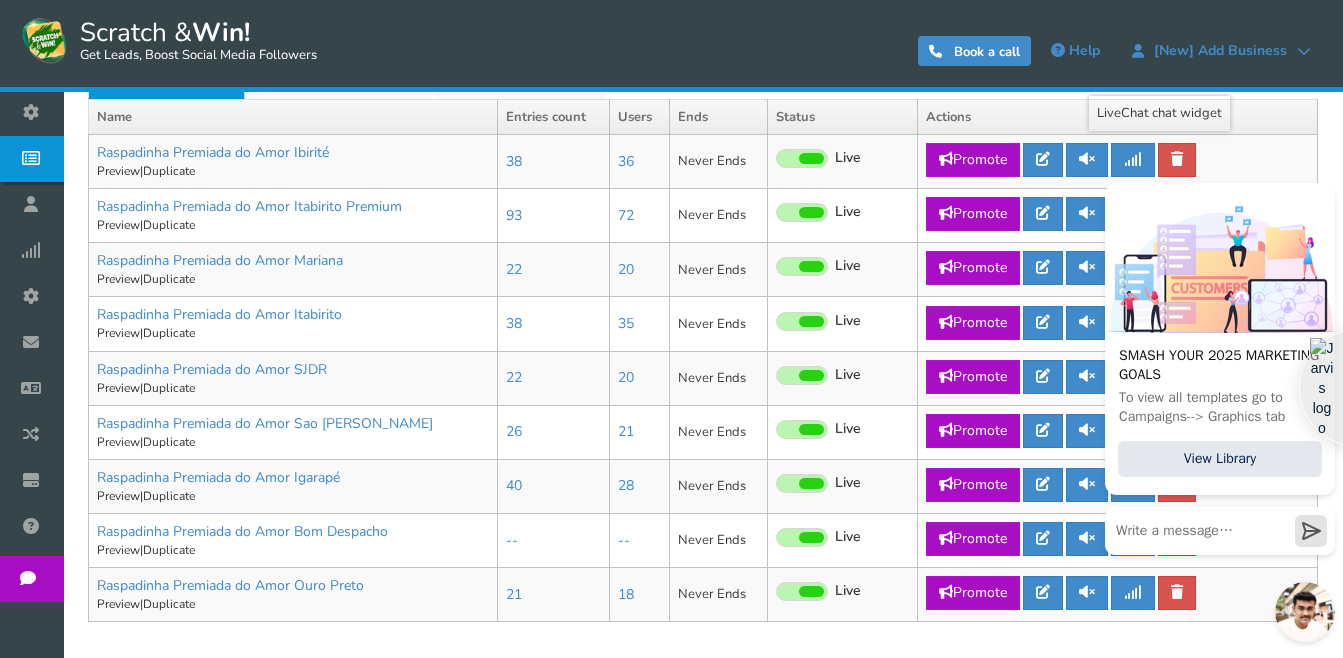 click on "SMASH YOUR 2025 MARKETING GOALS To view all templates go to Campaigns--> Graphics tab View Library" at bounding box center (1216, 402) 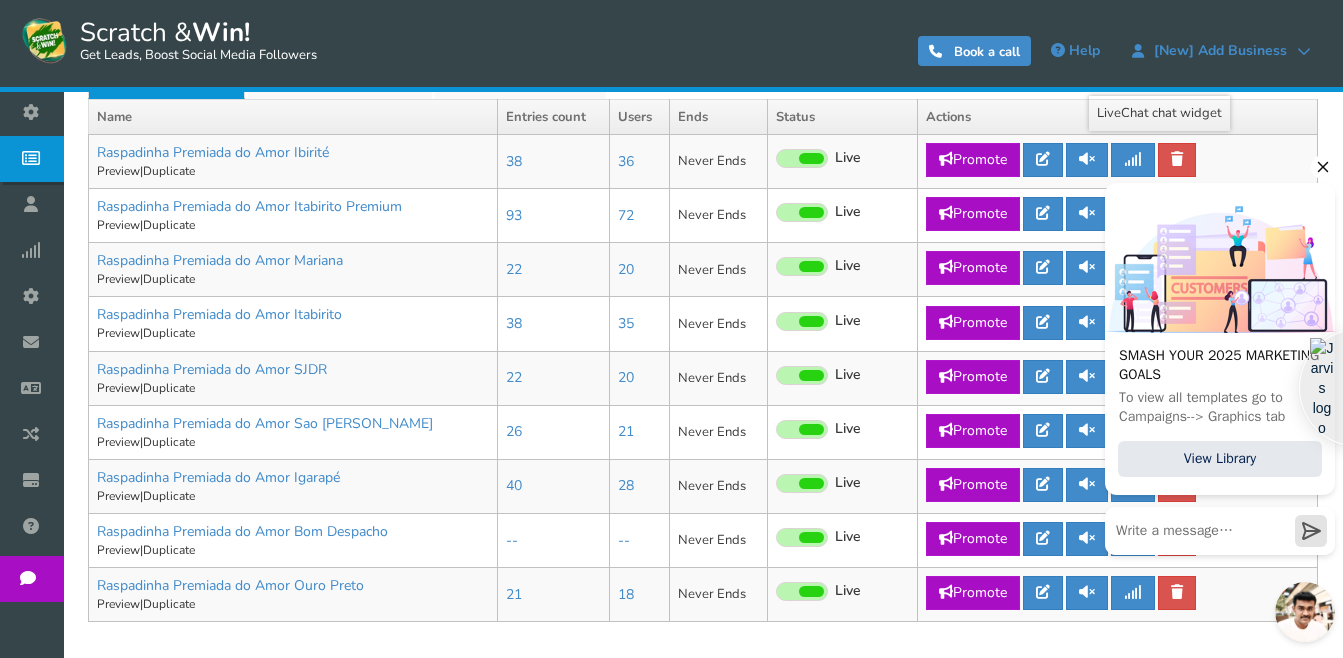 click 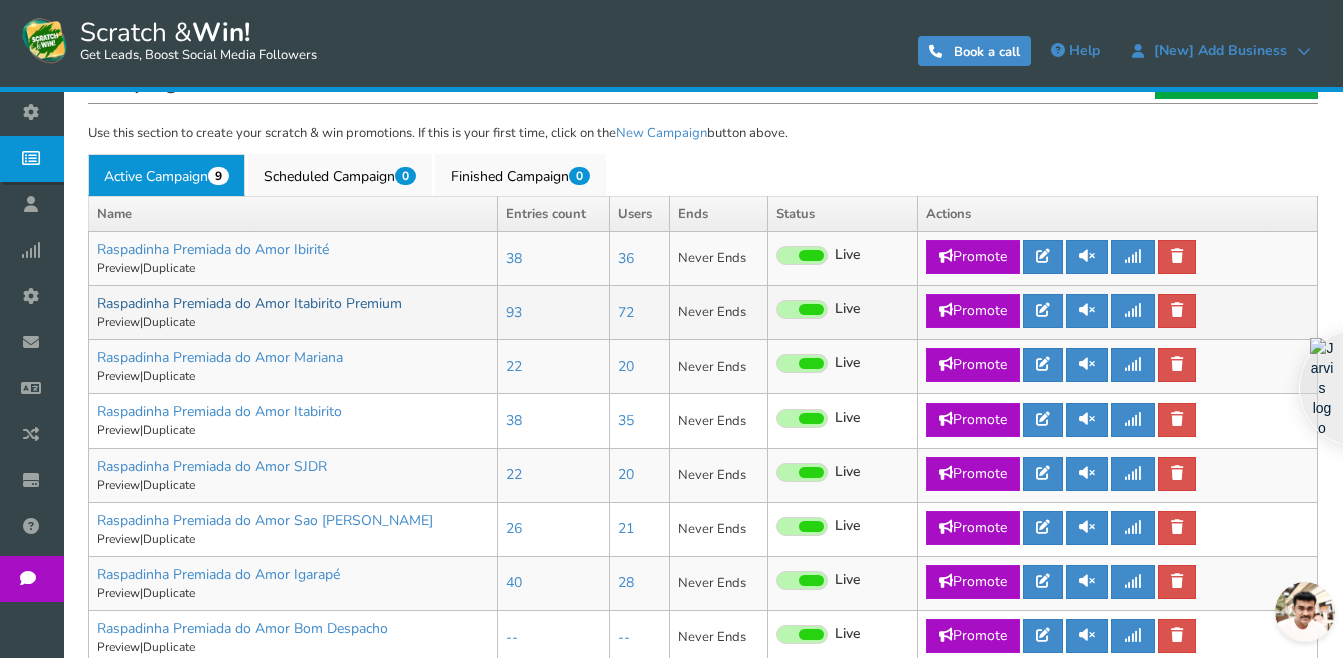 scroll, scrollTop: 437, scrollLeft: 0, axis: vertical 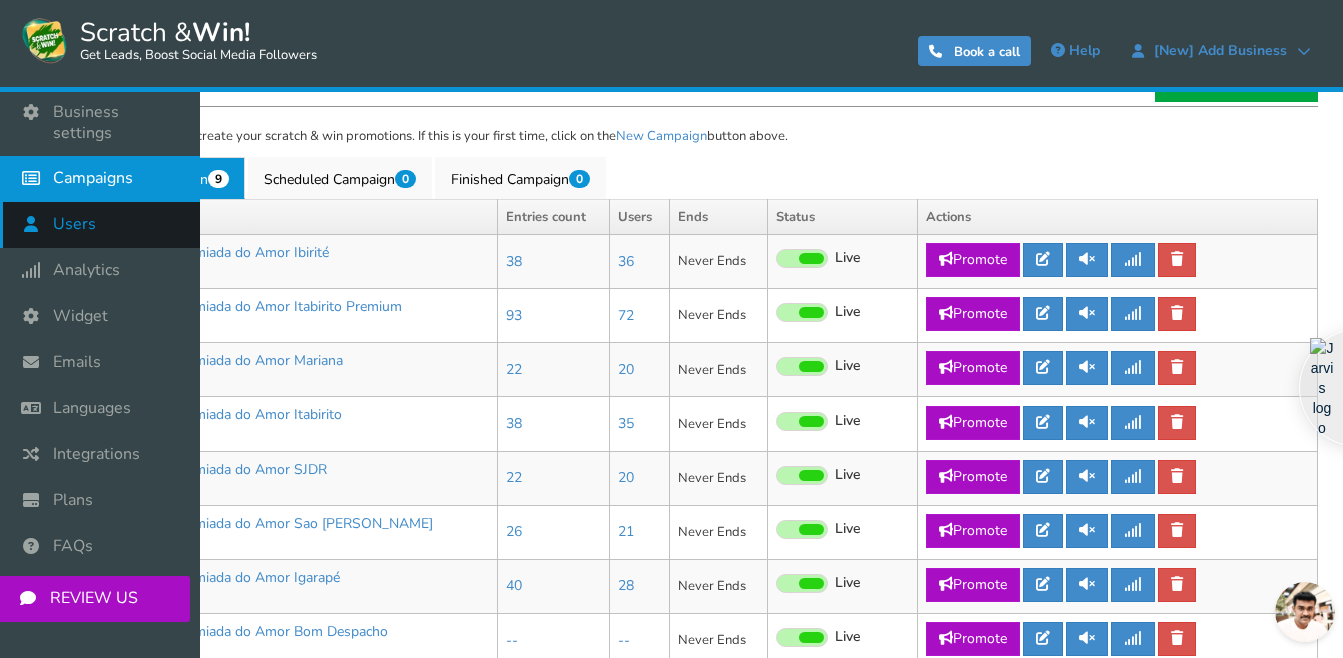 click on "Users" at bounding box center [100, 225] 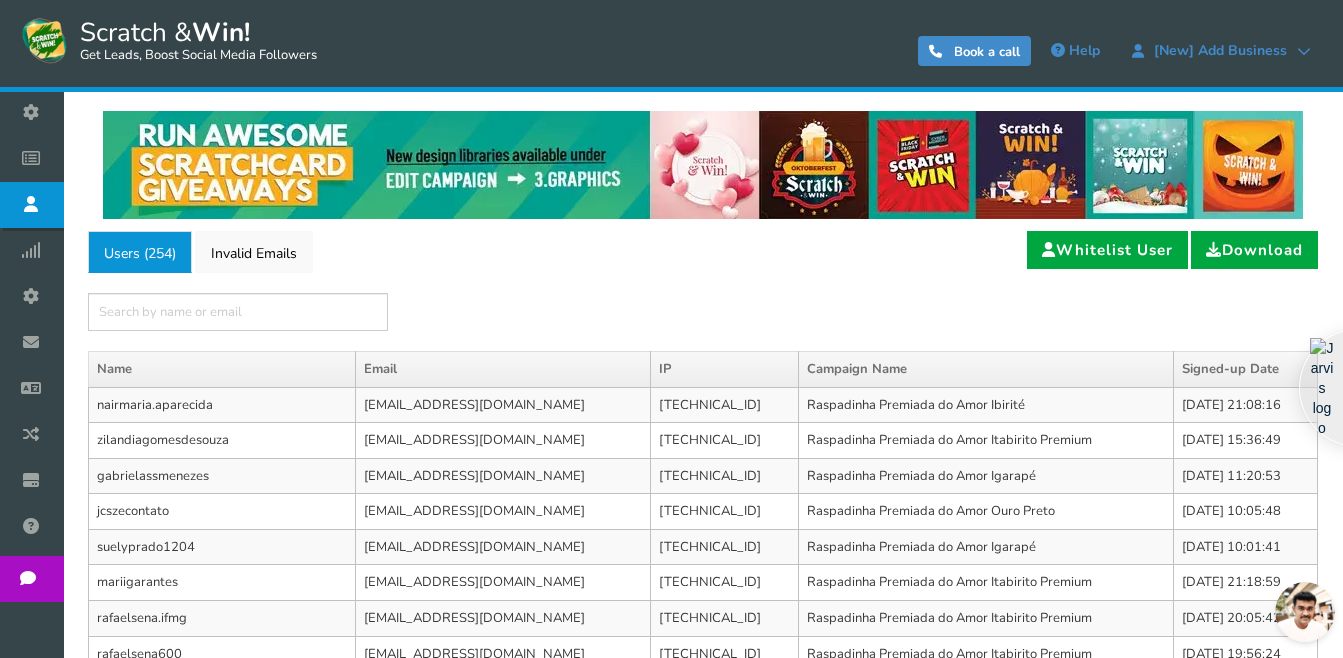 scroll, scrollTop: 0, scrollLeft: 0, axis: both 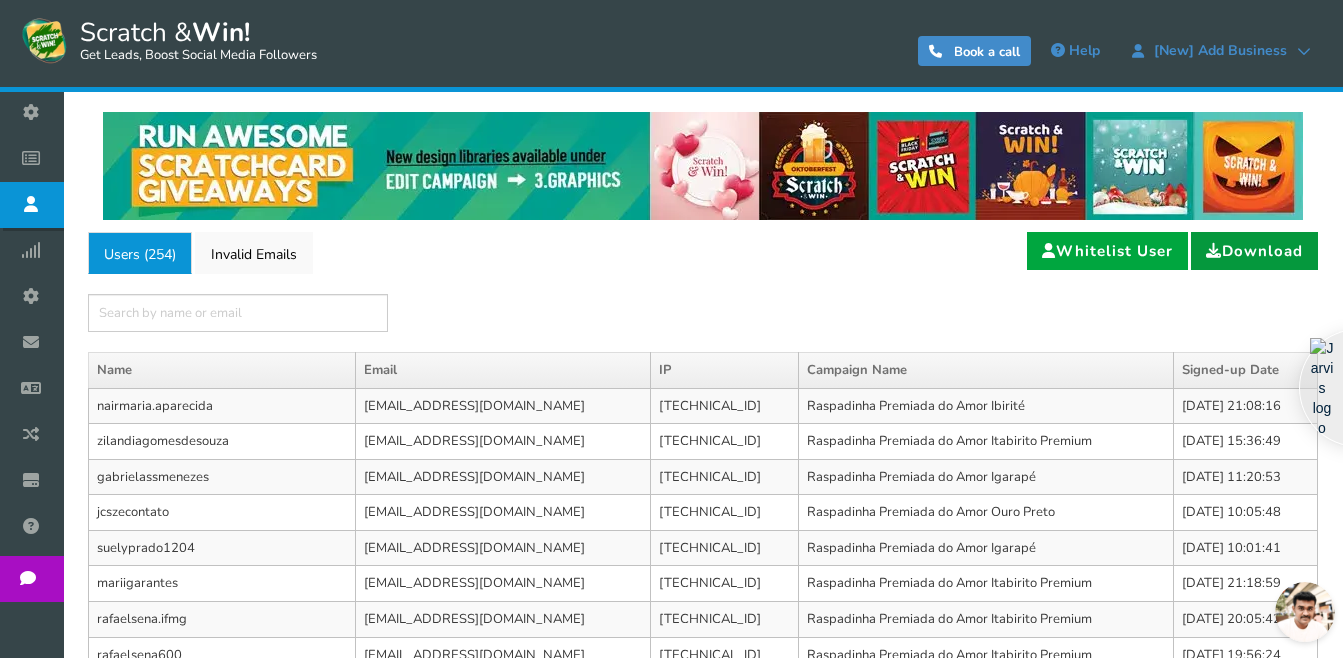 click on "Download" at bounding box center (1254, 251) 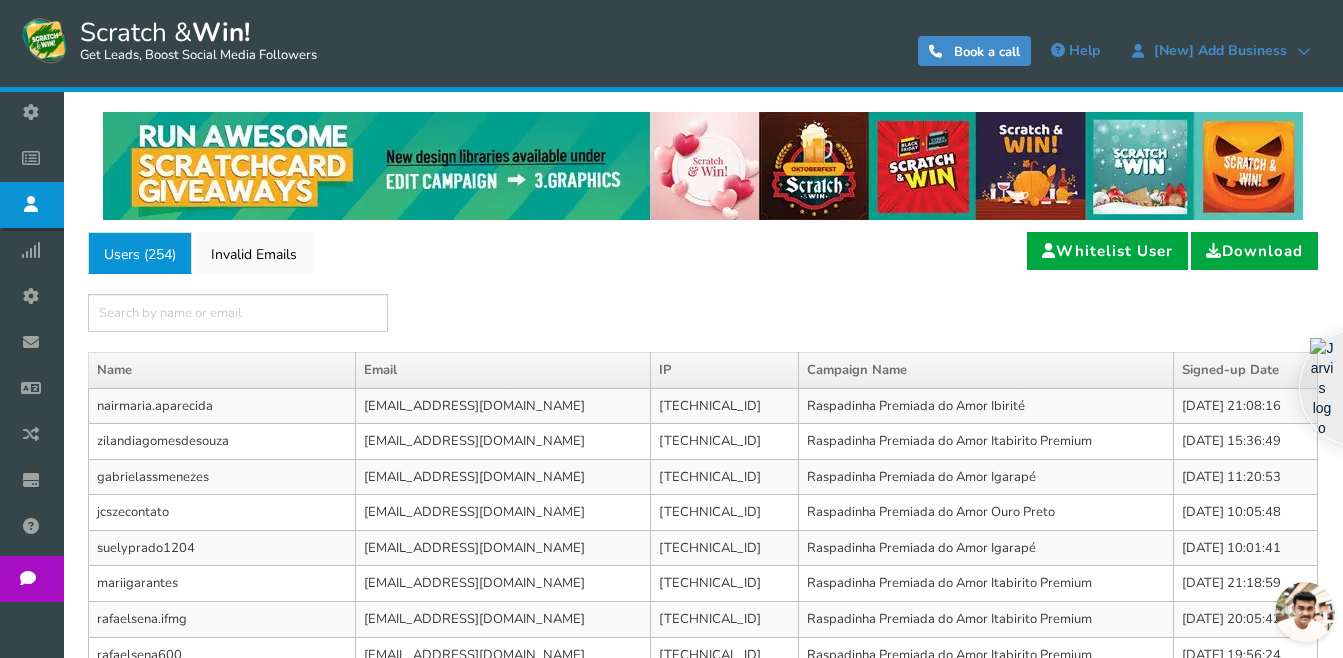 drag, startPoint x: 760, startPoint y: 348, endPoint x: 607, endPoint y: 332, distance: 153.83432 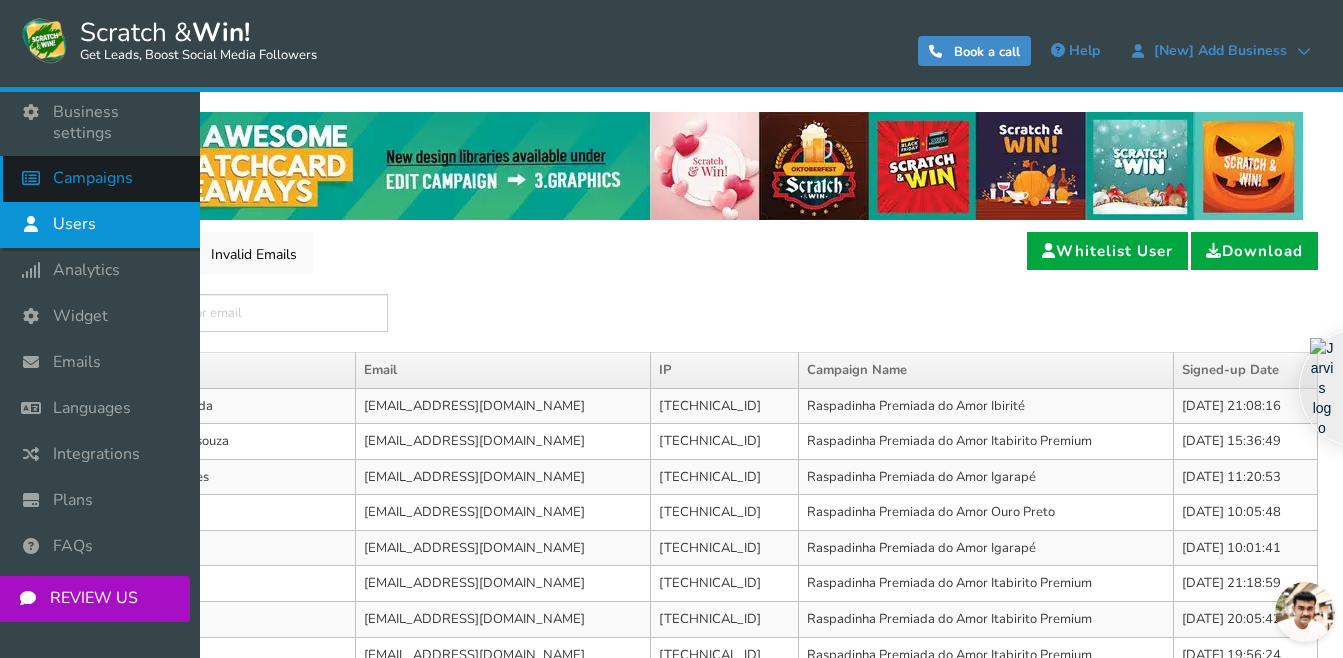 click on "Campaigns" at bounding box center (100, 179) 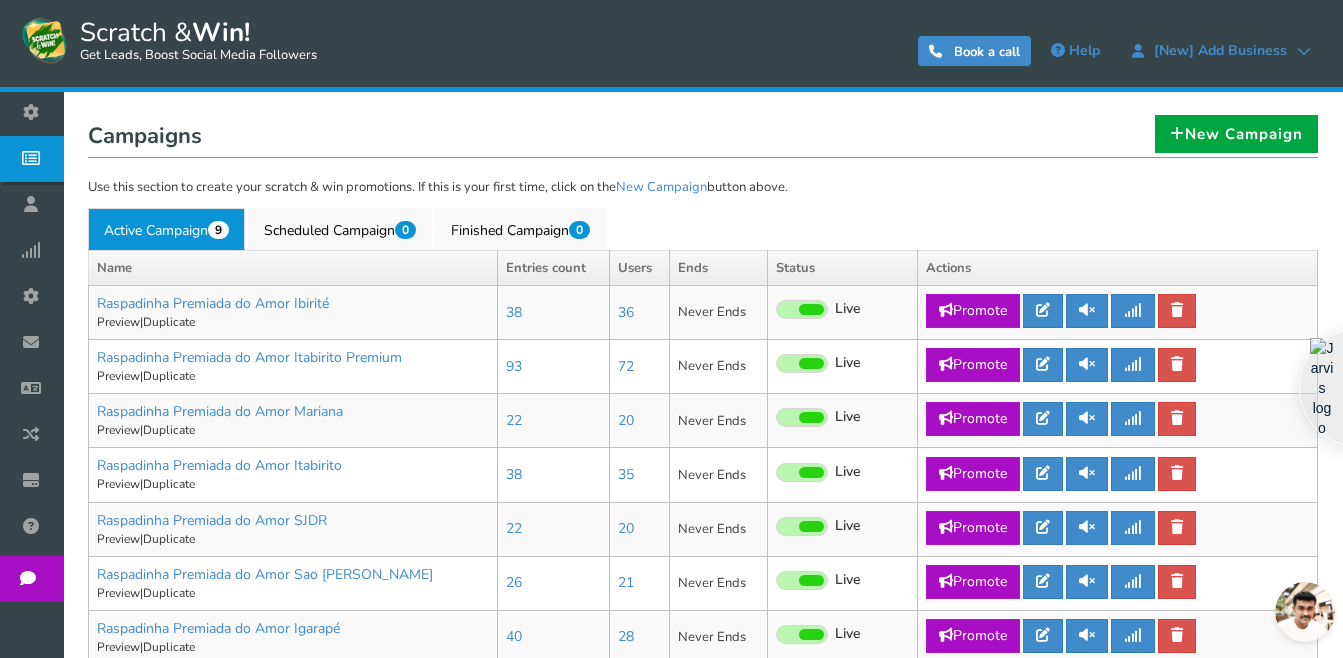 scroll, scrollTop: 400, scrollLeft: 0, axis: vertical 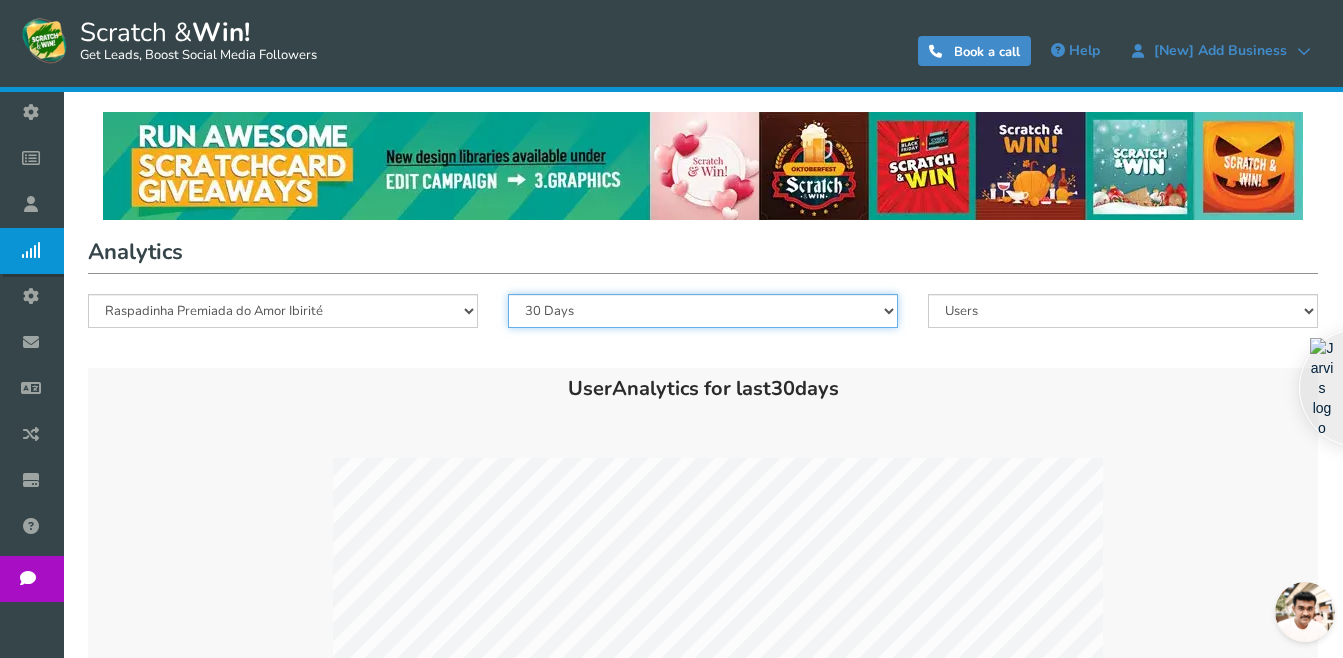 click on "All
180 Days
90 Days
30 Days
7 Days" at bounding box center (703, 311) 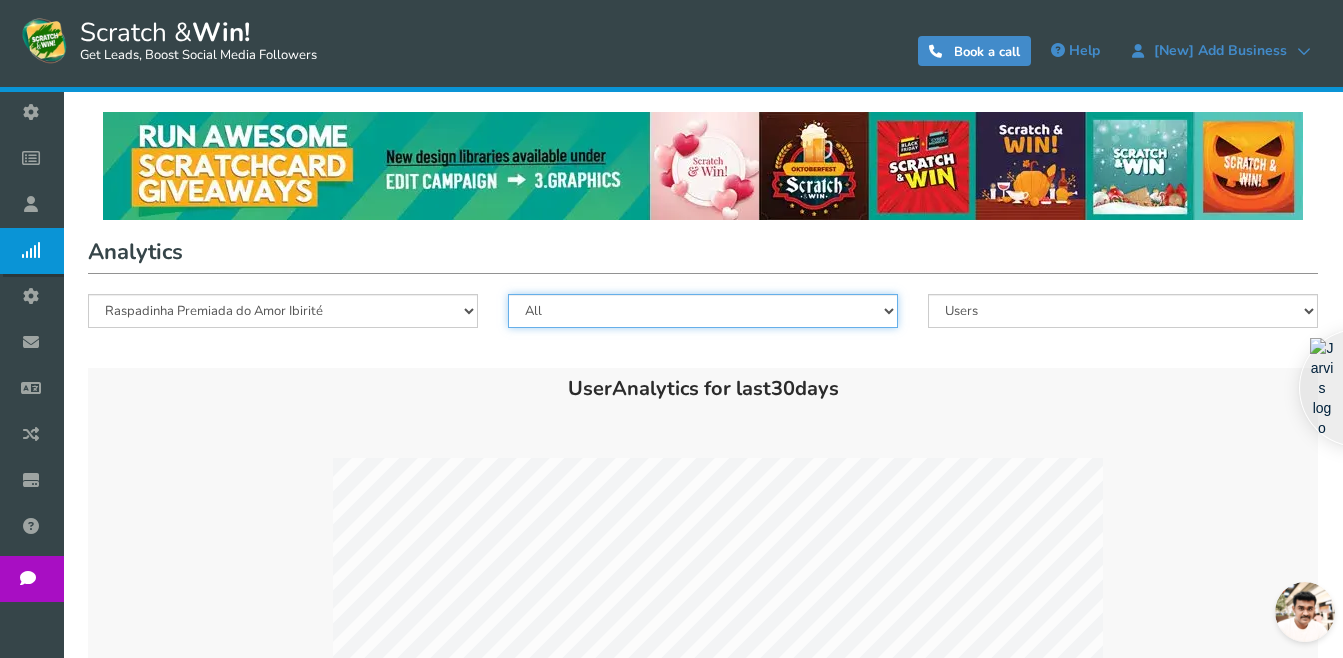 click on "All
180 Days
90 Days
30 Days
7 Days" at bounding box center (703, 311) 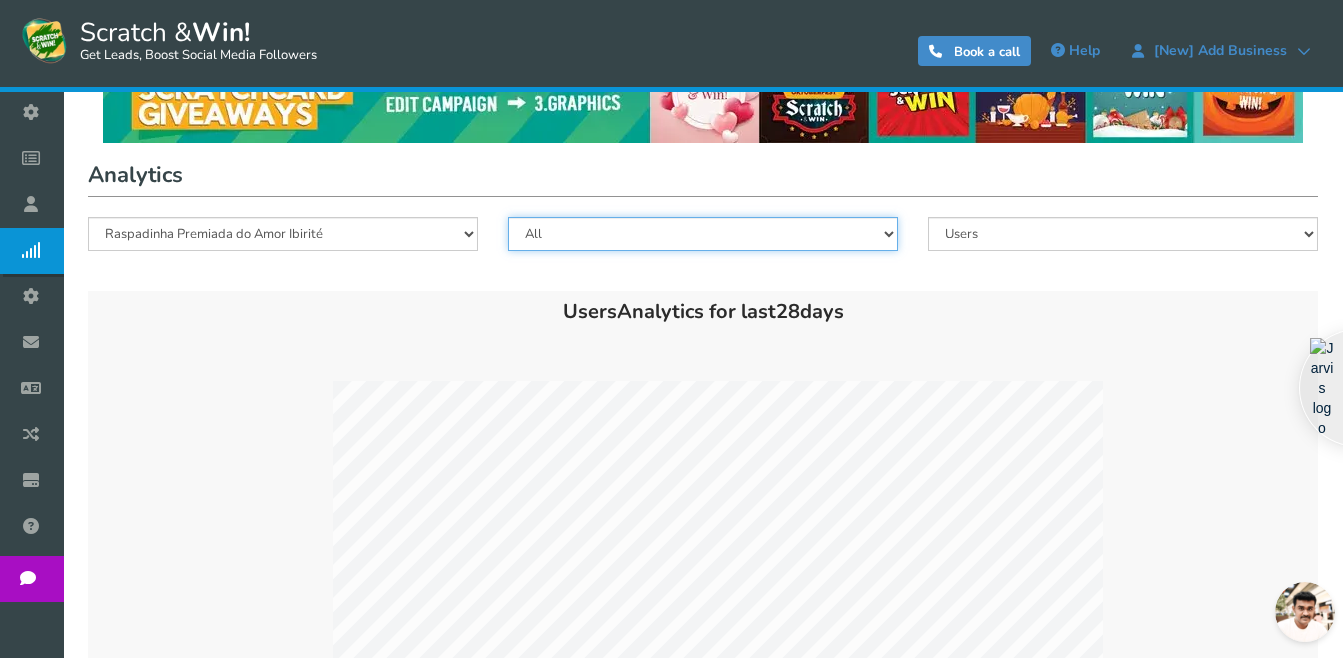 scroll, scrollTop: 0, scrollLeft: 0, axis: both 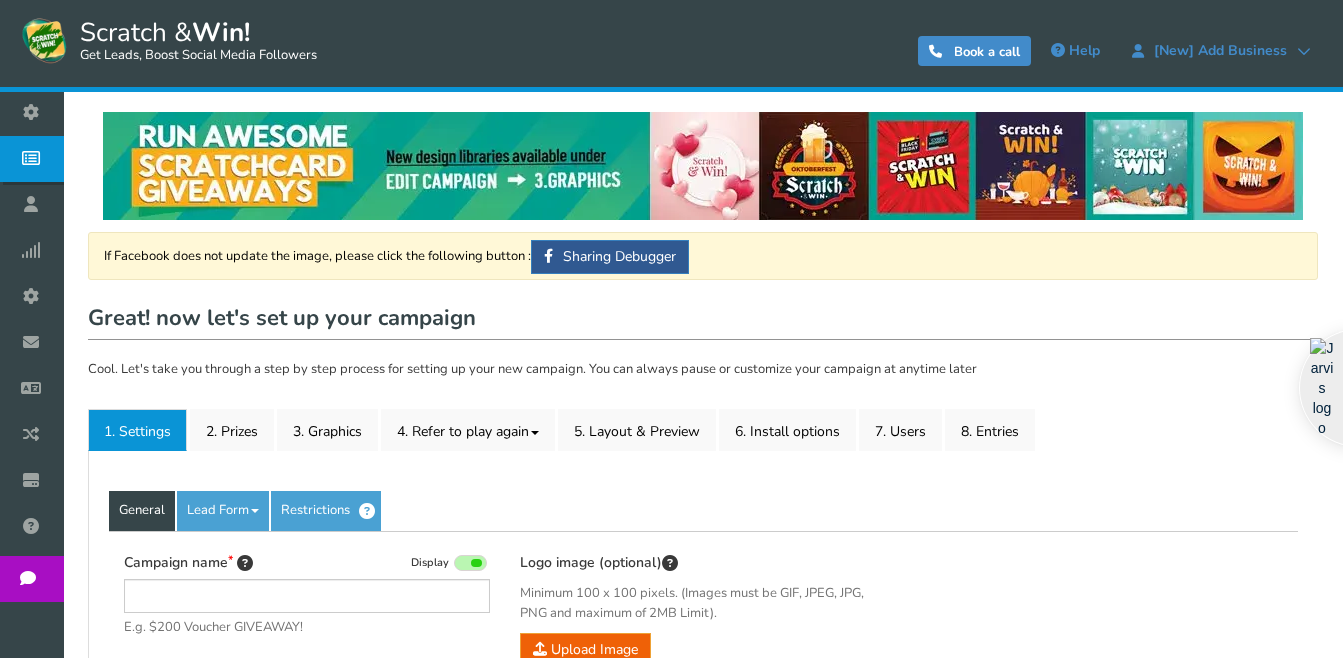 type on "Raspadinha Premiada do Amor Ibirité" 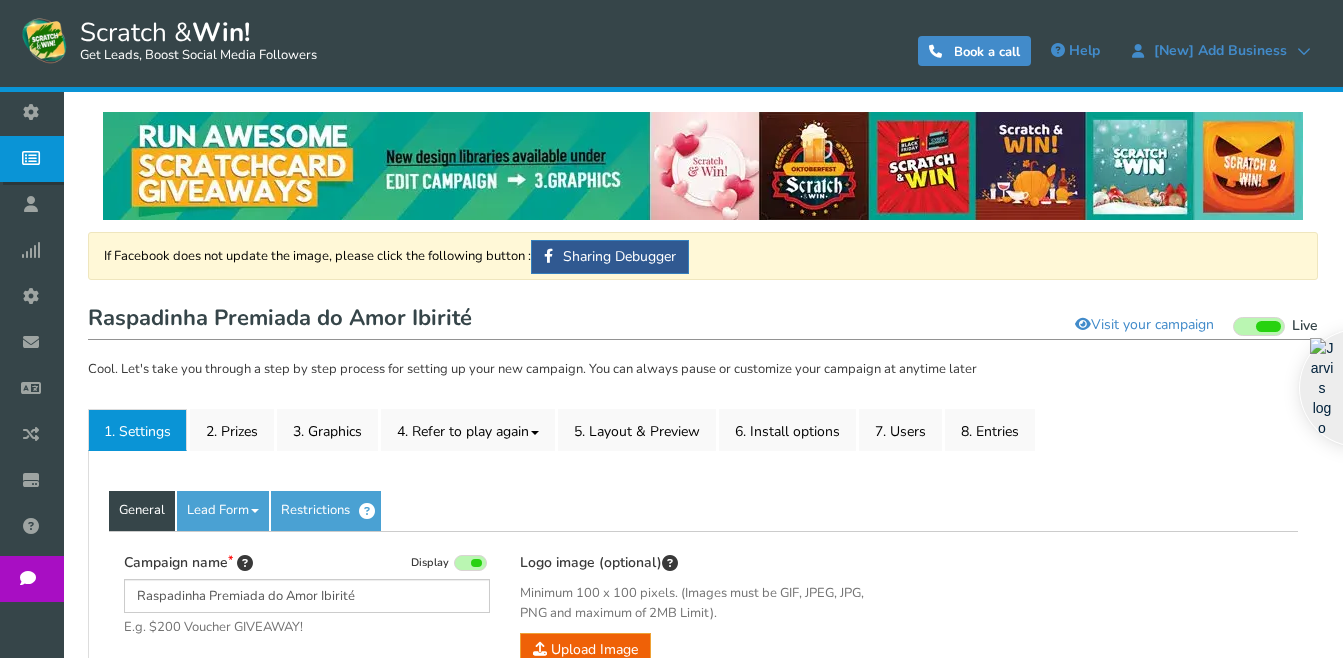 scroll, scrollTop: 0, scrollLeft: 0, axis: both 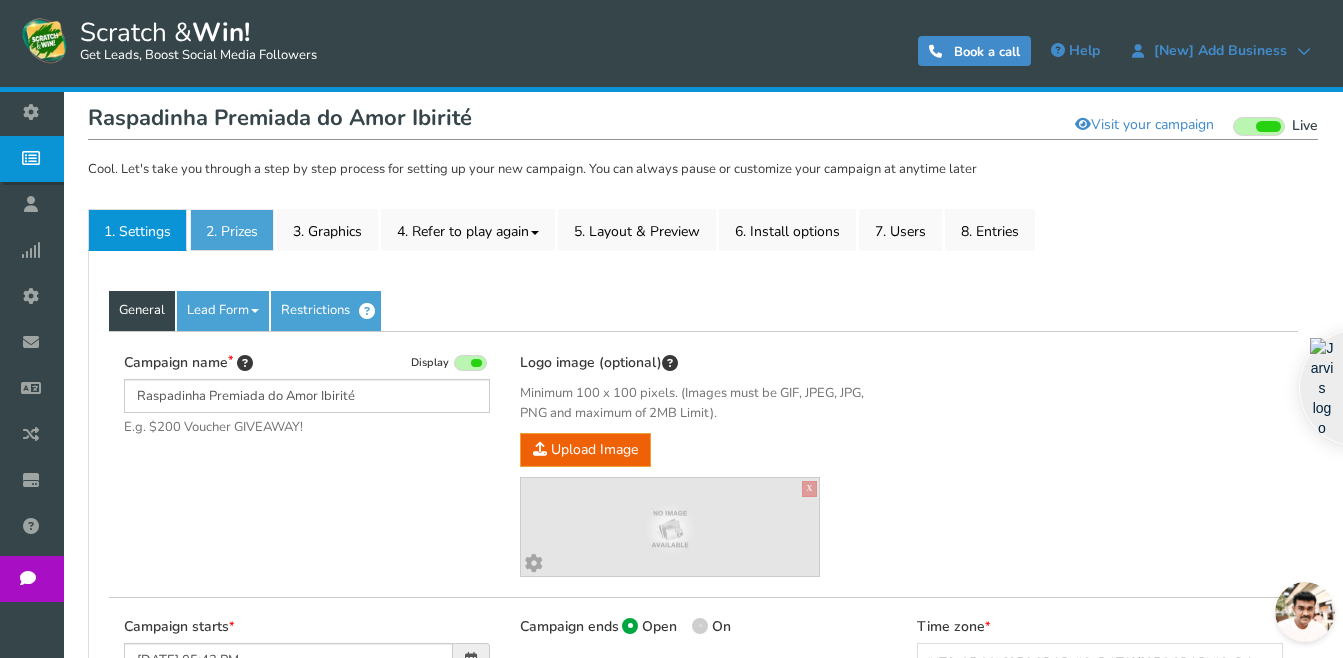 click on "2. Prizes" at bounding box center (232, 230) 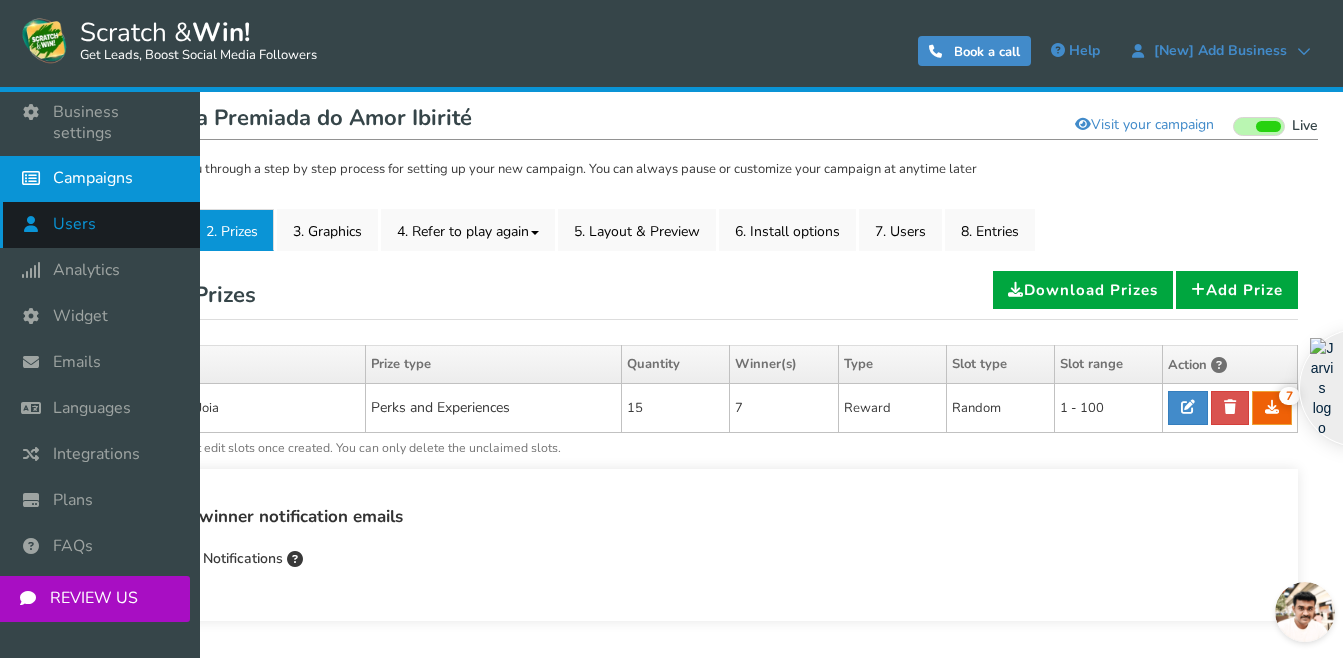 click on "Users" at bounding box center (100, 225) 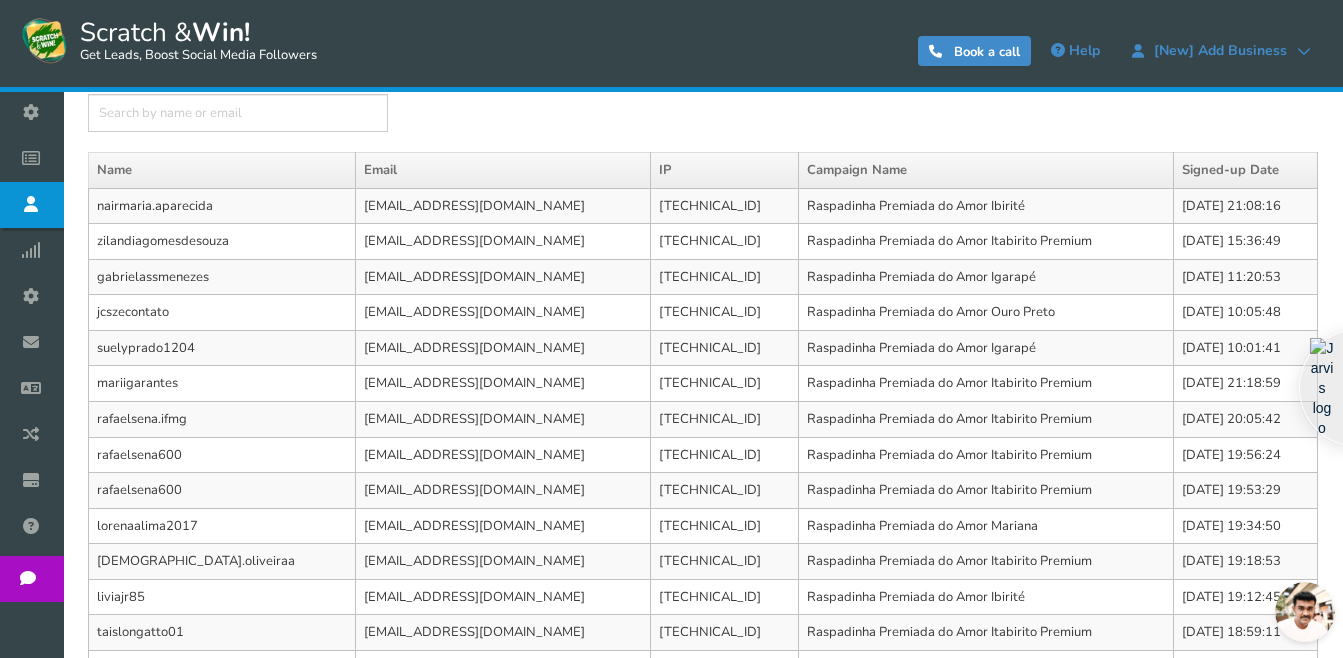 scroll, scrollTop: 0, scrollLeft: 0, axis: both 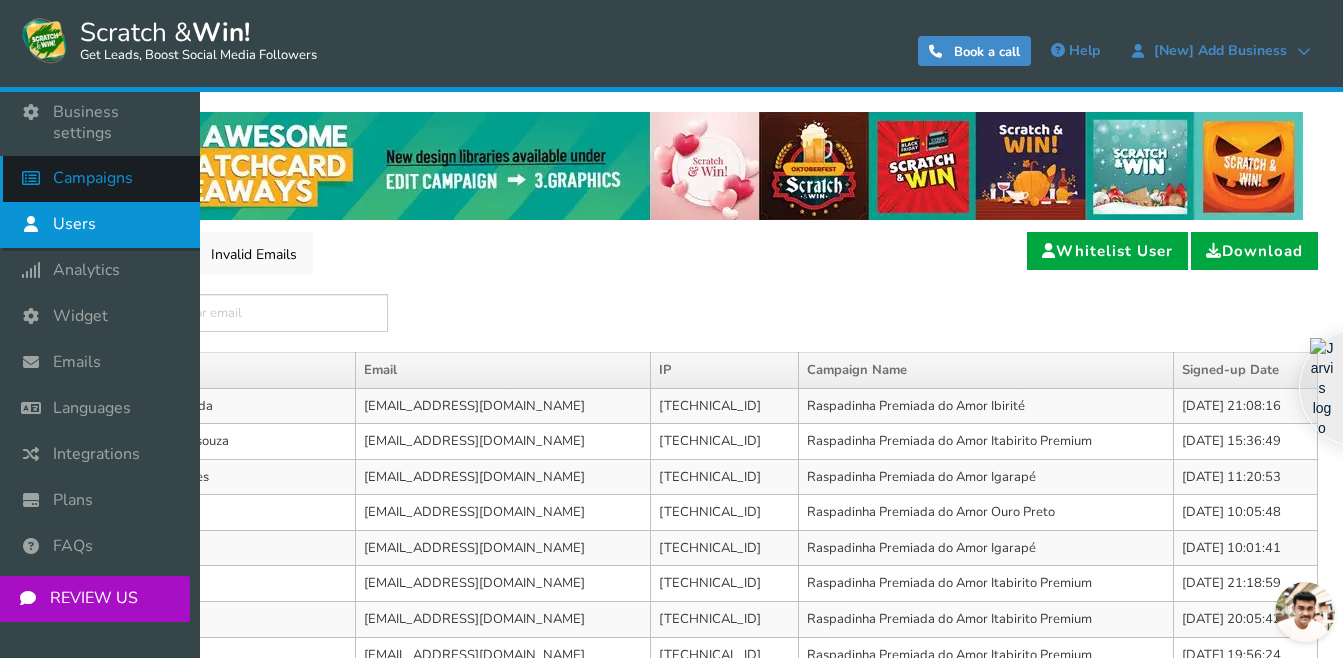 click on "Campaigns" at bounding box center (93, 178) 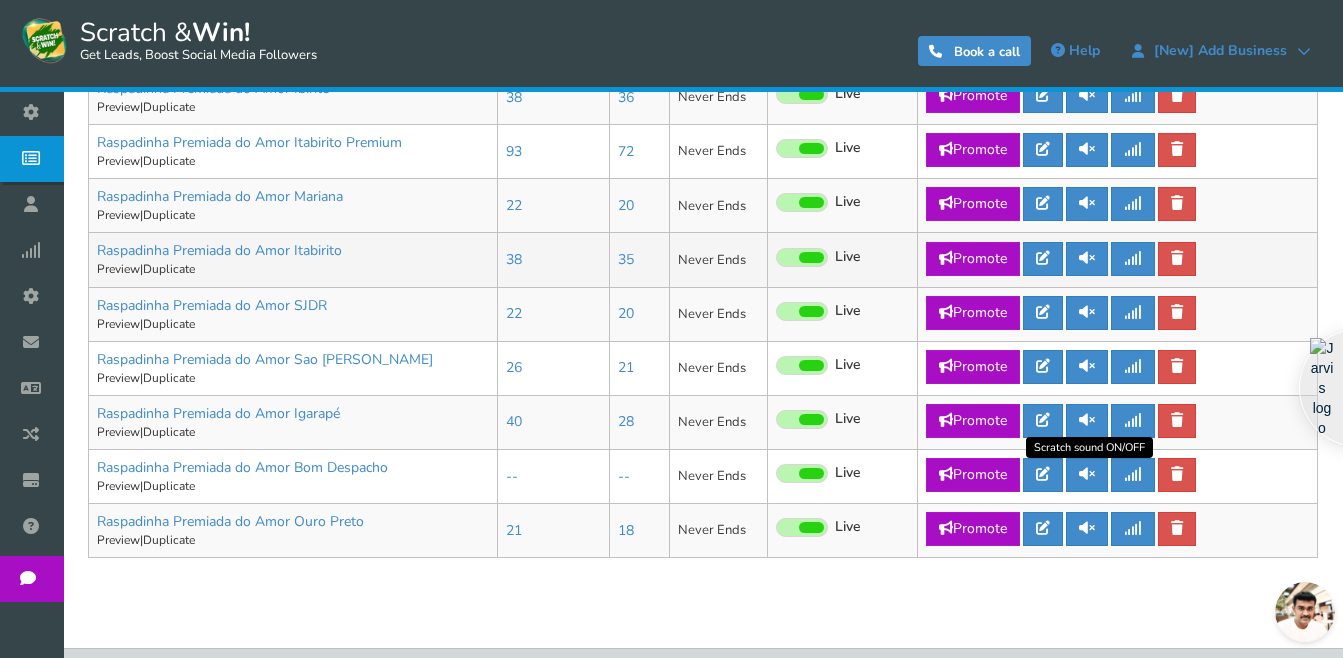 scroll, scrollTop: 553, scrollLeft: 0, axis: vertical 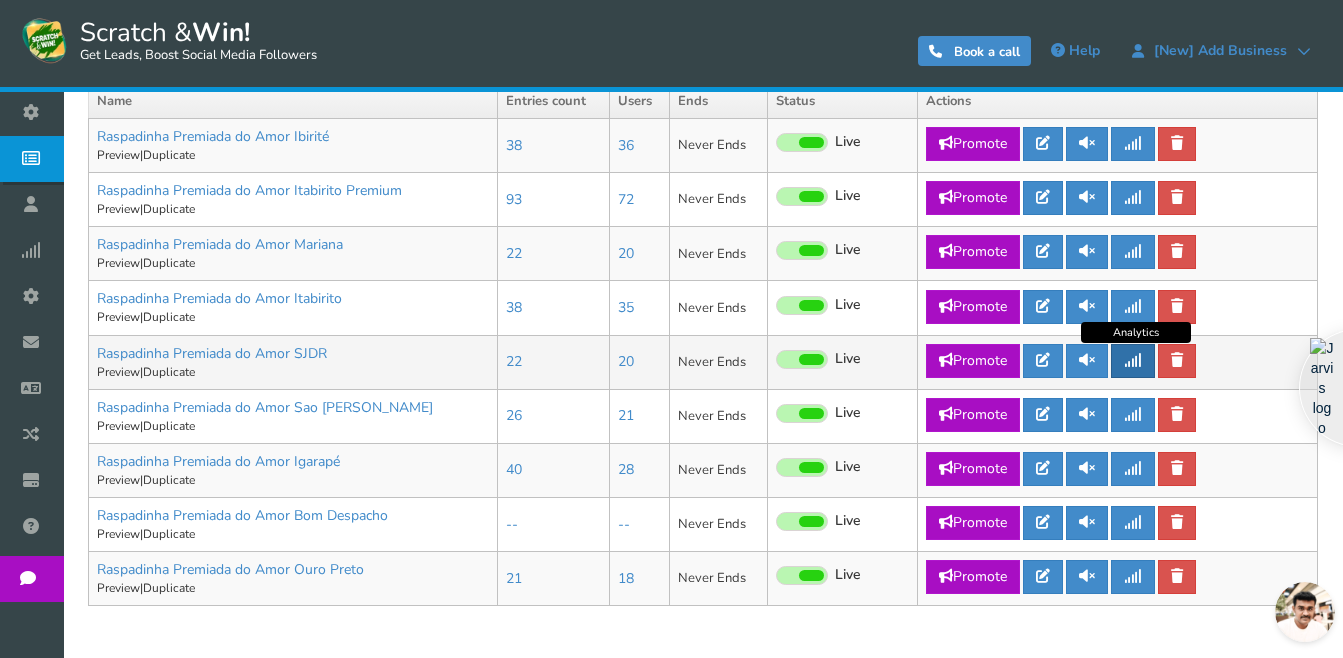 drag, startPoint x: 1130, startPoint y: 355, endPoint x: 1126, endPoint y: 367, distance: 12.649111 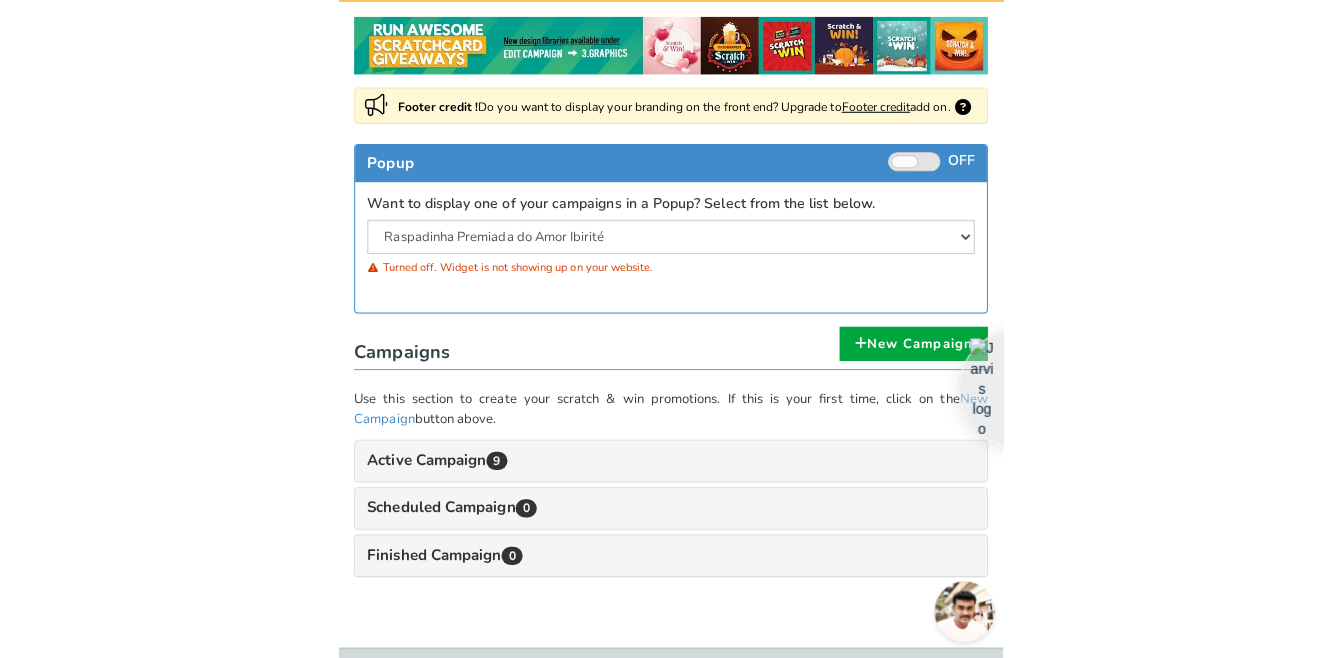 scroll, scrollTop: 0, scrollLeft: 0, axis: both 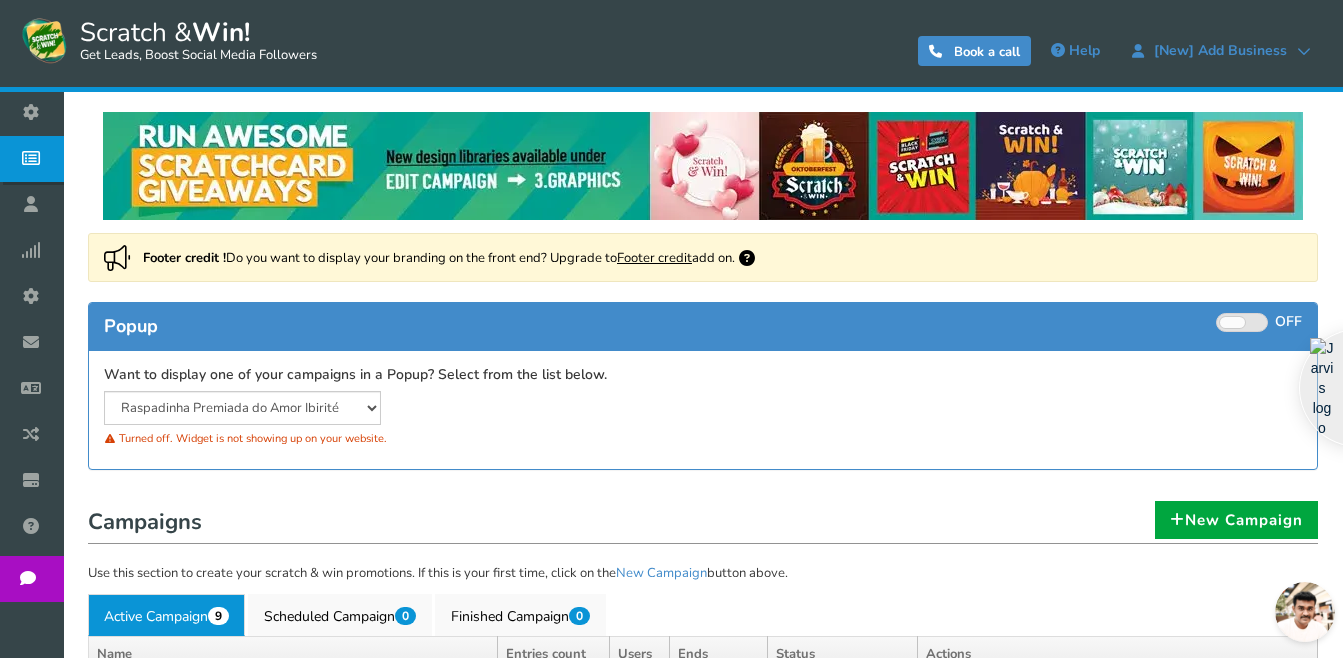 click on "Users" at bounding box center [0, 0] 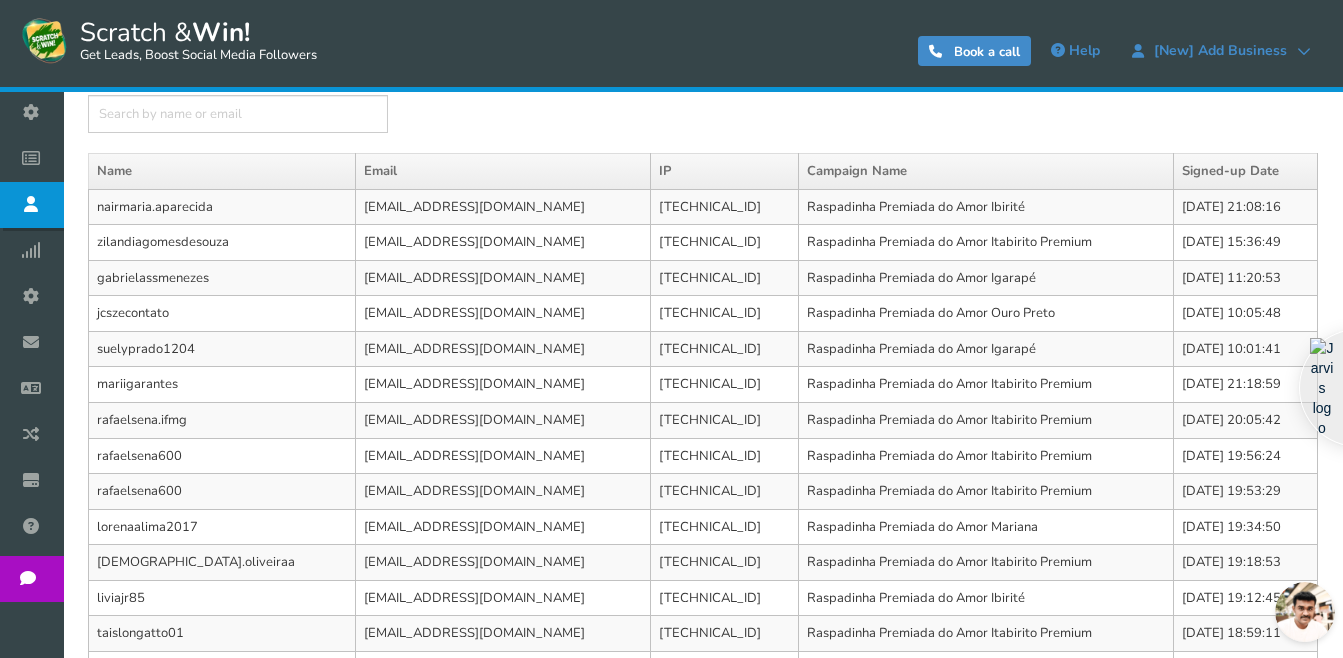 scroll, scrollTop: 200, scrollLeft: 0, axis: vertical 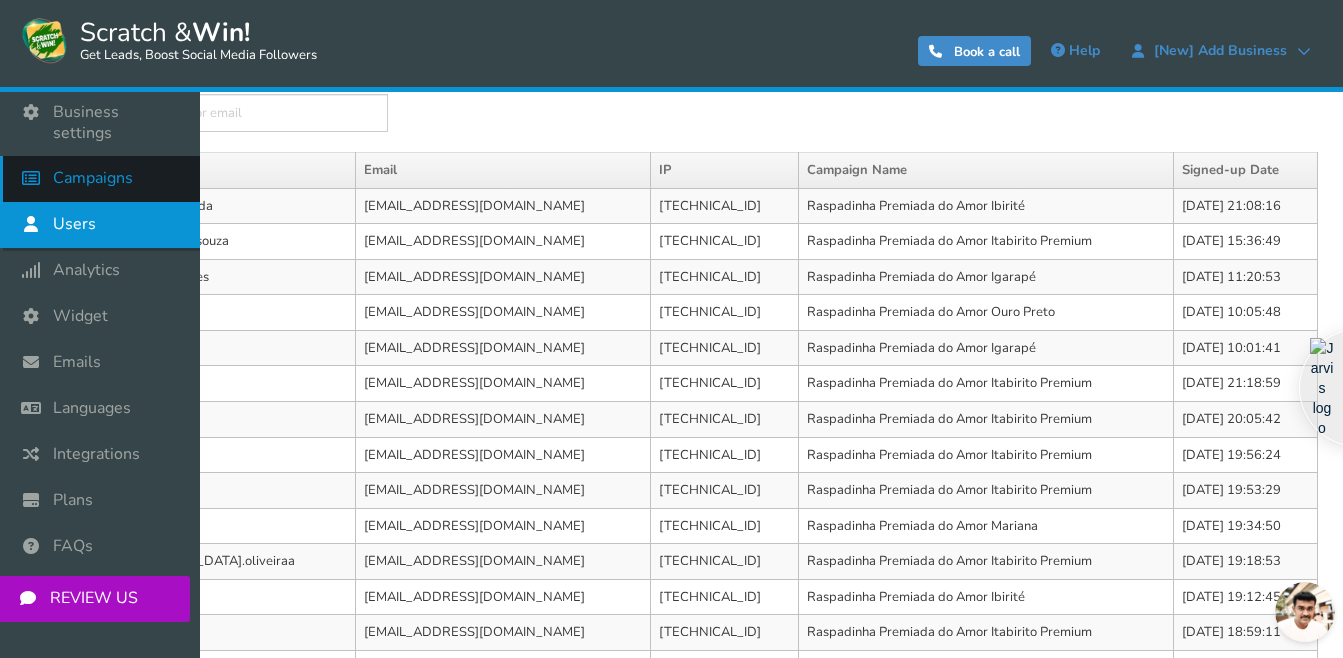 click on "Campaigns" at bounding box center (93, 178) 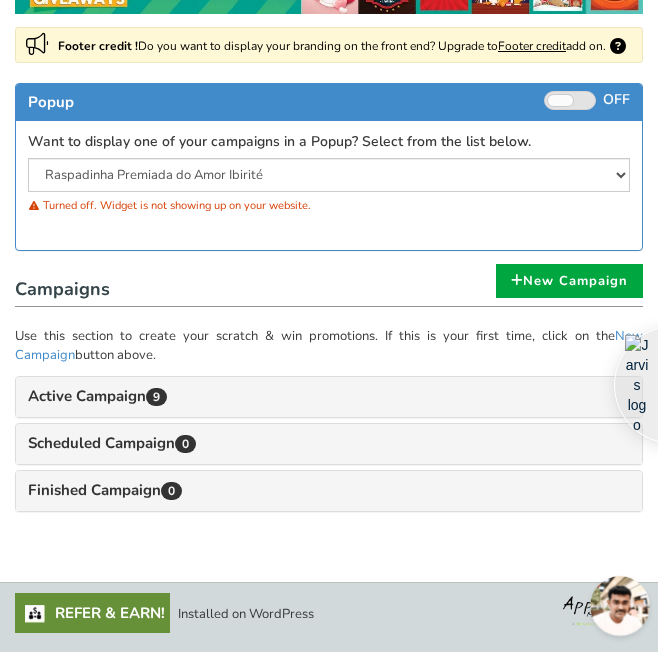 scroll, scrollTop: 143, scrollLeft: 0, axis: vertical 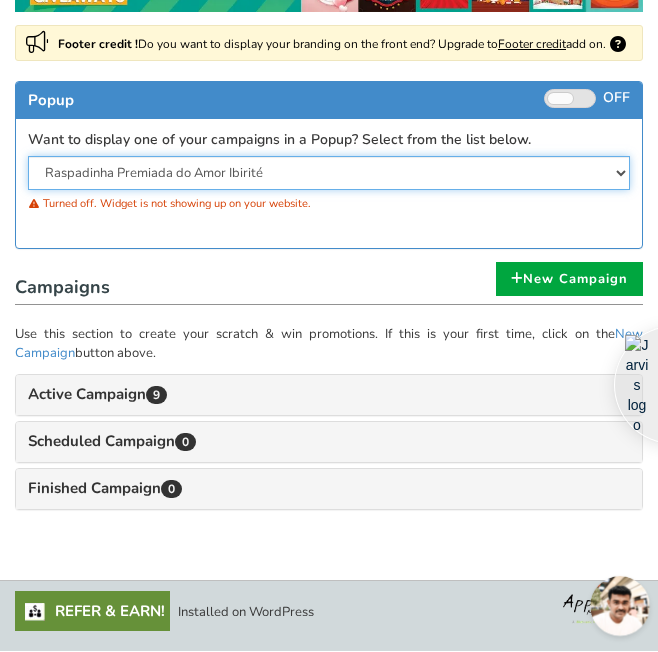 click on "Raspadinha Premiada do Amor Ibirité Raspadinha Premiada do Amor Itabirito Premium Raspadinha Premiada do Amor Mariana Raspadinha Premiada do Amor Itabirito Raspadinha Premiada do Amor SJDR Raspadinha Premiada do Amor Sao Joaquim de Bicas Raspadinha Premiada do Amor Igarapé Raspadinha Premiada do Amor Bom Despacho Raspadinha Premiada do Amor Ouro Preto" at bounding box center [329, 173] 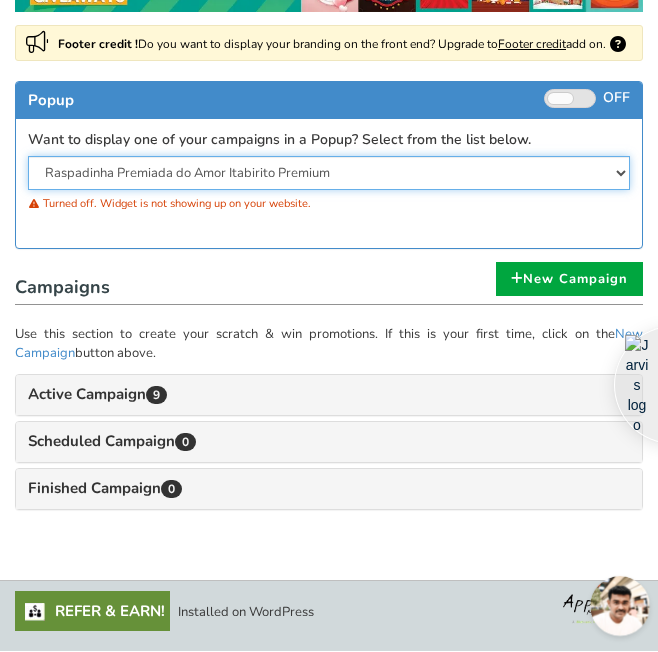 click on "Raspadinha Premiada do Amor Ibirité Raspadinha Premiada do Amor Itabirito Premium Raspadinha Premiada do Amor Mariana Raspadinha Premiada do Amor Itabirito Raspadinha Premiada do Amor SJDR Raspadinha Premiada do Amor Sao Joaquim de Bicas Raspadinha Premiada do Amor Igarapé Raspadinha Premiada do Amor Bom Despacho Raspadinha Premiada do Amor Ouro Preto" at bounding box center (329, 173) 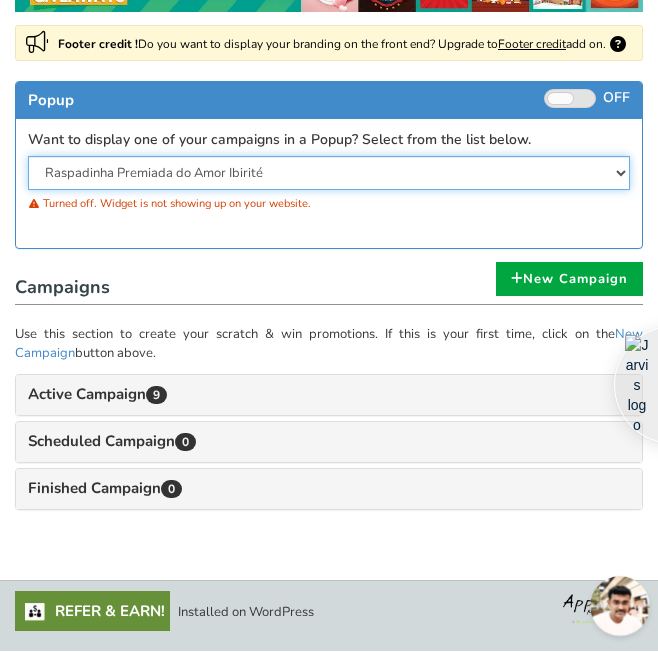 click on "Raspadinha Premiada do Amor Ibirité Raspadinha Premiada do Amor Itabirito Premium Raspadinha Premiada do Amor Mariana Raspadinha Premiada do Amor Itabirito Raspadinha Premiada do Amor SJDR Raspadinha Premiada do Amor Sao Joaquim de Bicas Raspadinha Premiada do Amor Igarapé Raspadinha Premiada do Amor Bom Despacho Raspadinha Premiada do Amor Ouro Preto" at bounding box center (329, 173) 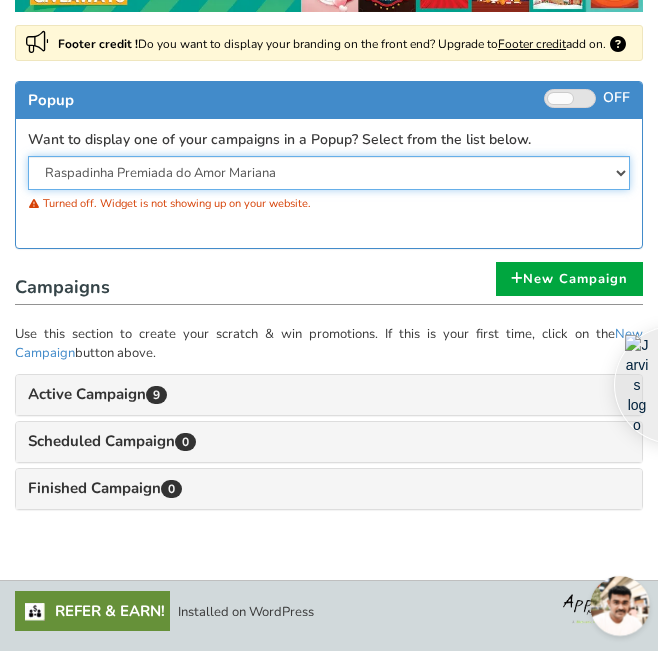 click on "Raspadinha Premiada do Amor Ibirité Raspadinha Premiada do Amor Itabirito Premium Raspadinha Premiada do Amor Mariana Raspadinha Premiada do Amor Itabirito Raspadinha Premiada do Amor SJDR Raspadinha Premiada do Amor Sao Joaquim de Bicas Raspadinha Premiada do Amor Igarapé Raspadinha Premiada do Amor Bom Despacho Raspadinha Premiada do Amor Ouro Preto" at bounding box center (329, 173) 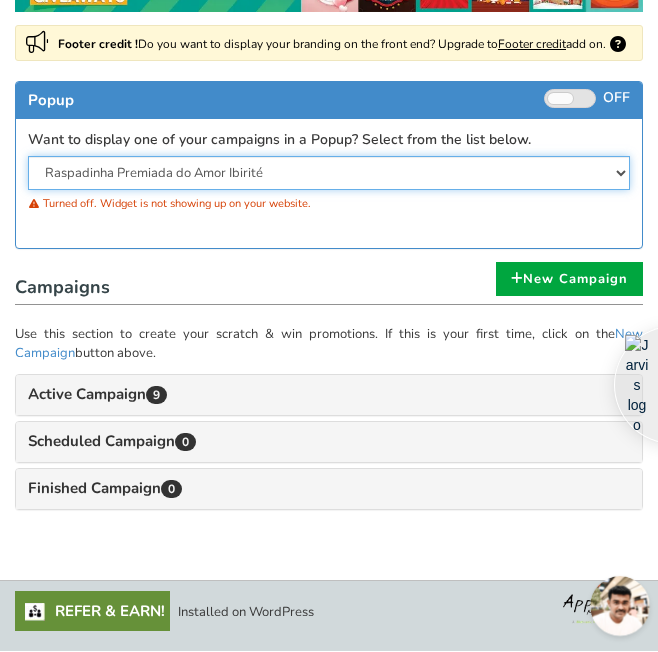 click on "Raspadinha Premiada do Amor Ibirité Raspadinha Premiada do Amor Itabirito Premium Raspadinha Premiada do Amor Mariana Raspadinha Premiada do Amor Itabirito Raspadinha Premiada do Amor SJDR Raspadinha Premiada do Amor Sao Joaquim de Bicas Raspadinha Premiada do Amor Igarapé Raspadinha Premiada do Amor Bom Despacho Raspadinha Premiada do Amor Ouro Preto" at bounding box center [329, 173] 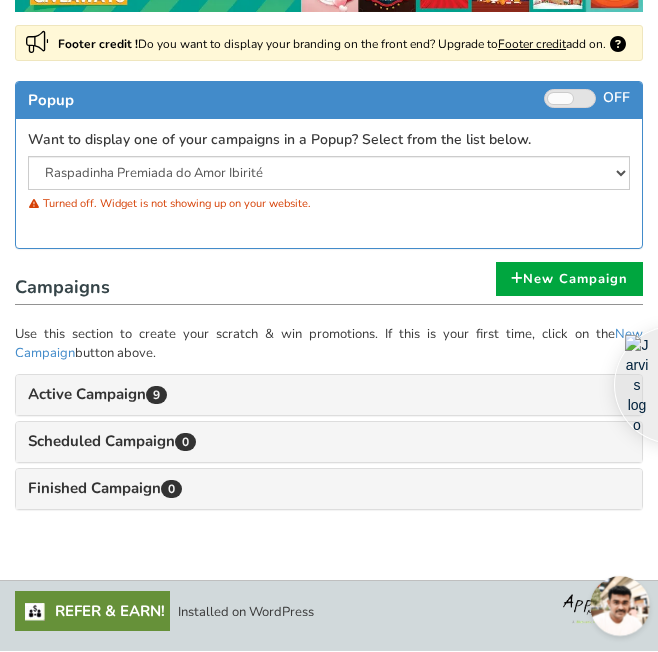 click on "Turned off. Widget is not showing up on your website." at bounding box center [329, 203] 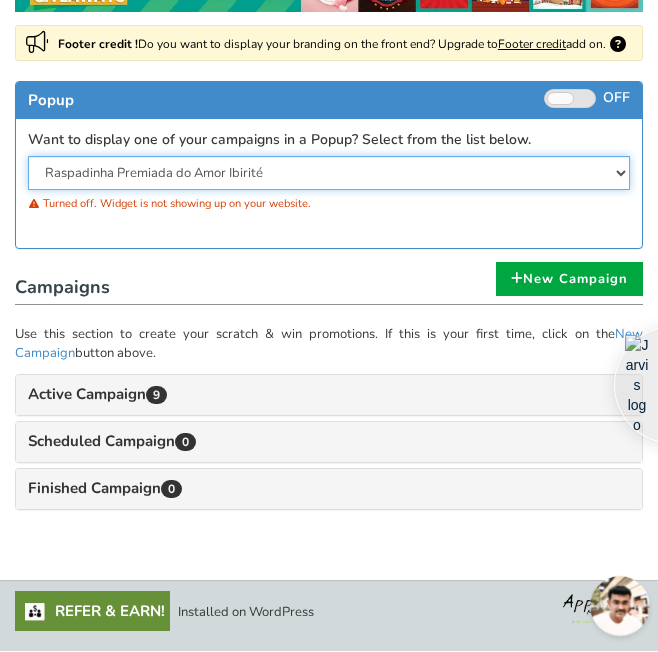 click on "Raspadinha Premiada do Amor Ibirité Raspadinha Premiada do Amor Itabirito Premium Raspadinha Premiada do Amor Mariana Raspadinha Premiada do Amor Itabirito Raspadinha Premiada do Amor SJDR Raspadinha Premiada do Amor Sao Joaquim de Bicas Raspadinha Premiada do Amor Igarapé Raspadinha Premiada do Amor Bom Despacho Raspadinha Premiada do Amor Ouro Preto" at bounding box center [329, 173] 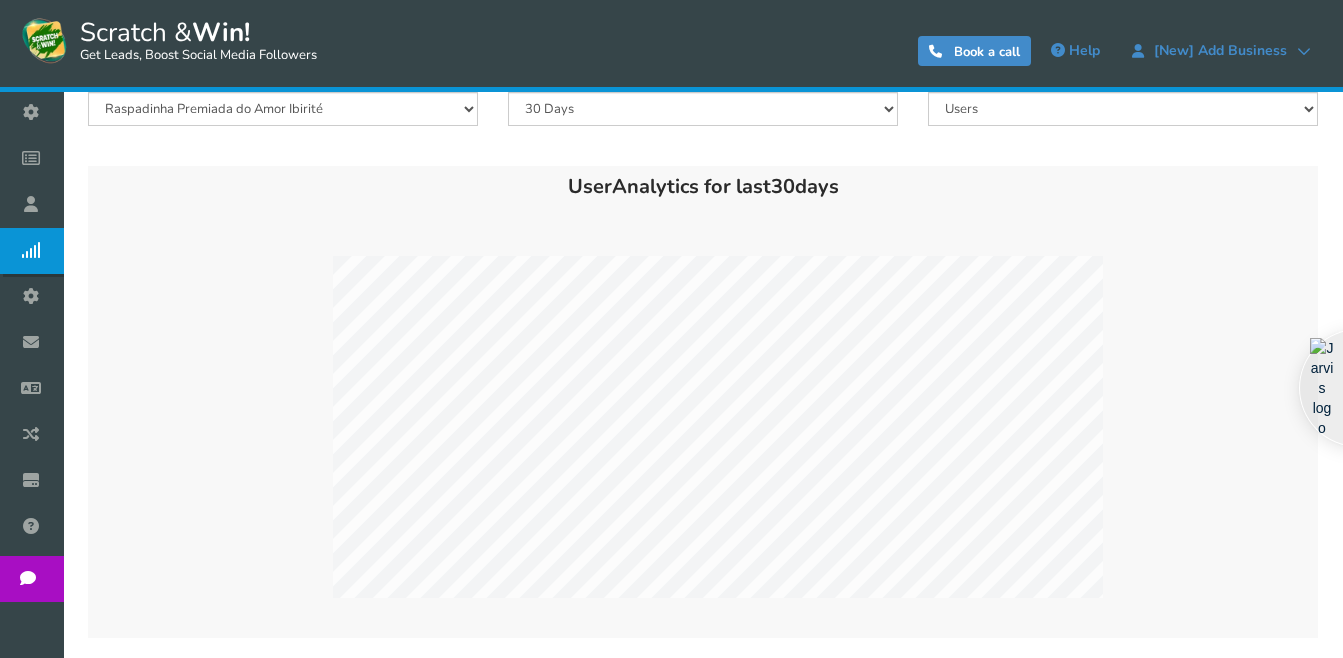 scroll, scrollTop: 0, scrollLeft: 0, axis: both 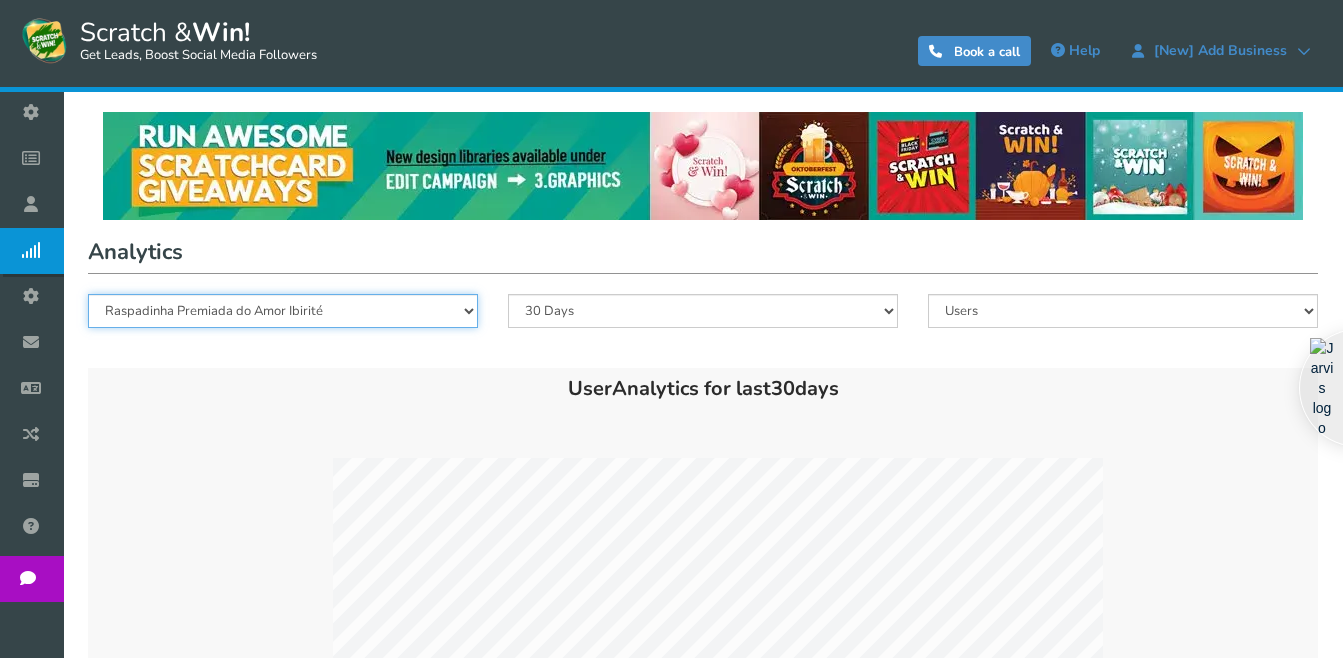 drag, startPoint x: 359, startPoint y: 313, endPoint x: 530, endPoint y: 315, distance: 171.01169 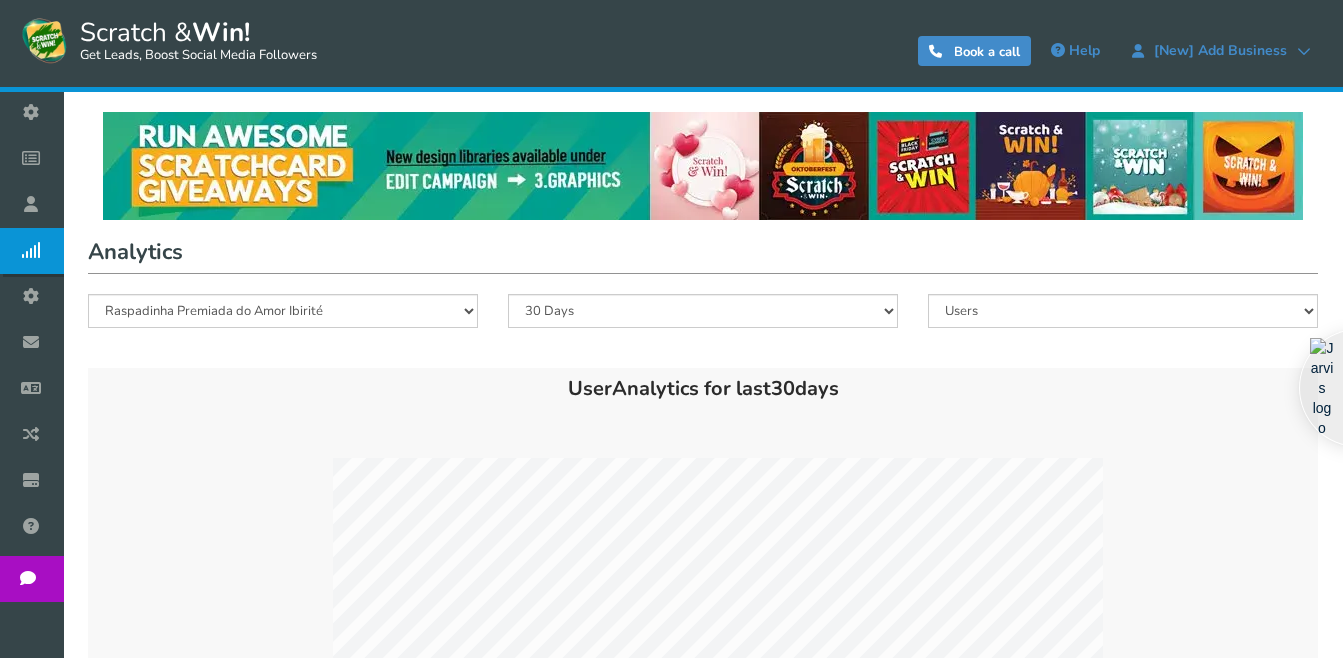 click on "All
180 Days
90 Days
30 Days
7 Days" at bounding box center (703, 321) 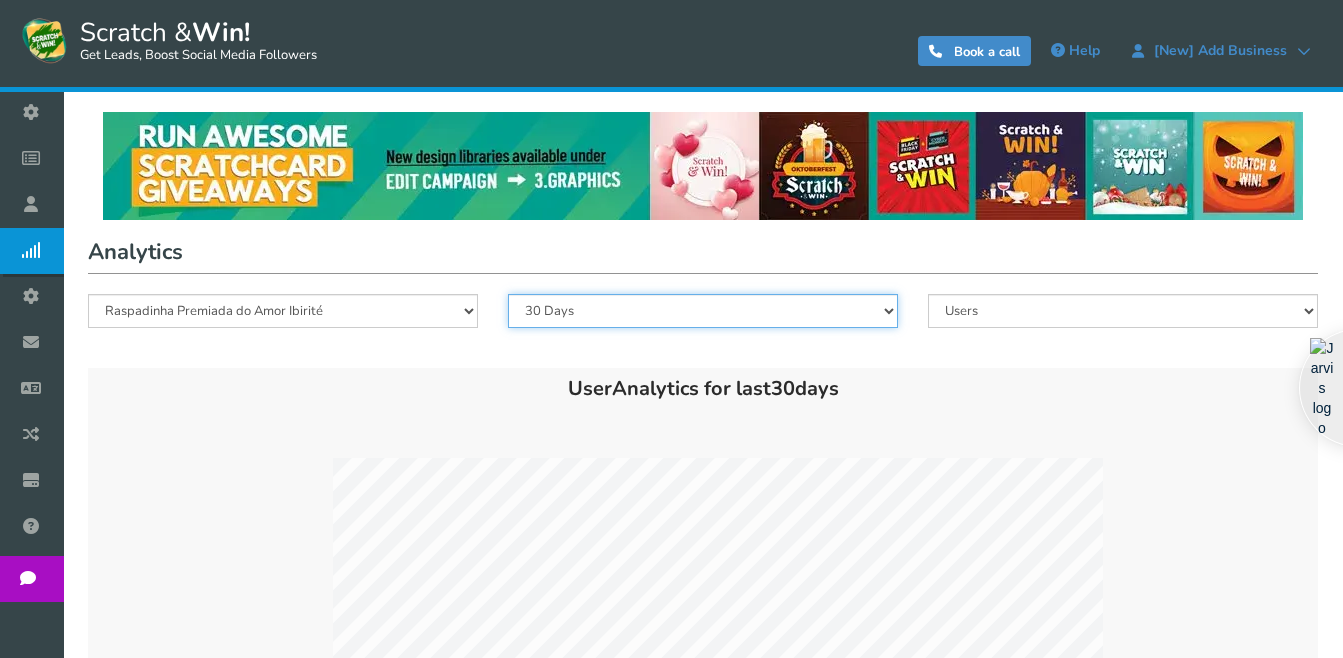 click on "All
180 Days
90 Days
30 Days
7 Days" at bounding box center (703, 311) 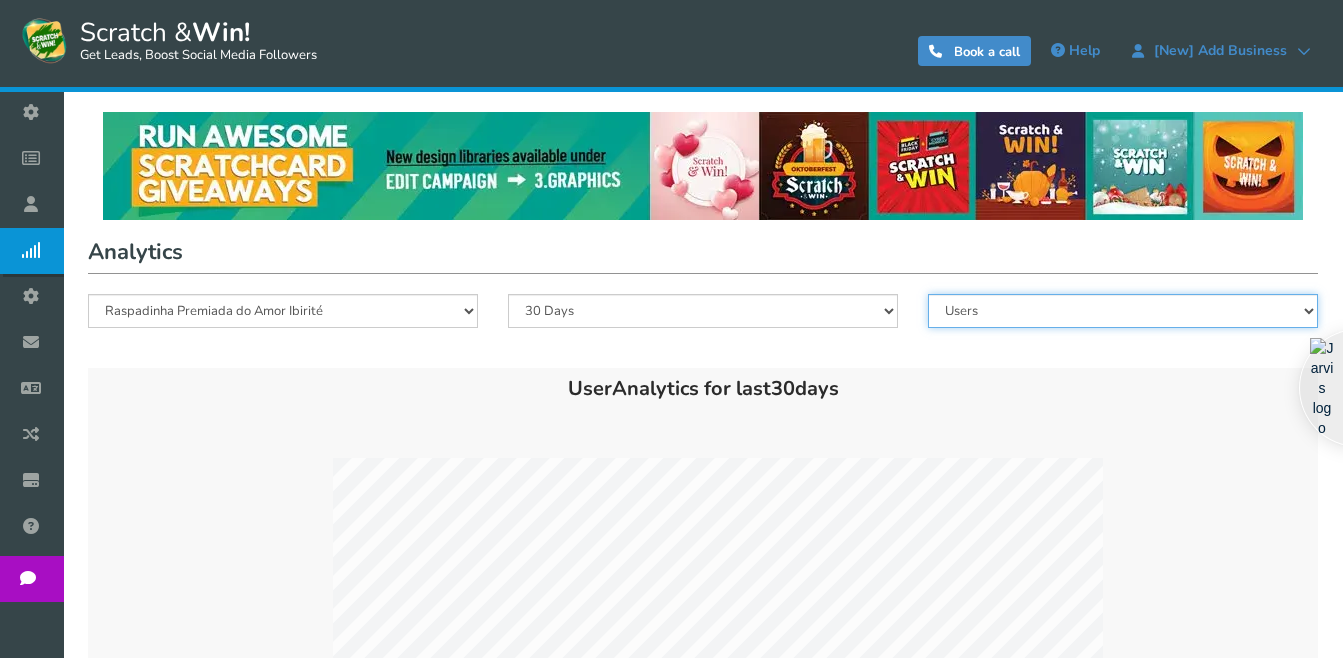 click on "Users
Entries
Referral Signups" at bounding box center [1123, 311] 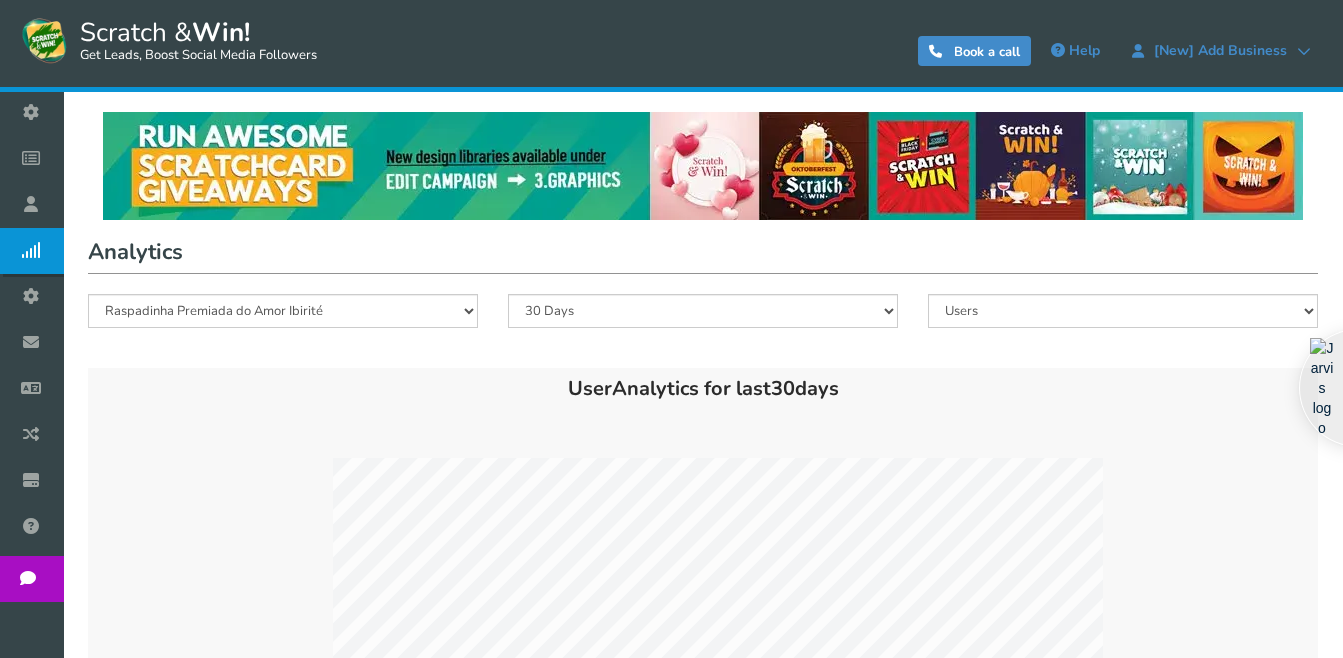 drag, startPoint x: 678, startPoint y: 357, endPoint x: 642, endPoint y: 224, distance: 137.78607 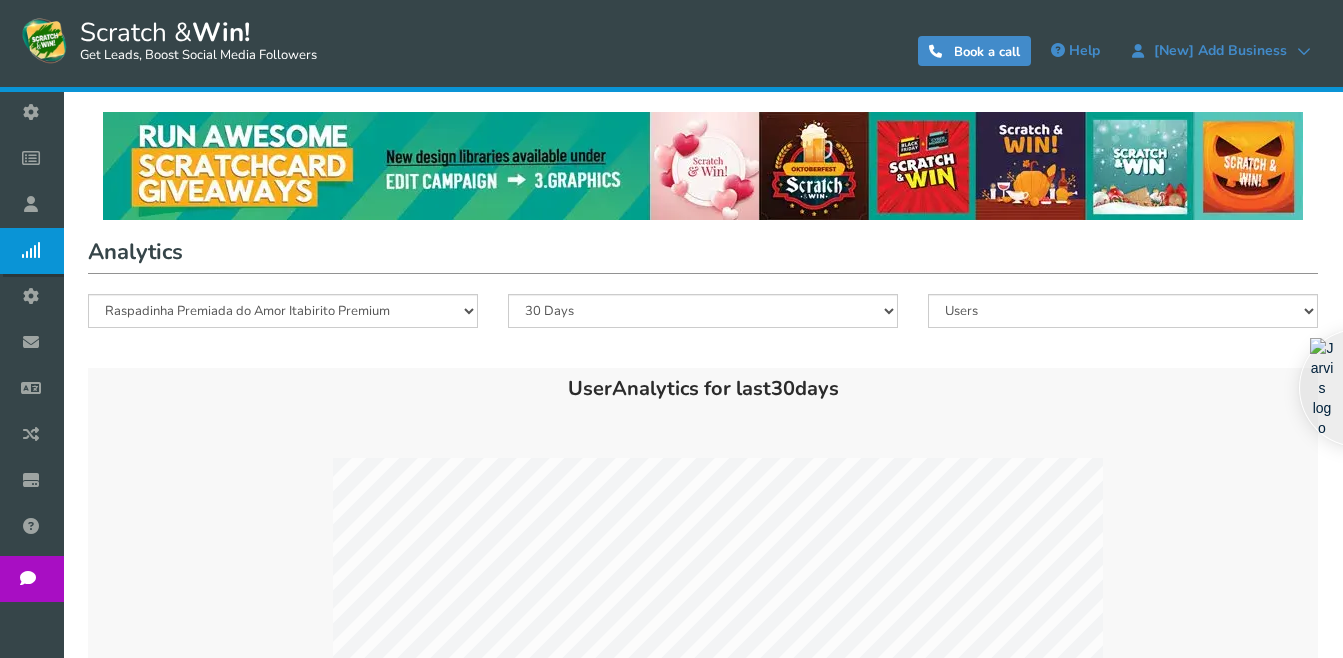 scroll, scrollTop: 0, scrollLeft: 0, axis: both 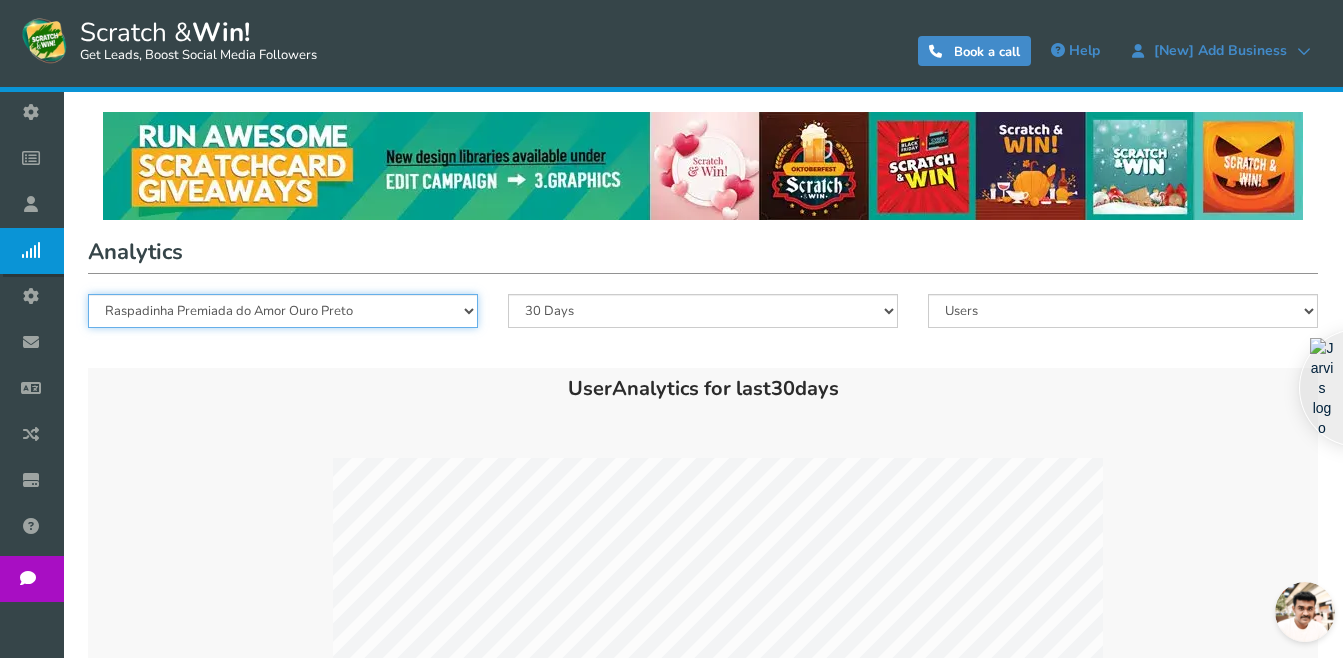 click on "Raspadinha Premiada do Amor Ibirité Raspadinha Premiada do Amor Itabirito Premium Raspadinha Premiada do Amor Mariana Raspadinha Premiada do Amor Itabirito Raspadinha Premiada do Amor SJDR Raspadinha Premiada do Amor Sao Joaquim de Bicas Raspadinha Premiada do Amor Igarapé Raspadinha Premiada do Amor Bom Despacho Raspadinha Premiada do Amor Ouro Preto" at bounding box center (283, 311) 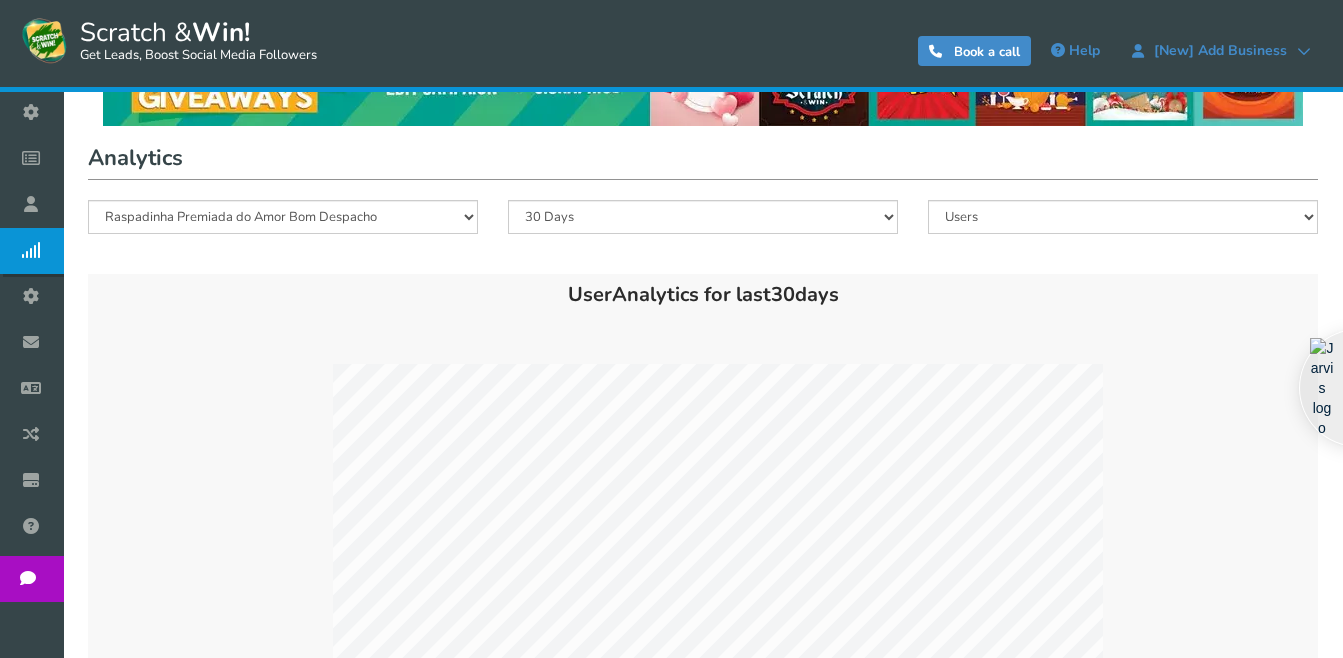 scroll, scrollTop: 202, scrollLeft: 0, axis: vertical 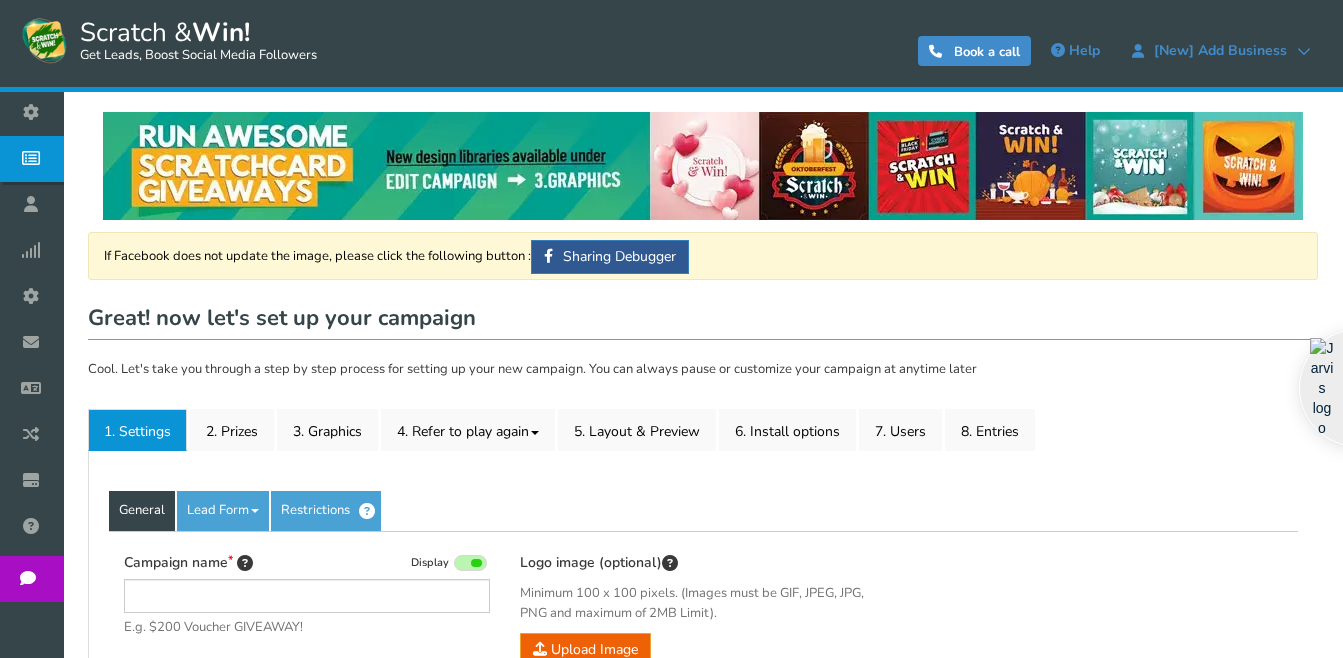 type on "Raspadinha Premiada do Amor Ibirité" 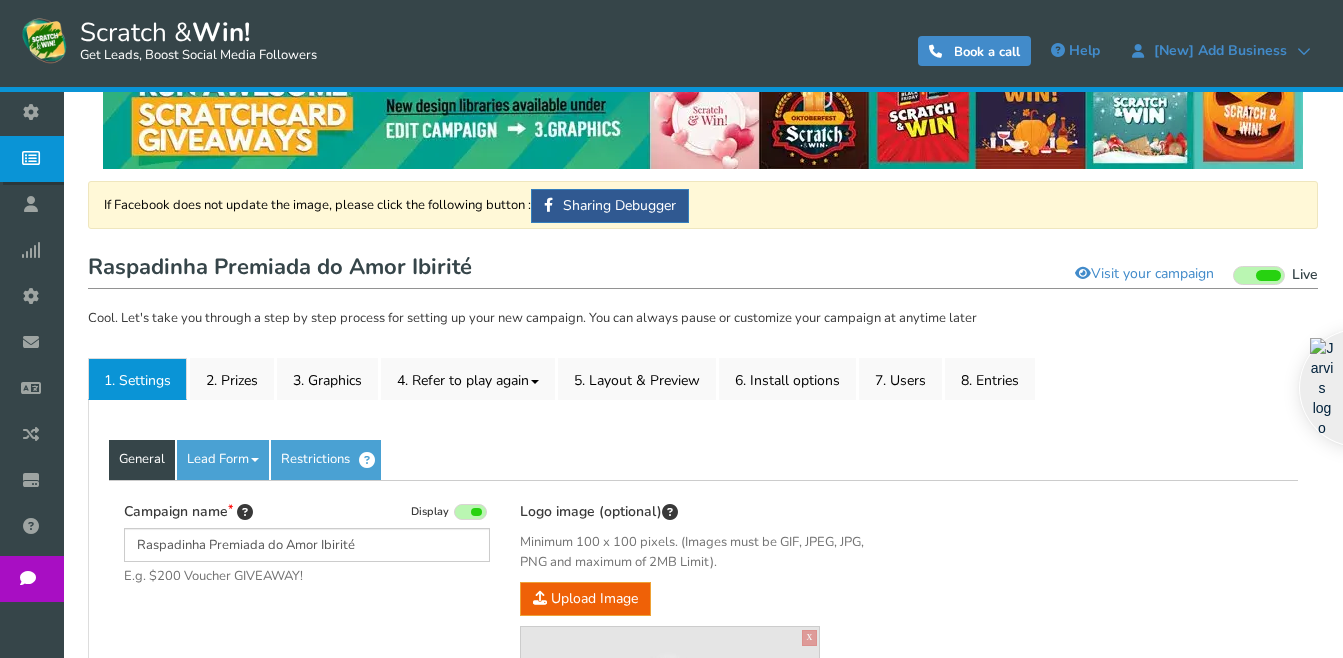 scroll, scrollTop: 200, scrollLeft: 0, axis: vertical 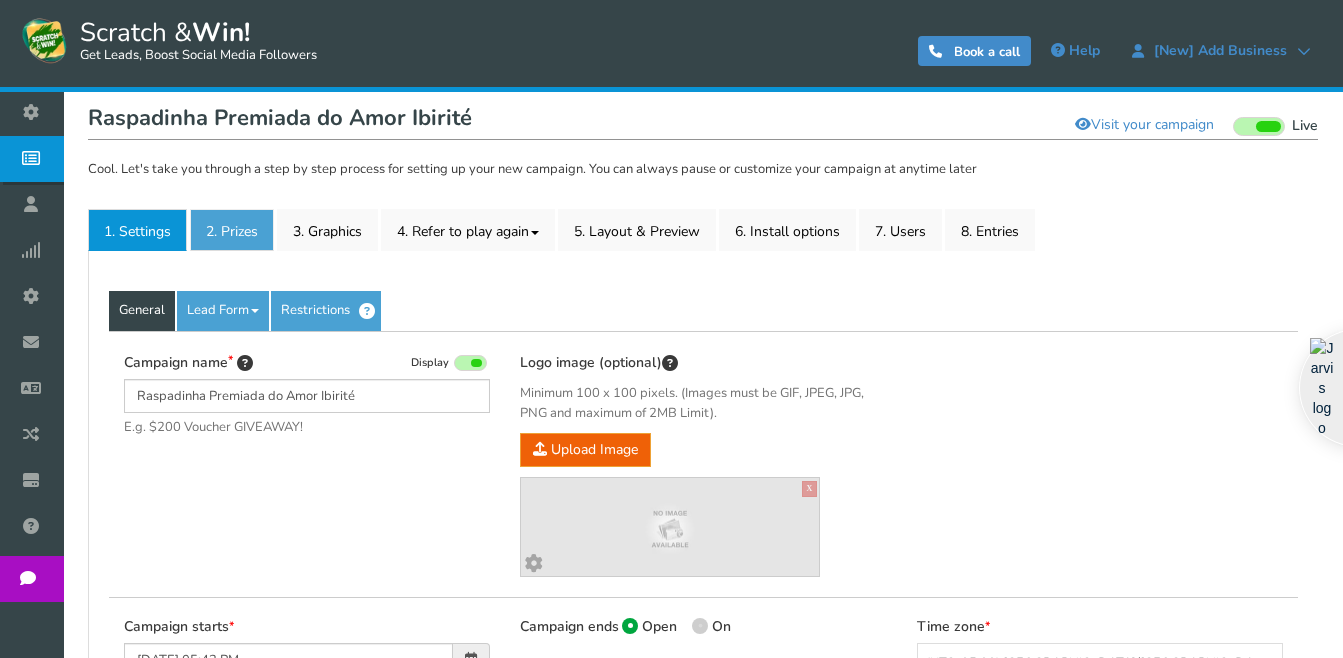 click on "2. Prizes" at bounding box center [232, 230] 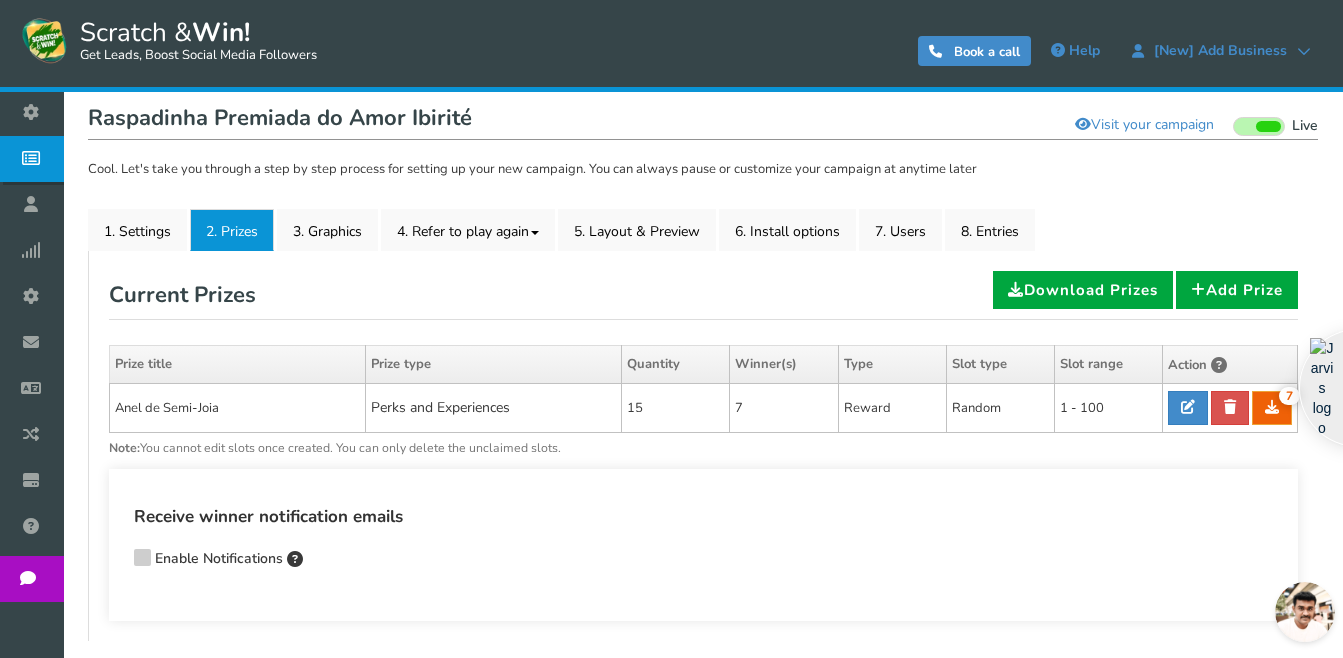 scroll, scrollTop: 0, scrollLeft: 0, axis: both 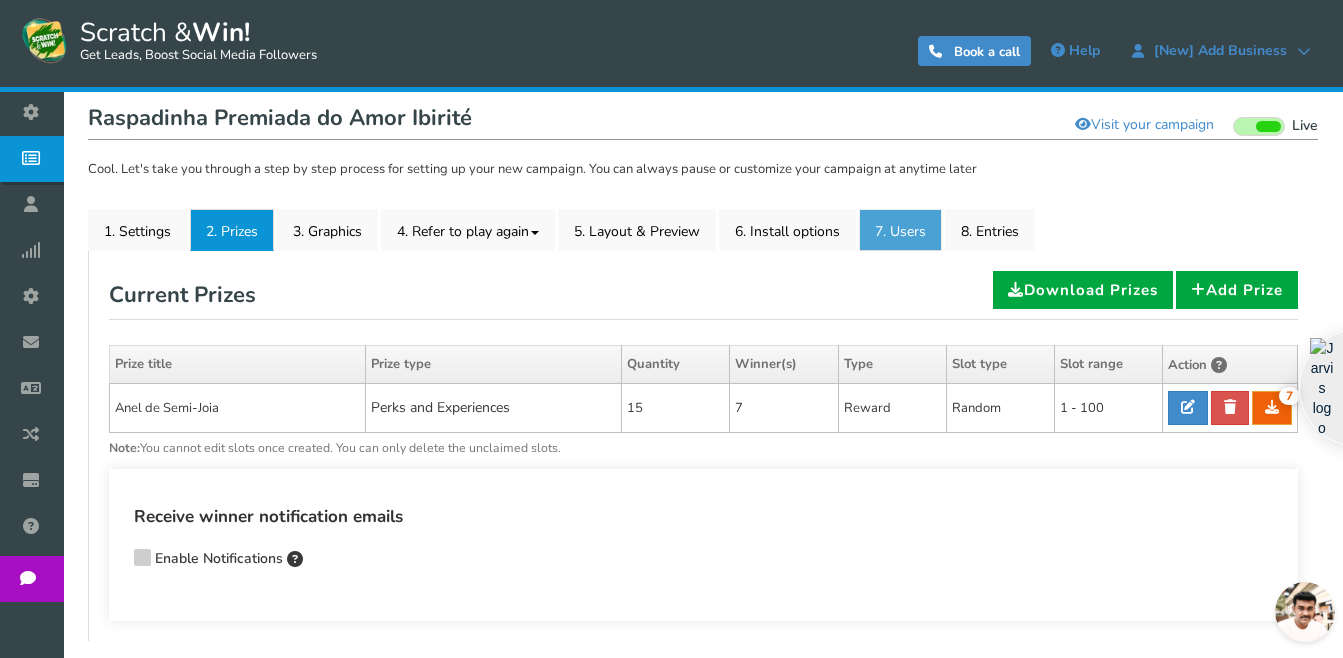 click on "7. Users" at bounding box center (900, 230) 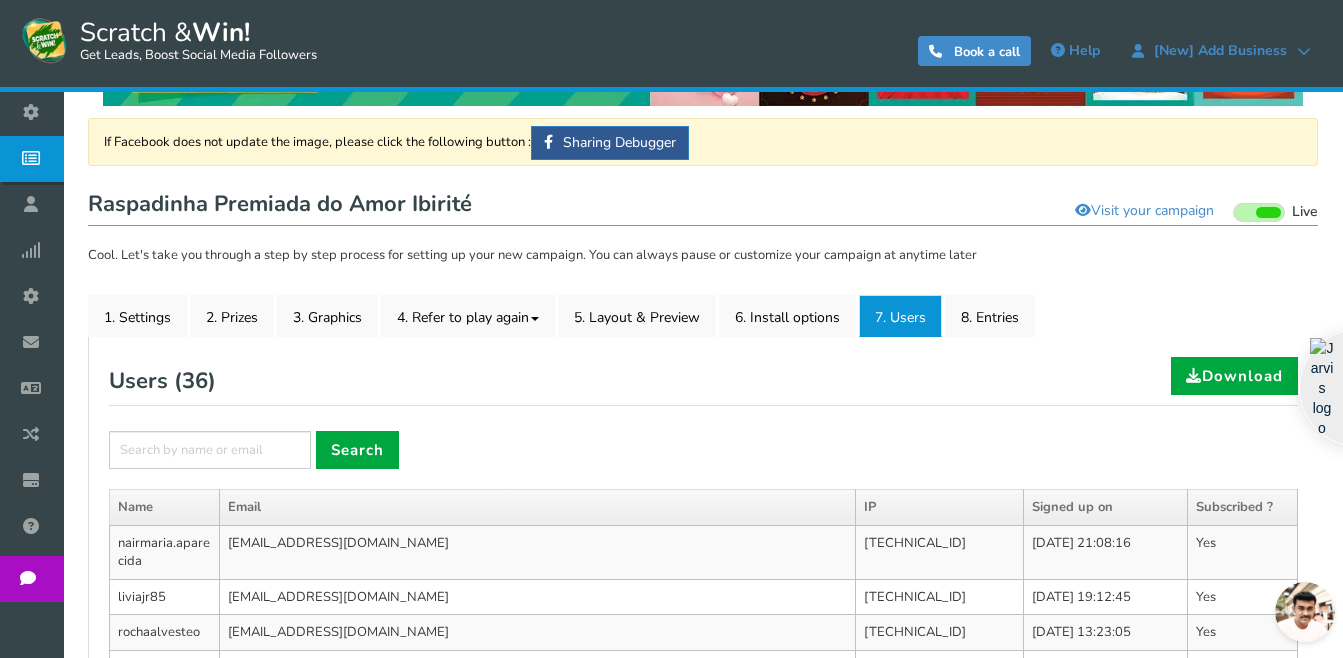 scroll, scrollTop: 200, scrollLeft: 0, axis: vertical 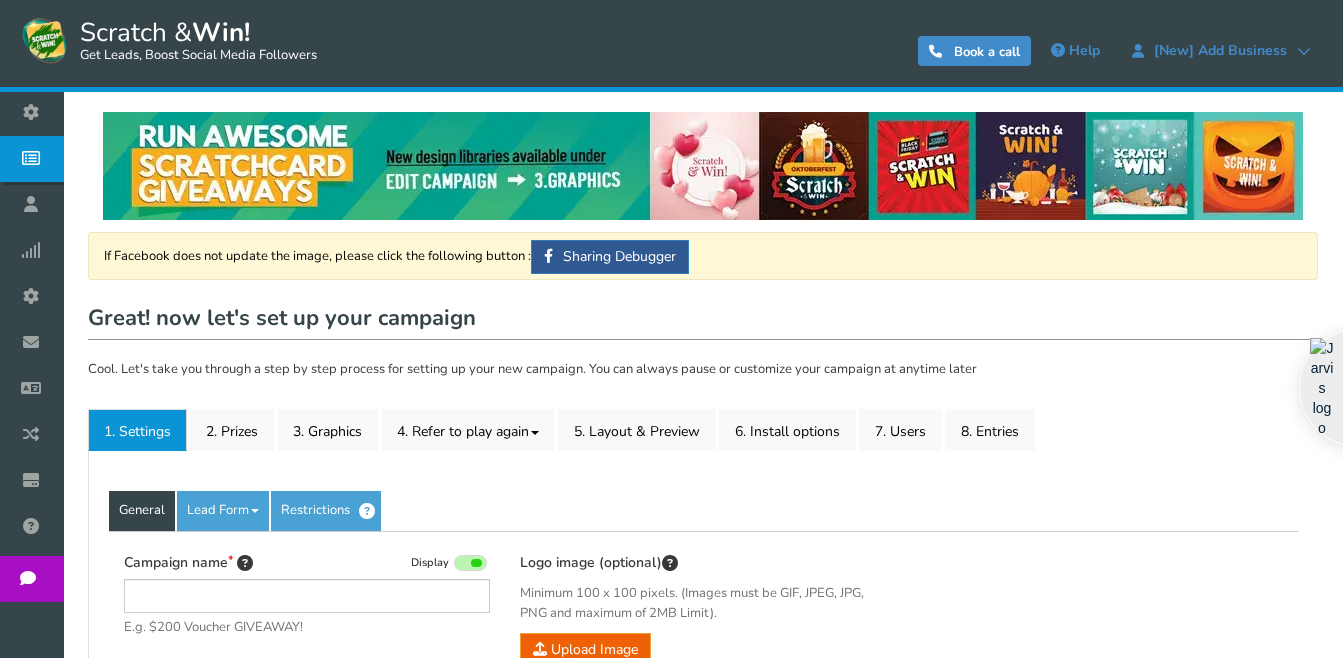 type on "Raspadinha Premiada do Amor Itabirito Premium" 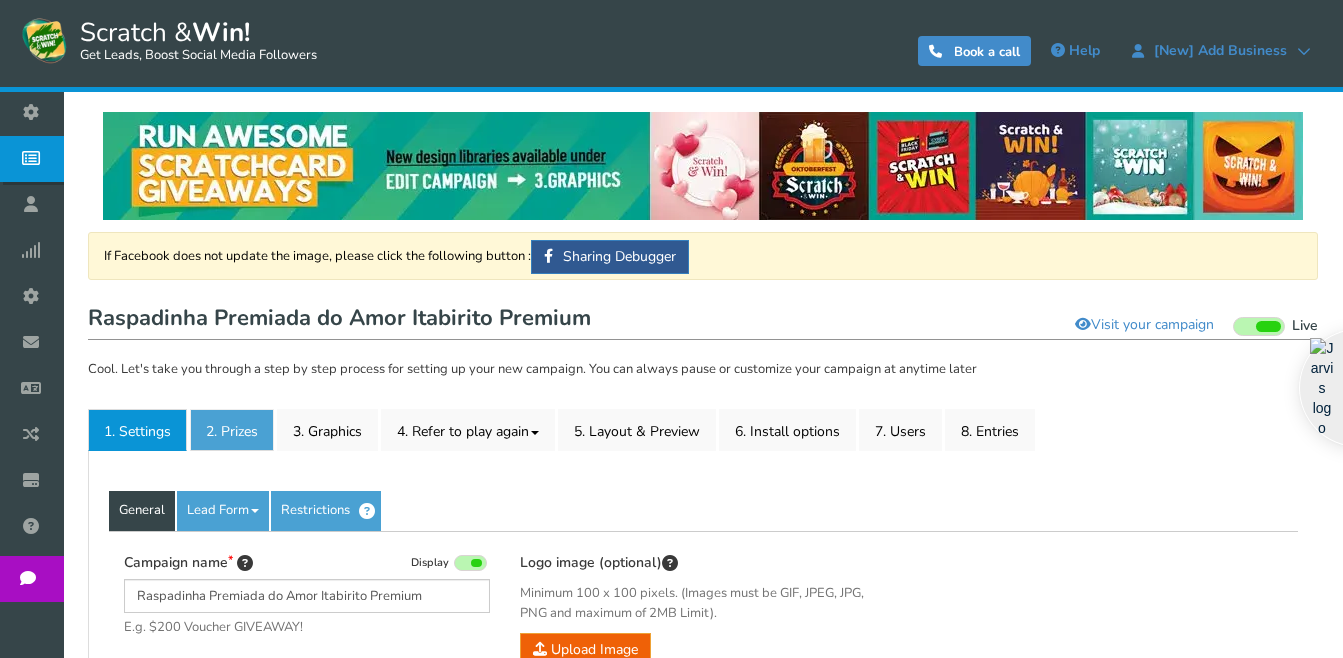 click on "2. Prizes" at bounding box center [232, 430] 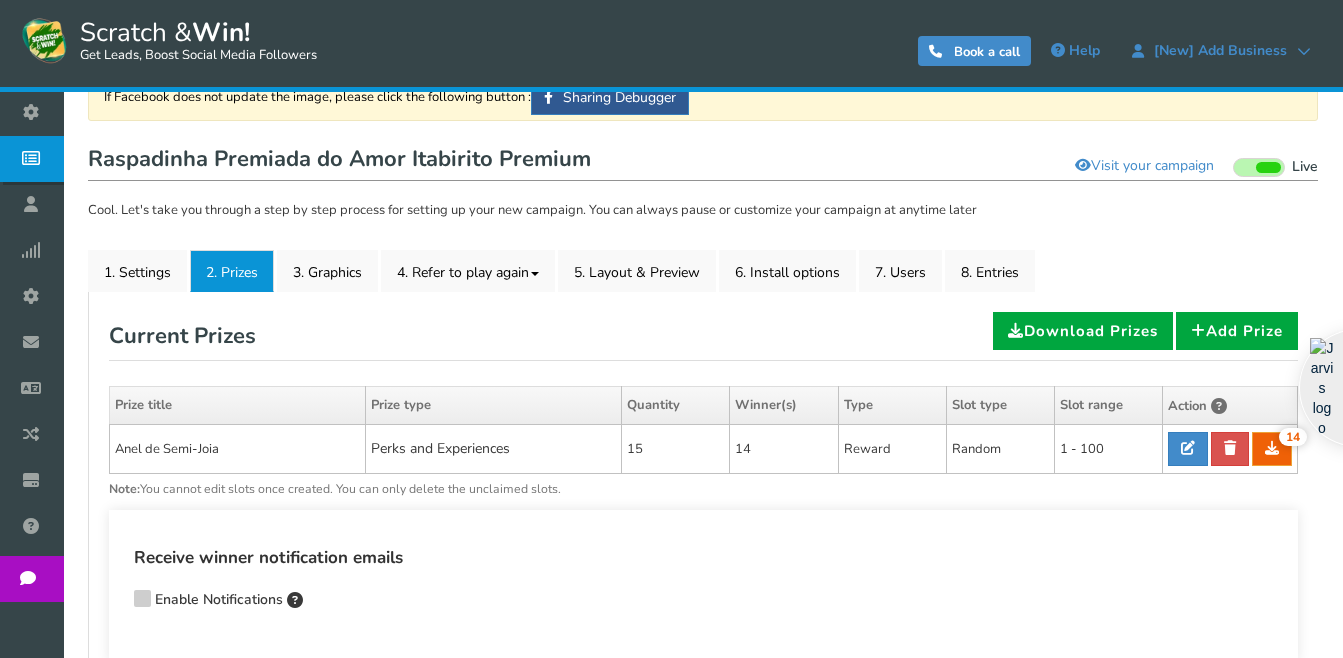 scroll, scrollTop: 160, scrollLeft: 0, axis: vertical 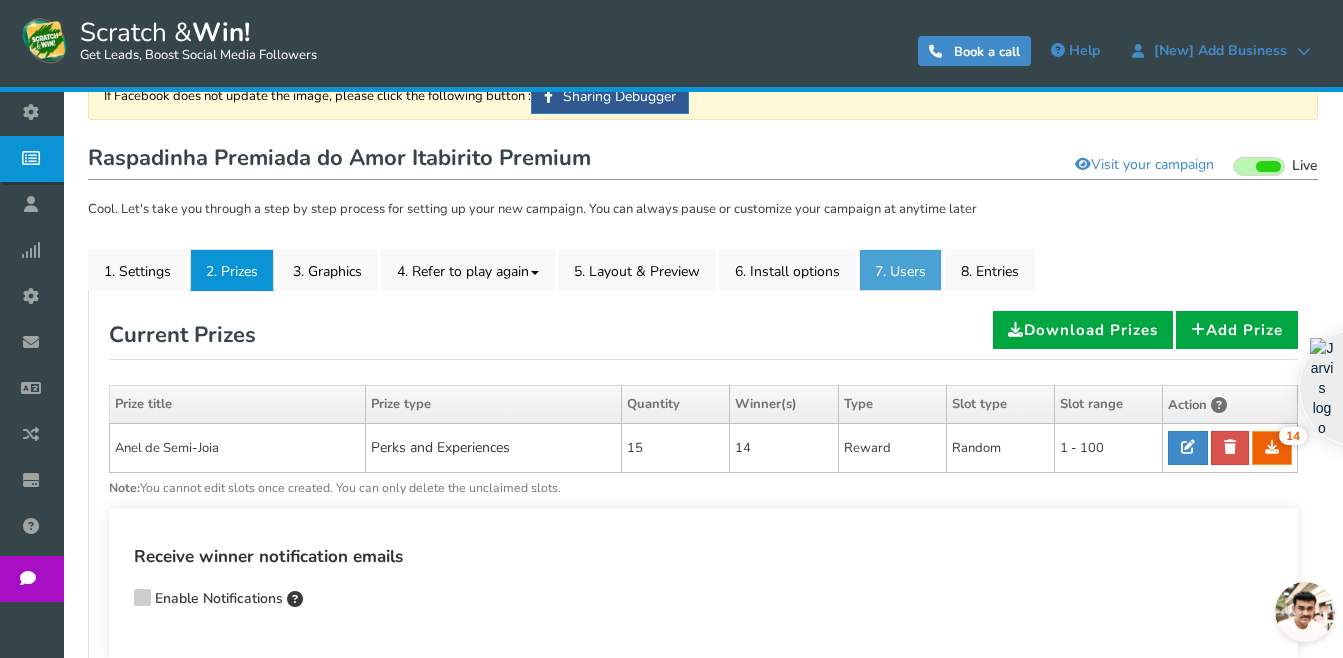 click on "7. Users" at bounding box center [900, 270] 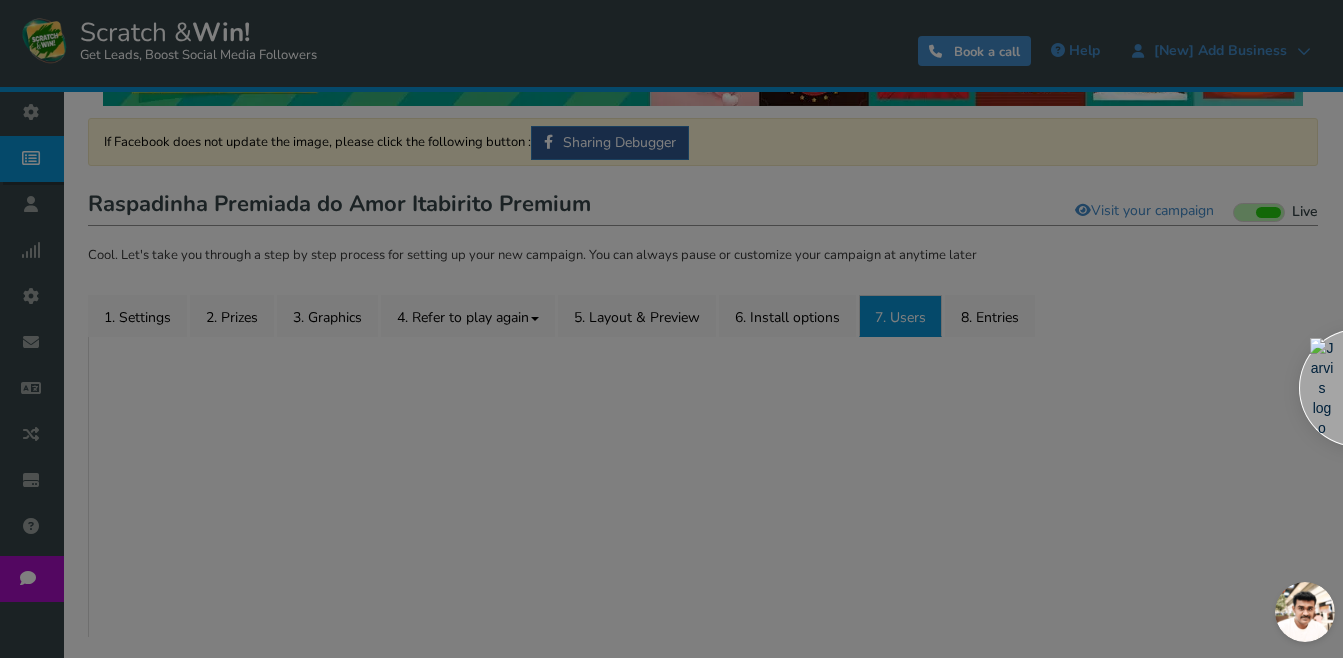 scroll, scrollTop: 160, scrollLeft: 0, axis: vertical 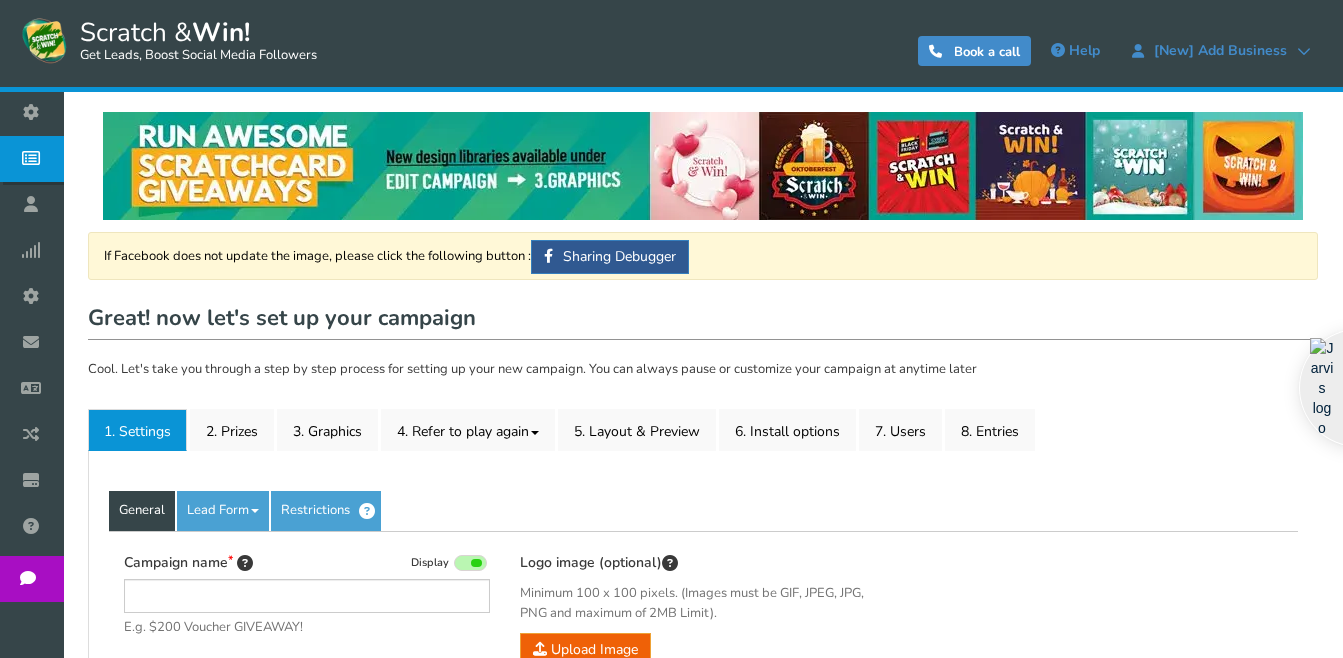 type on "Raspadinha Premiada do Amor Itabirito" 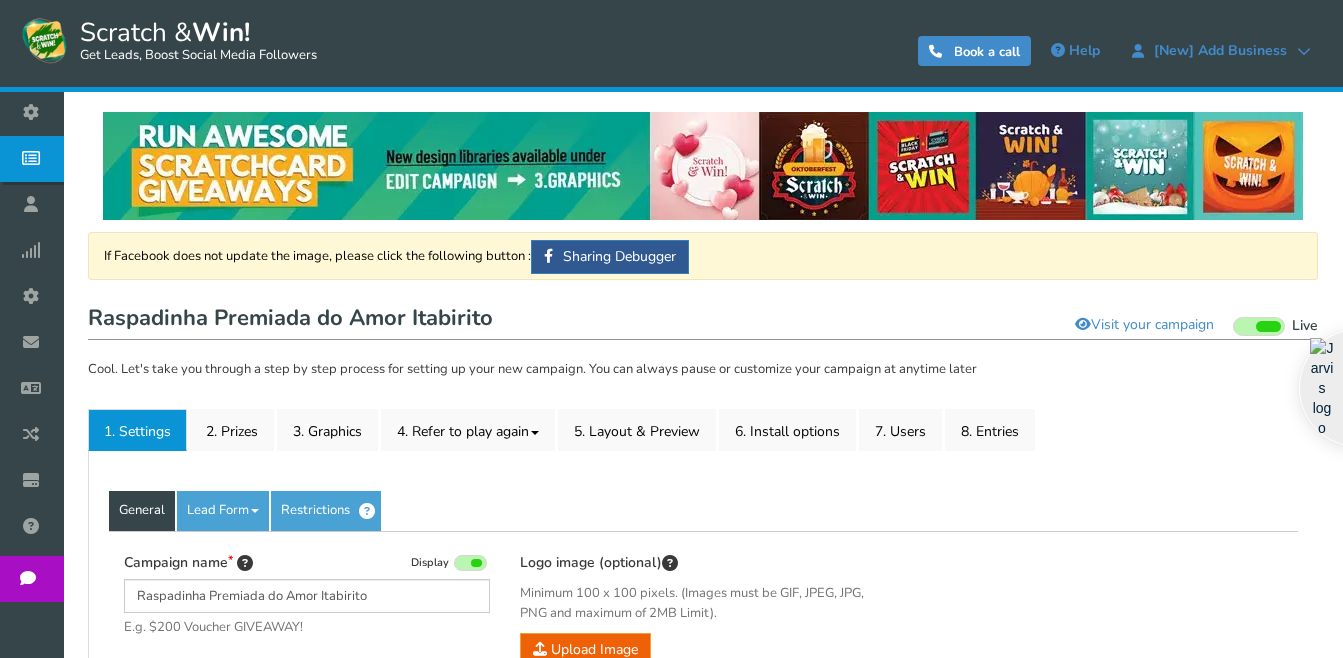 scroll, scrollTop: 0, scrollLeft: 0, axis: both 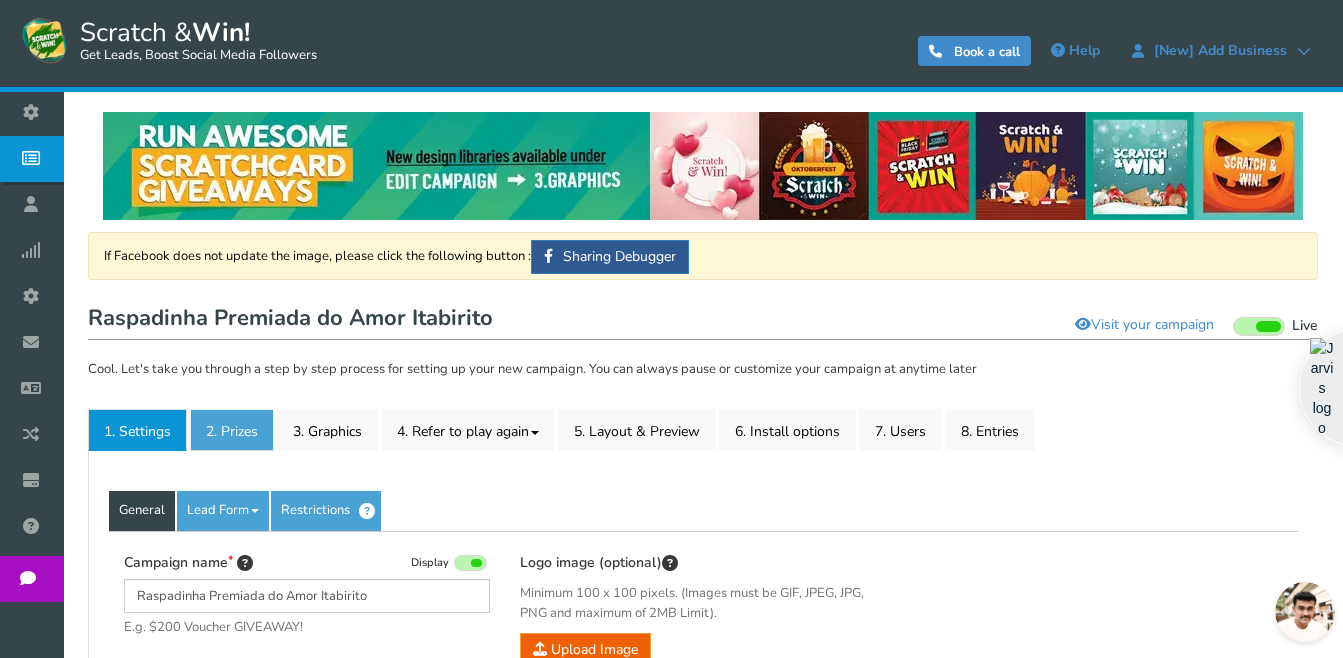 click on "2. Prizes" at bounding box center (232, 430) 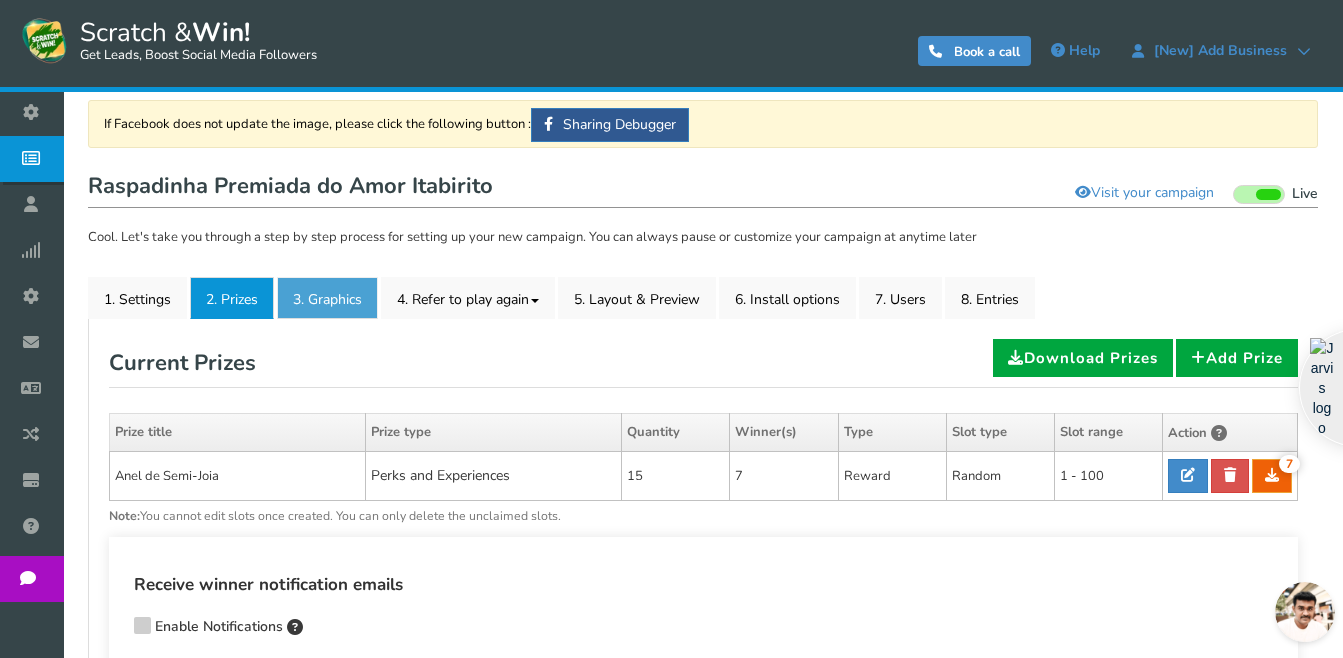 scroll, scrollTop: 133, scrollLeft: 0, axis: vertical 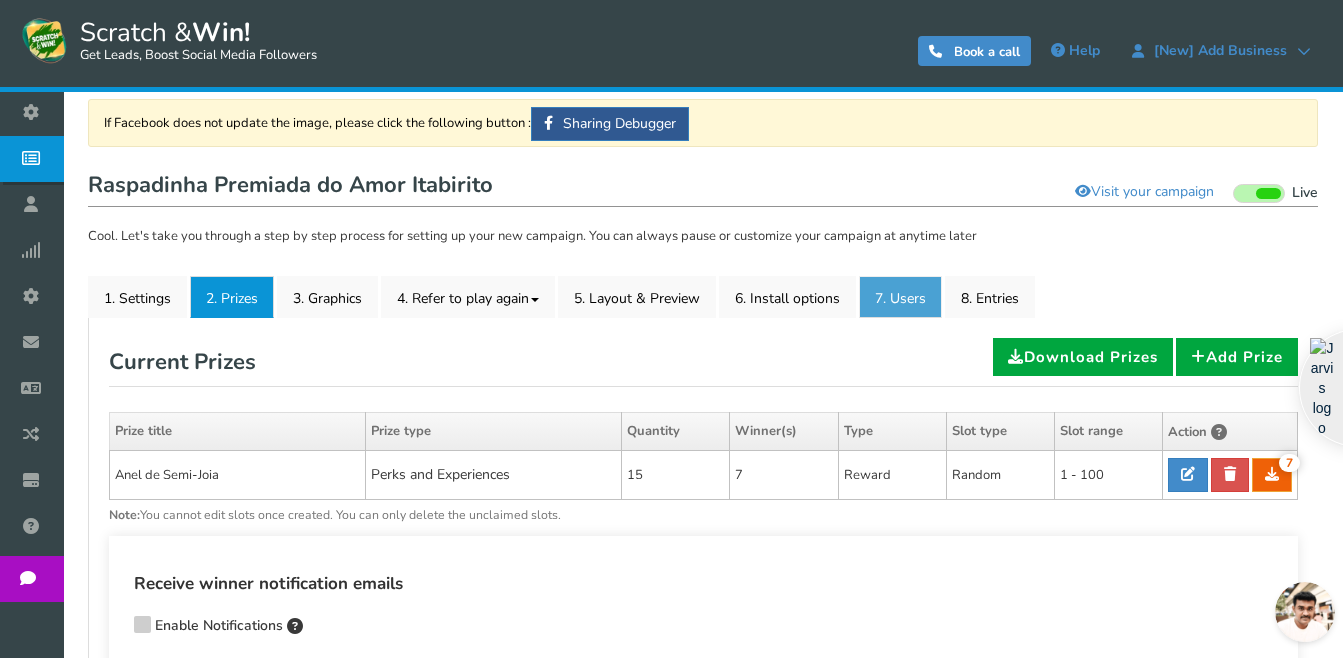 click on "7. Users" at bounding box center [900, 297] 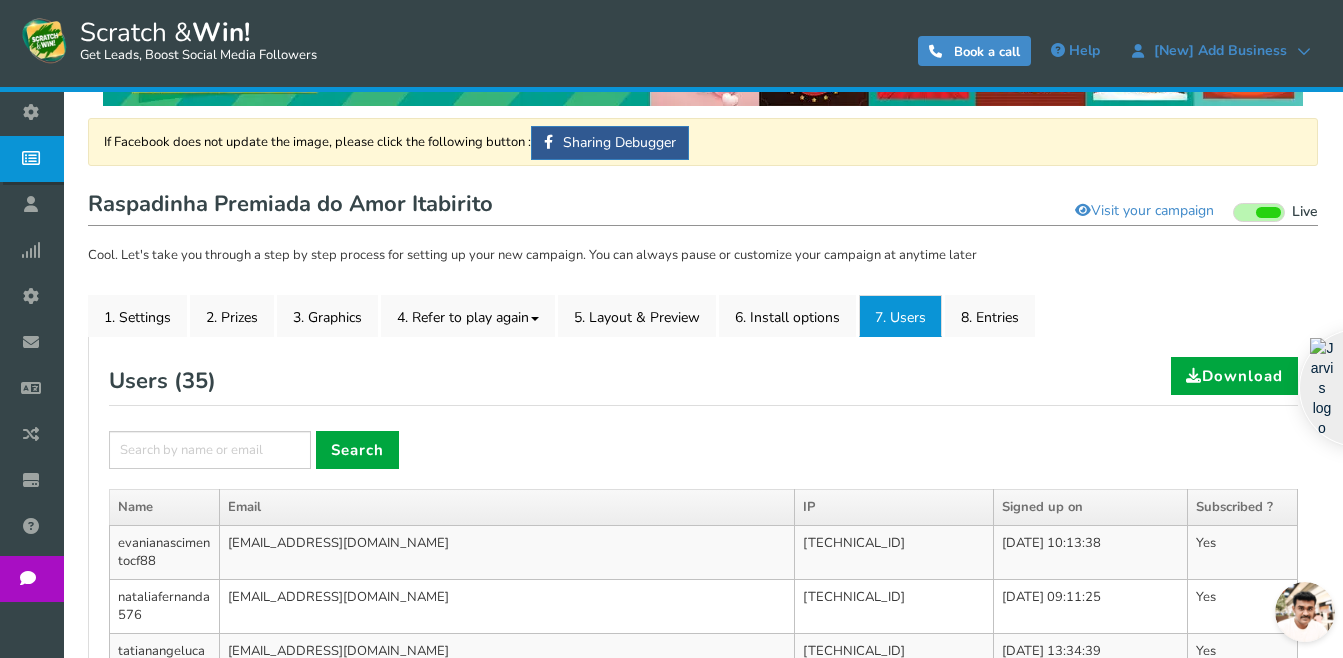 scroll, scrollTop: 133, scrollLeft: 0, axis: vertical 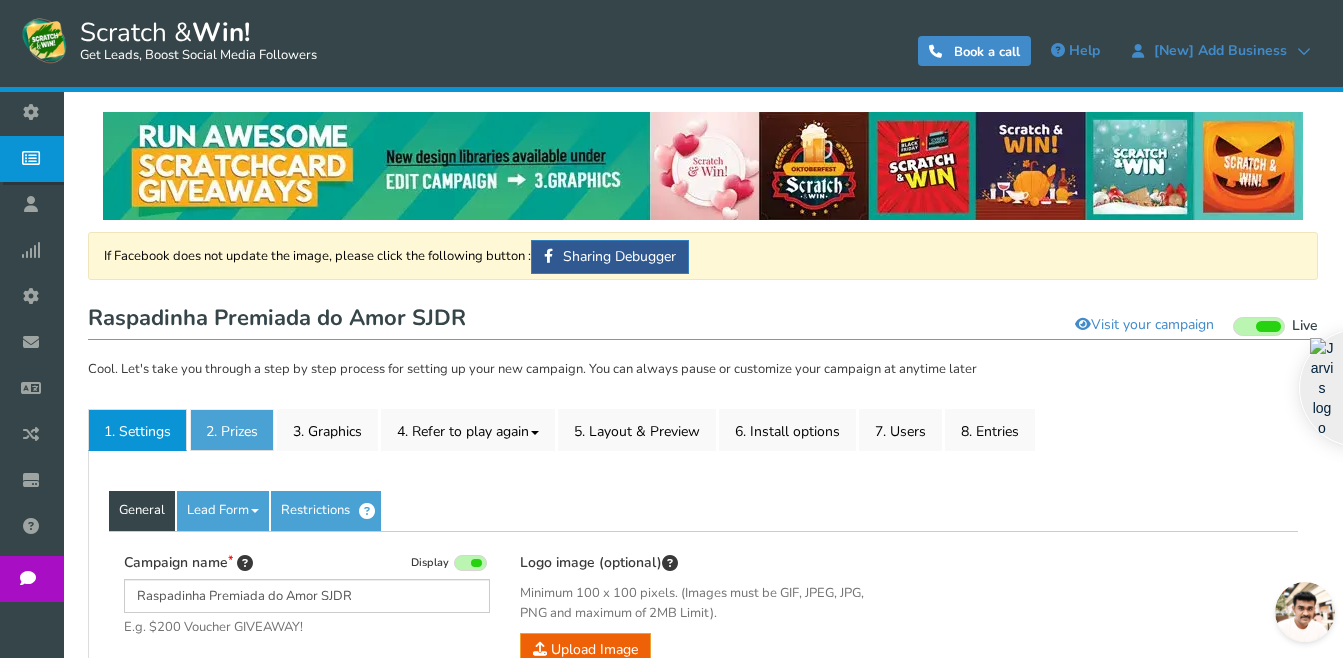 click on "2. Prizes" at bounding box center (232, 430) 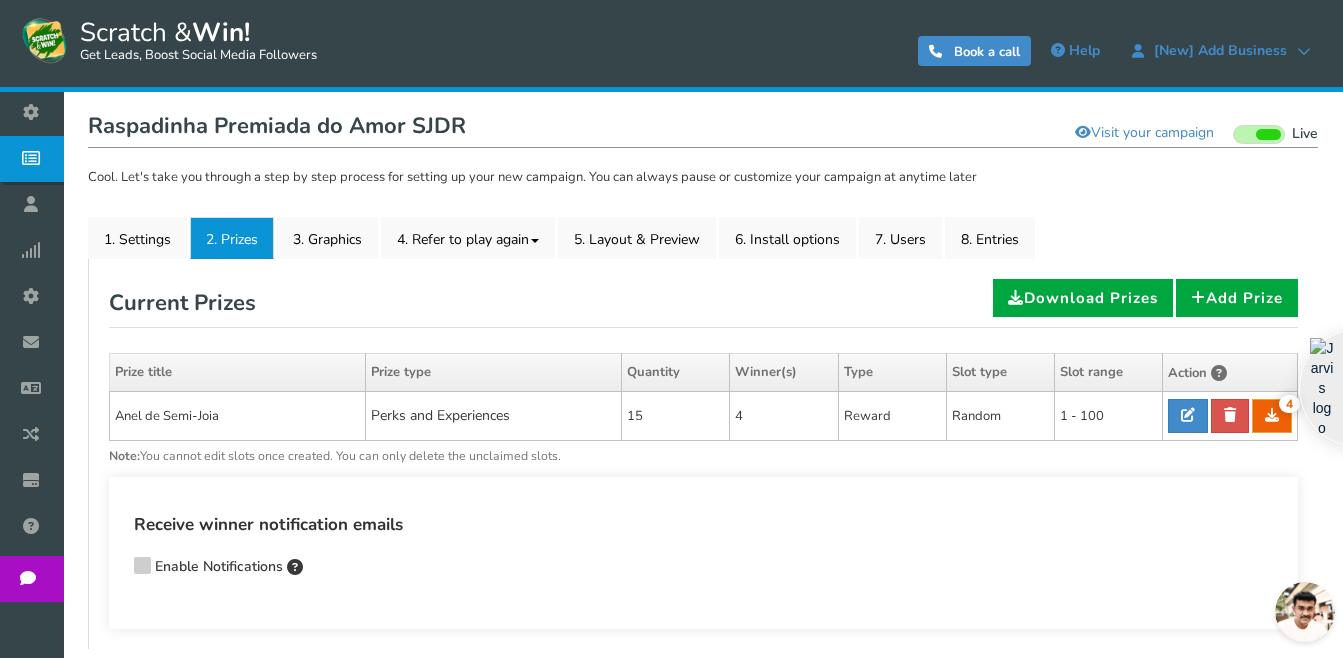 scroll, scrollTop: 193, scrollLeft: 0, axis: vertical 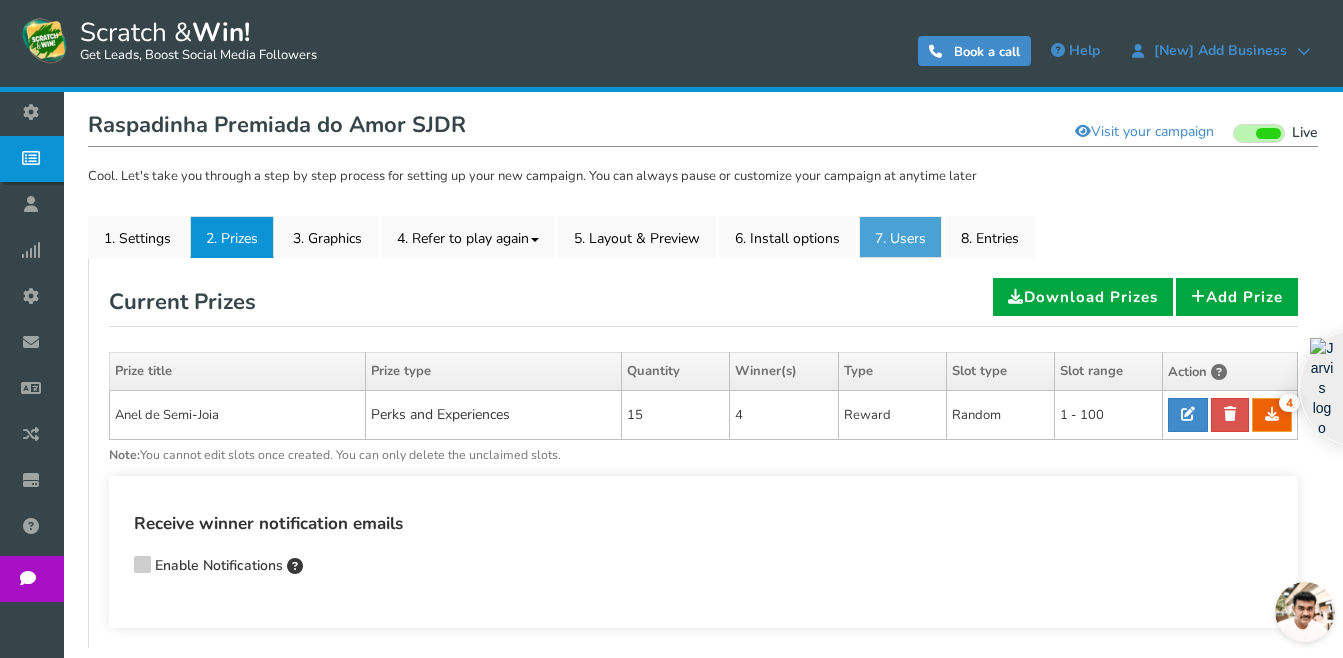 click on "7. Users" at bounding box center [900, 237] 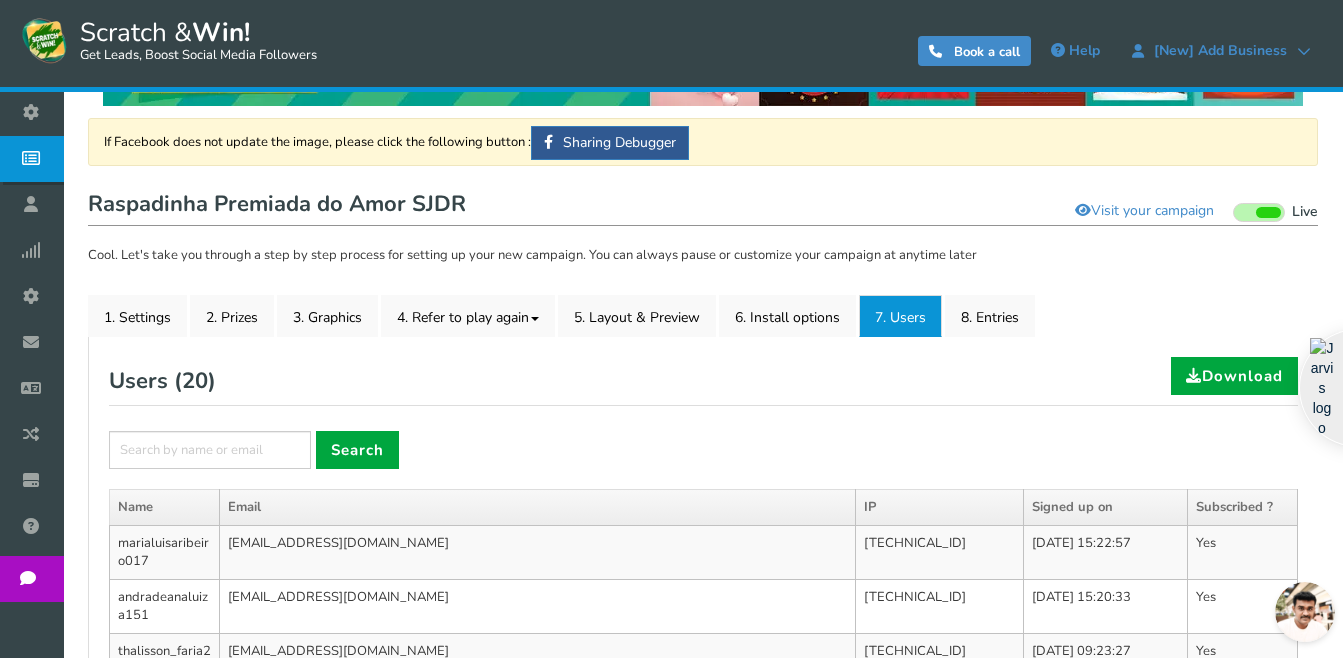 scroll, scrollTop: 193, scrollLeft: 0, axis: vertical 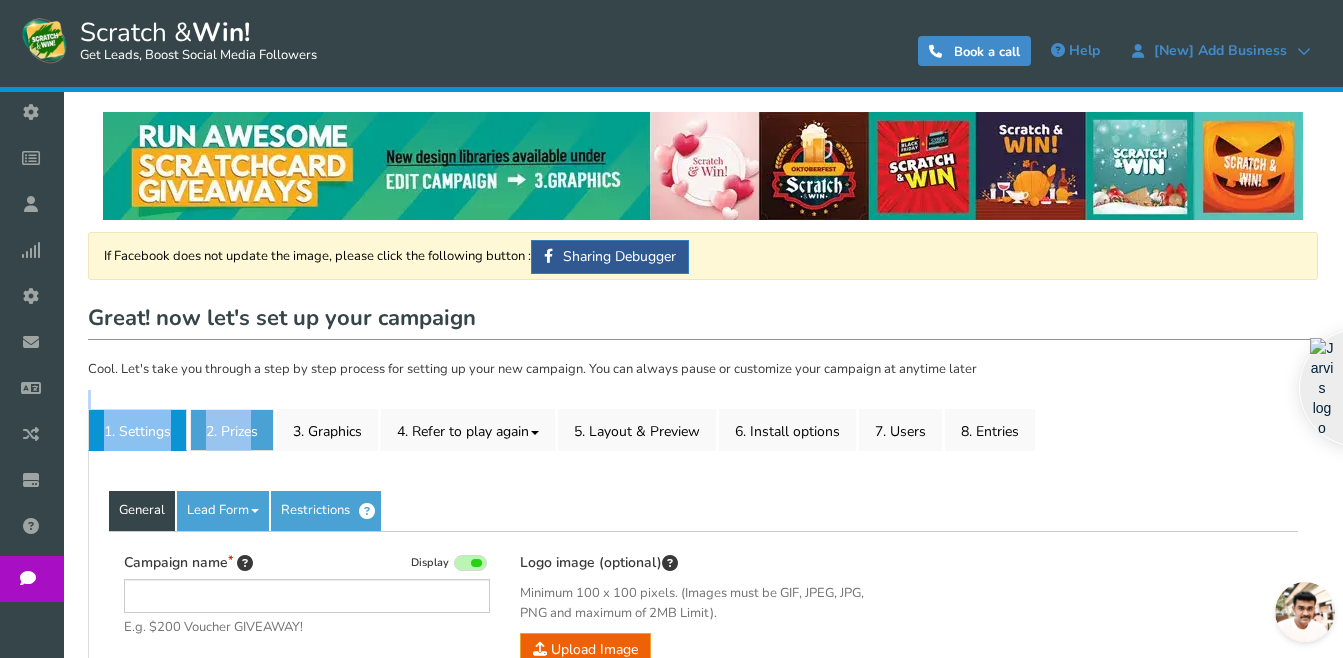drag, startPoint x: 255, startPoint y: 407, endPoint x: 251, endPoint y: 438, distance: 31.257 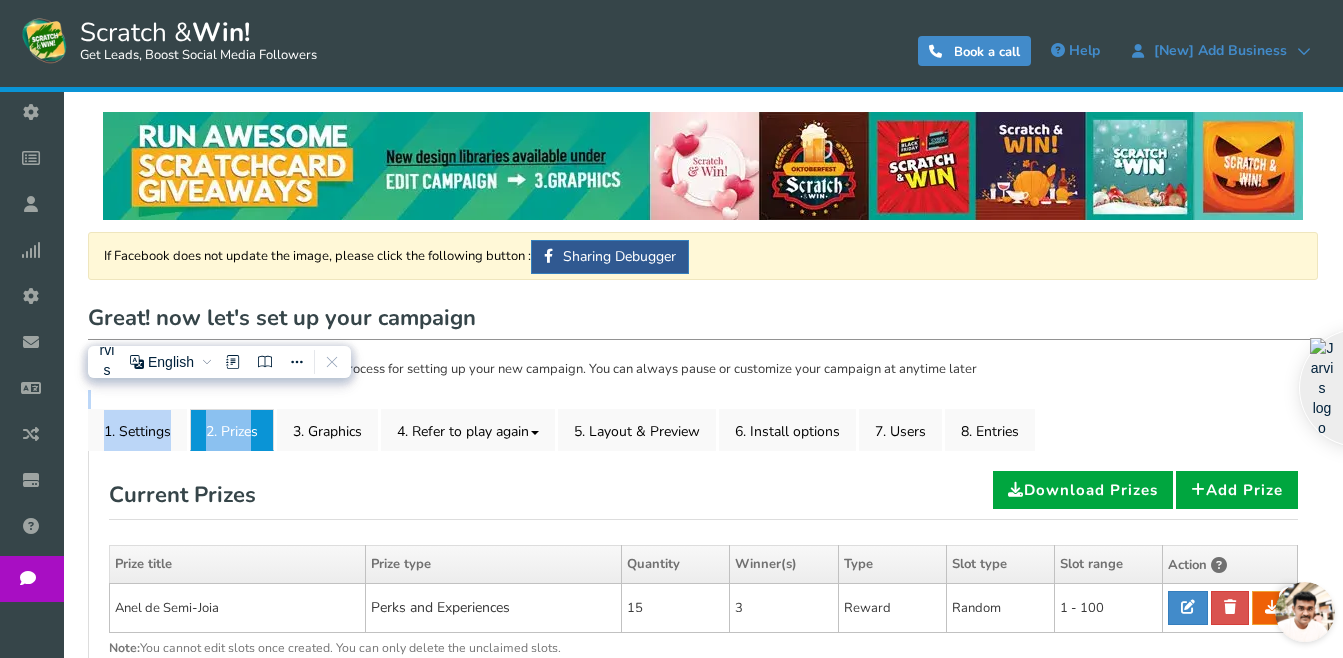 scroll, scrollTop: 203, scrollLeft: 0, axis: vertical 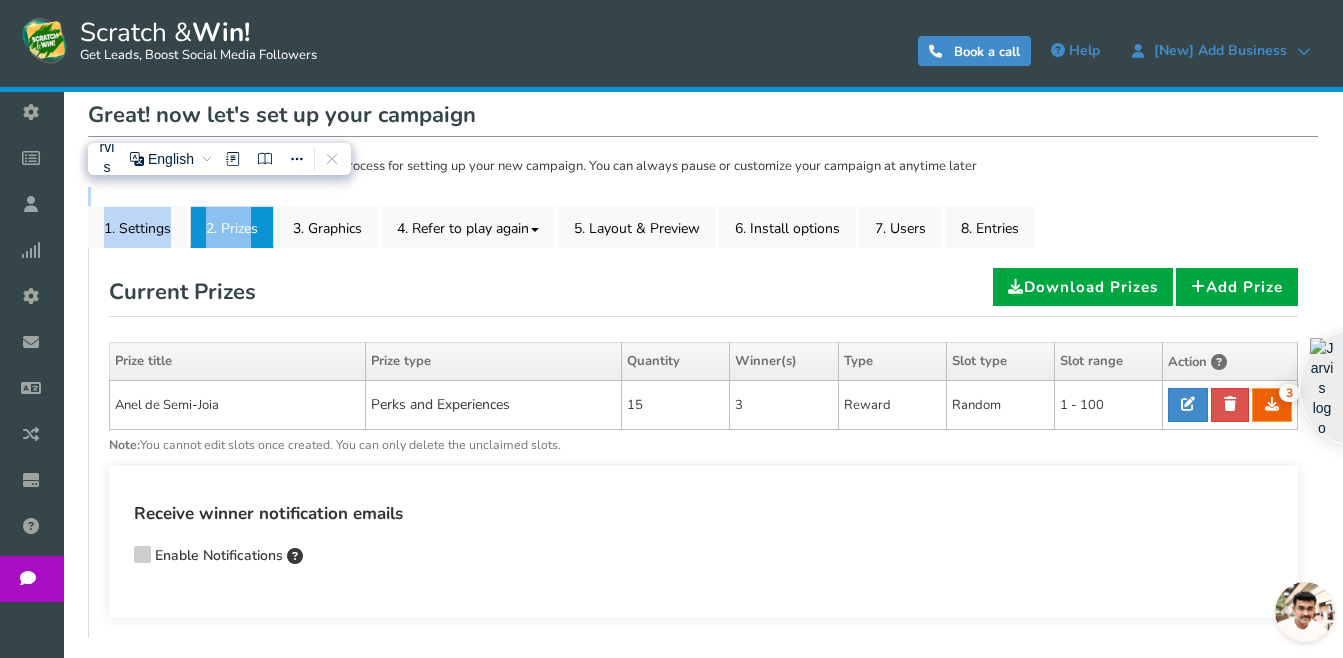 click on "2. Prizes" at bounding box center [232, 227] 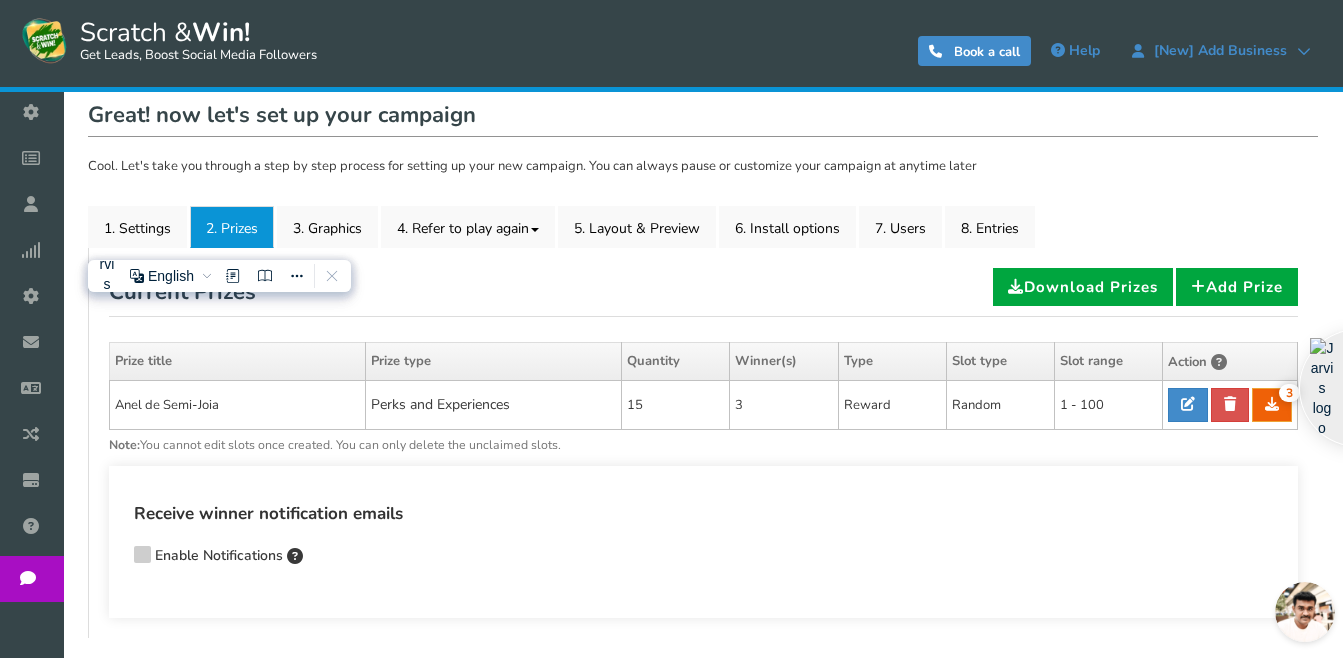 click on "Current Prizes
Download Prizes
Add Prize" at bounding box center (703, 292) 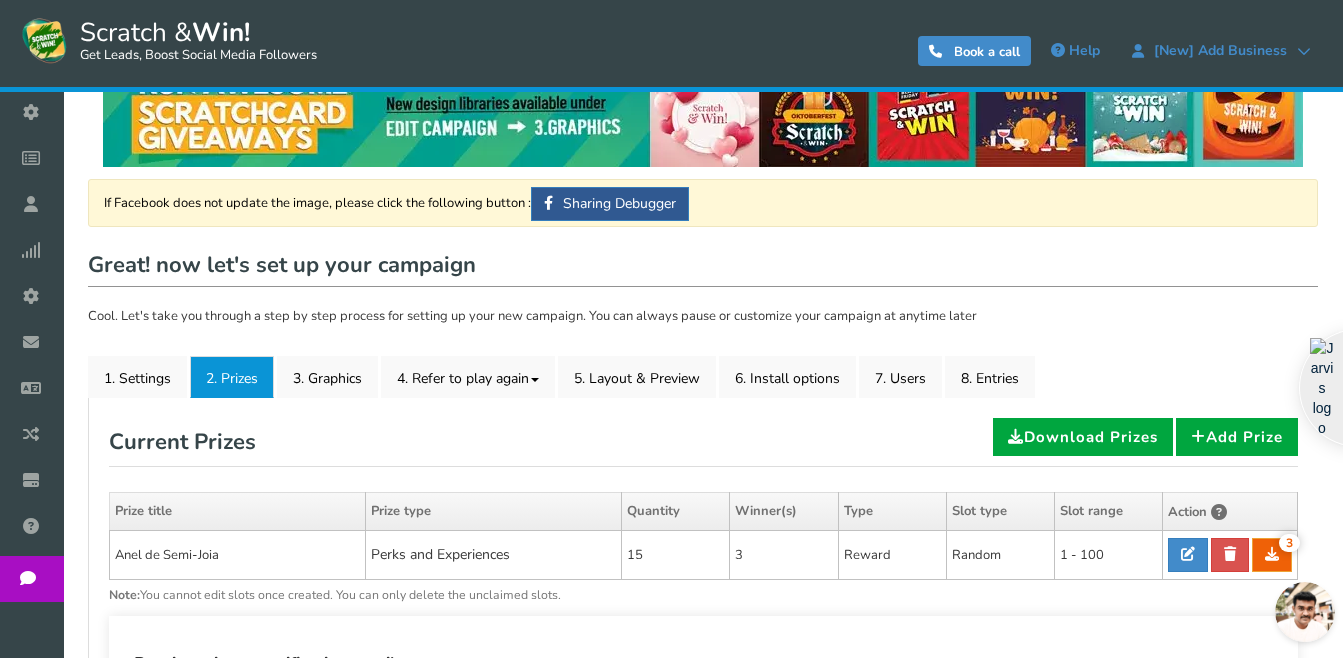 scroll, scrollTop: 100, scrollLeft: 0, axis: vertical 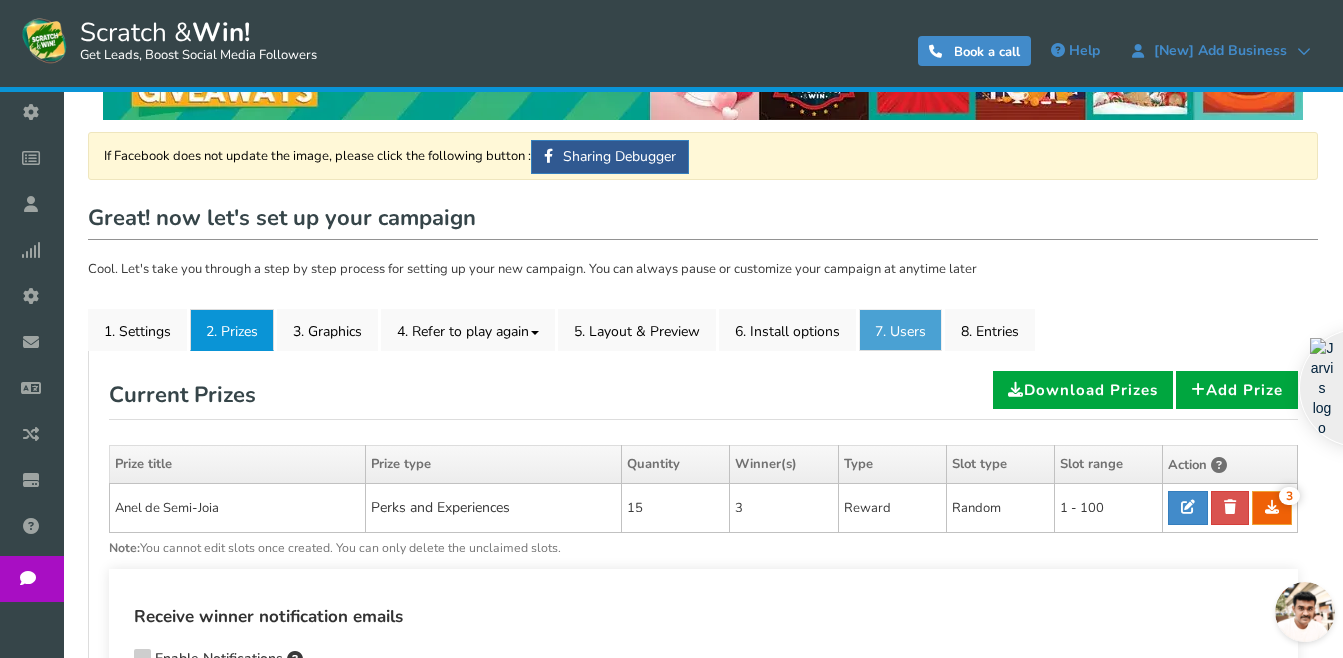 click on "7. Users" at bounding box center (900, 330) 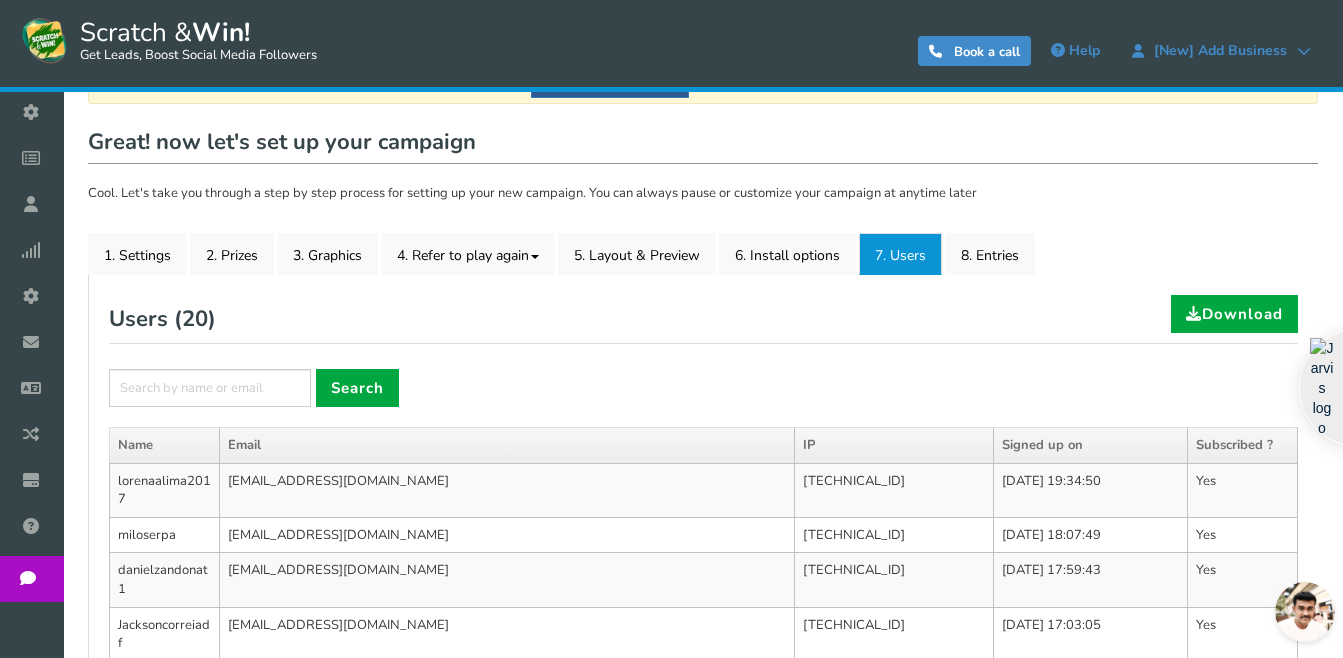 scroll, scrollTop: 300, scrollLeft: 0, axis: vertical 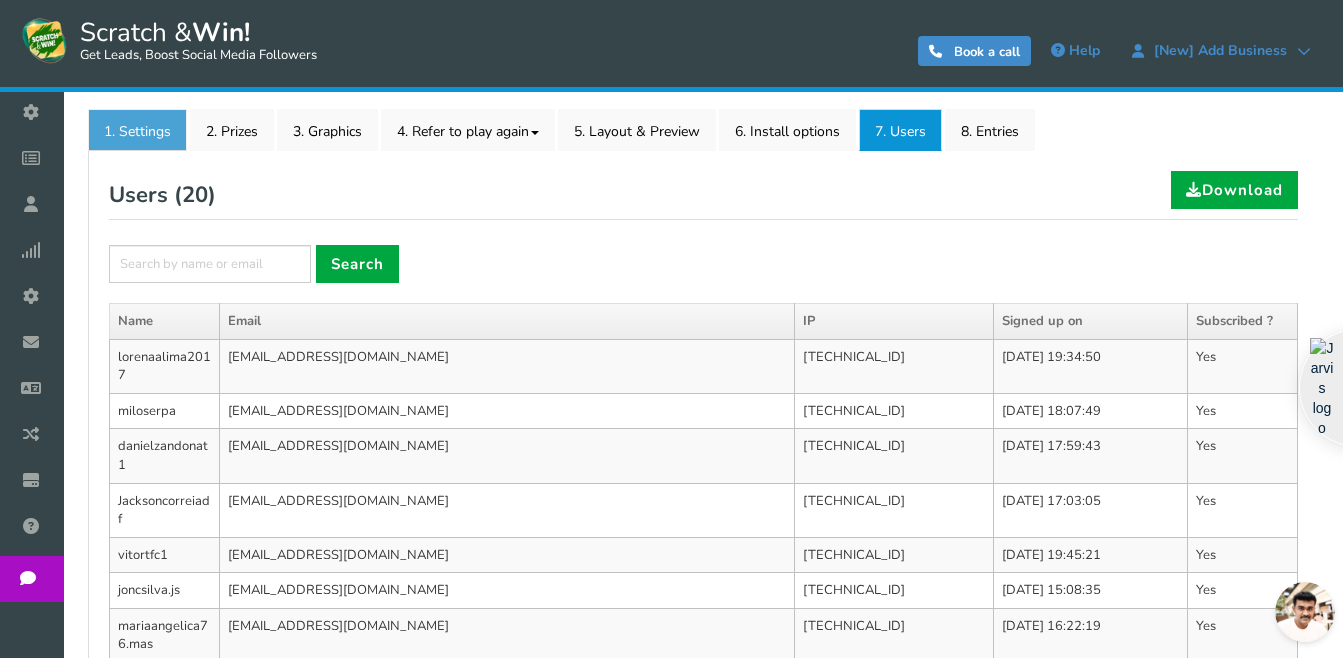 click on "1. Settings" at bounding box center [137, 130] 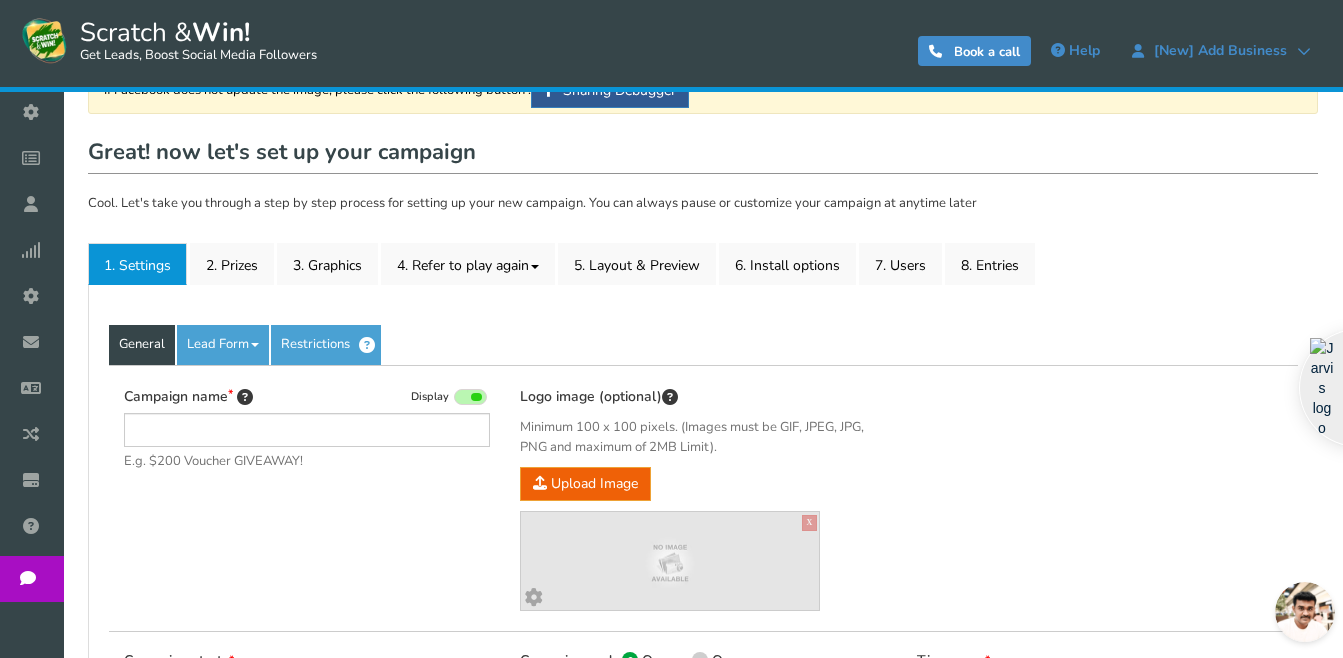 scroll, scrollTop: 115, scrollLeft: 0, axis: vertical 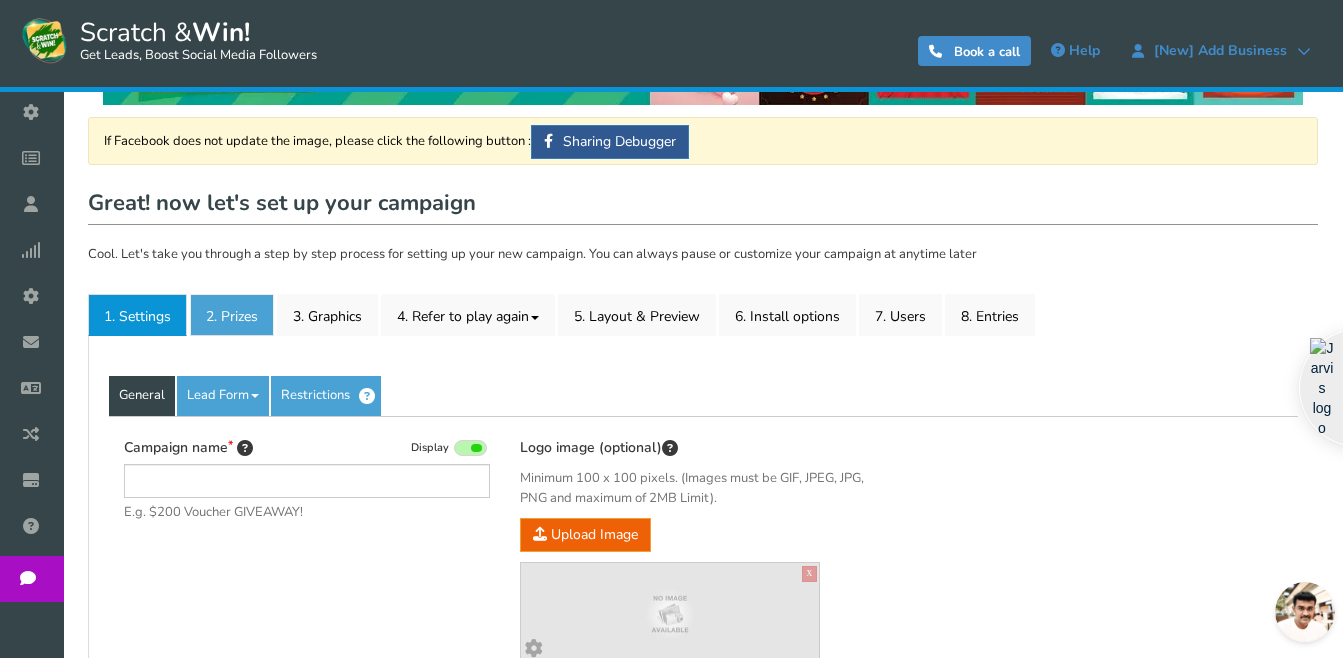 click on "2. Prizes" at bounding box center (232, 315) 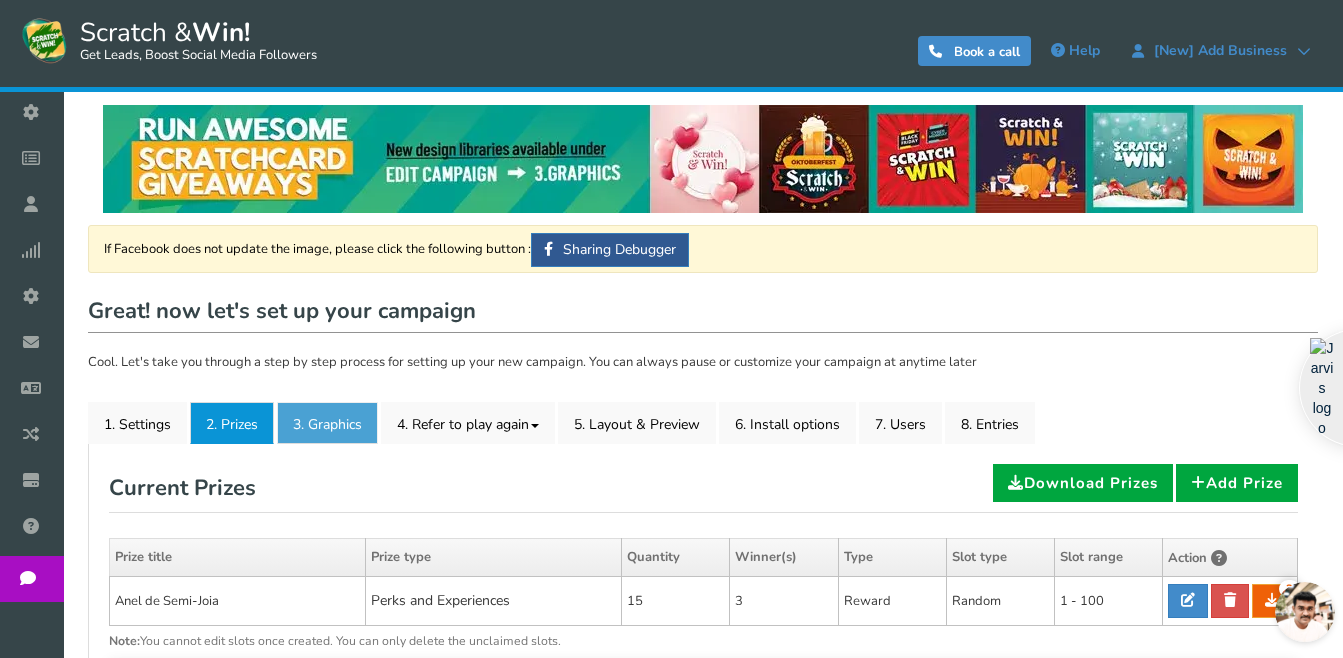 scroll, scrollTop: 3, scrollLeft: 0, axis: vertical 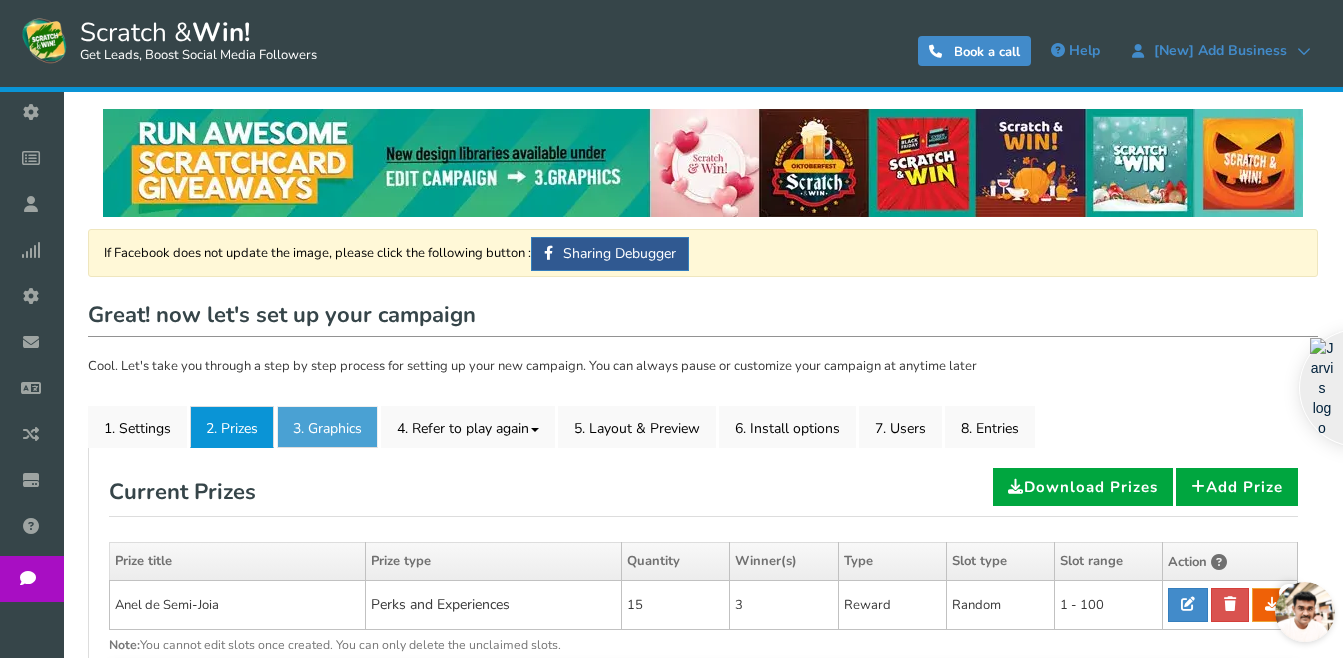 click on "3. Graphics" at bounding box center (327, 427) 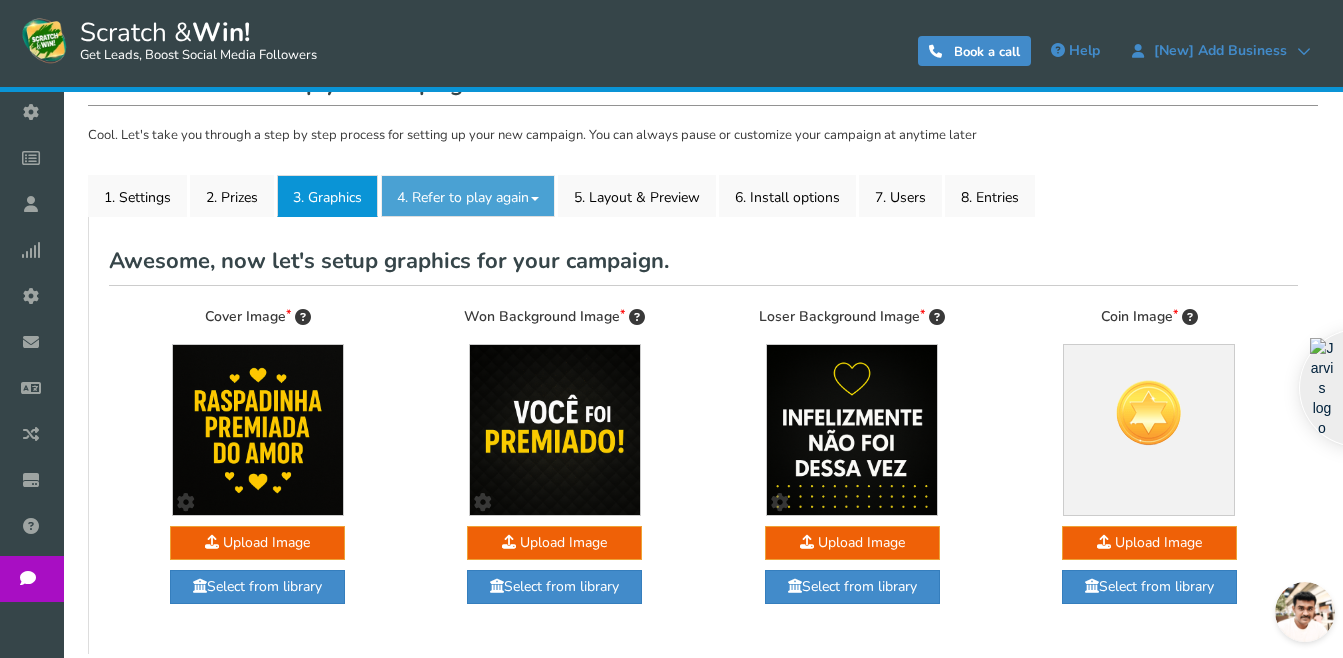 scroll, scrollTop: 250, scrollLeft: 0, axis: vertical 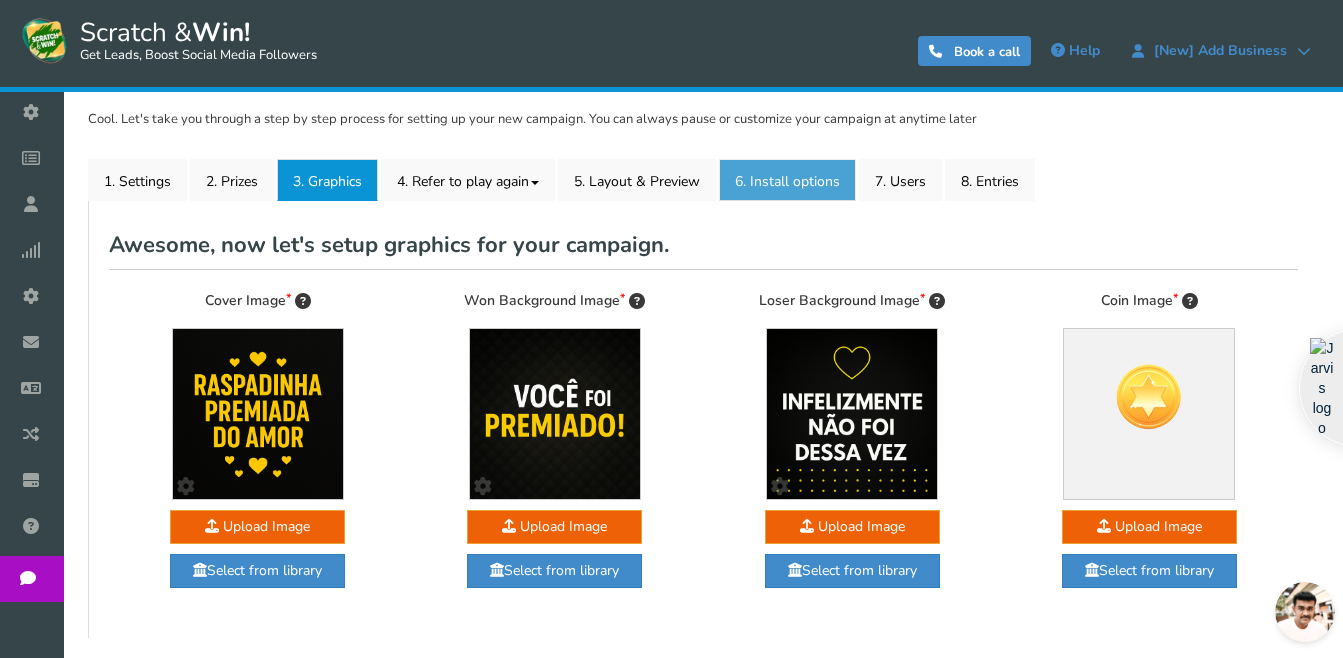 click on "6. Install options  New" at bounding box center [787, 180] 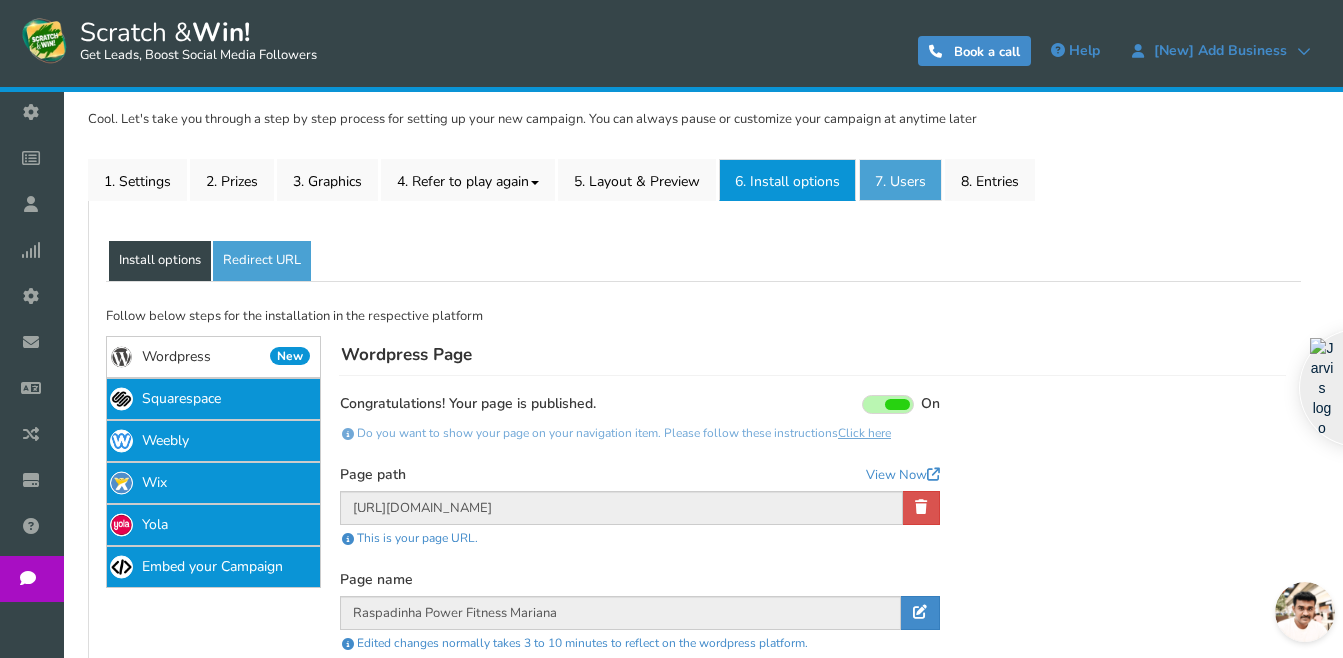 click on "7. Users" at bounding box center (900, 180) 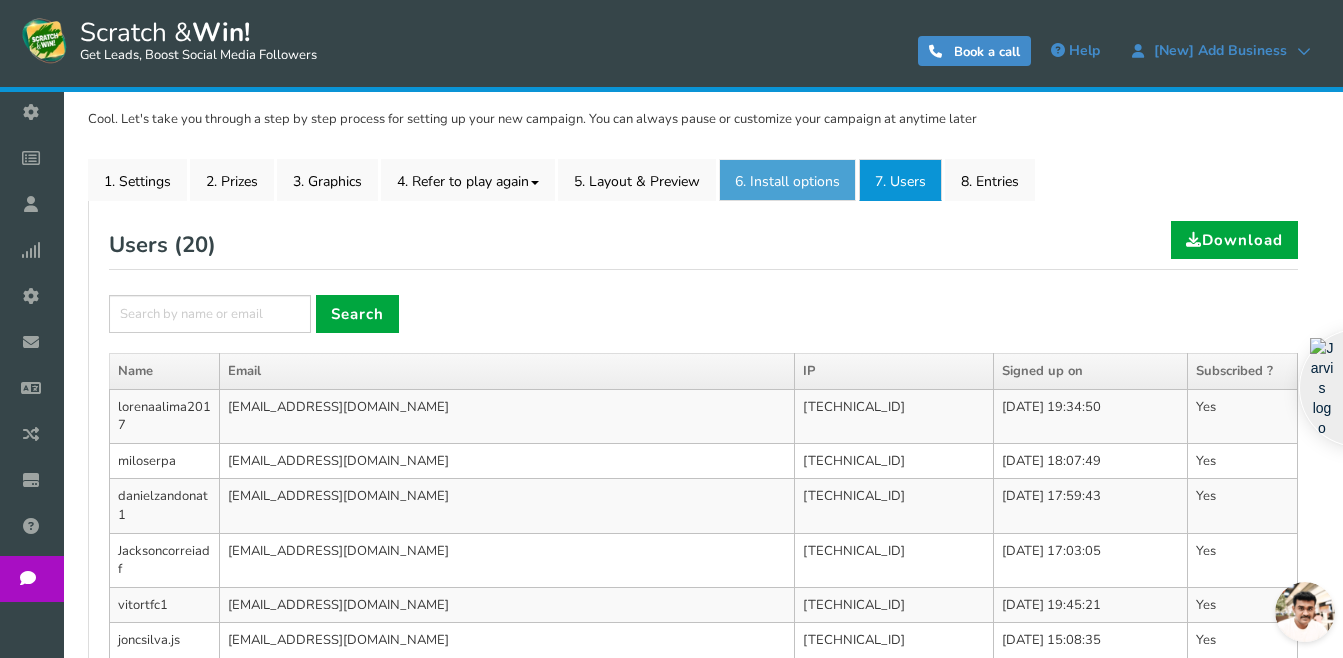 click on "6. Install options  New" at bounding box center [787, 180] 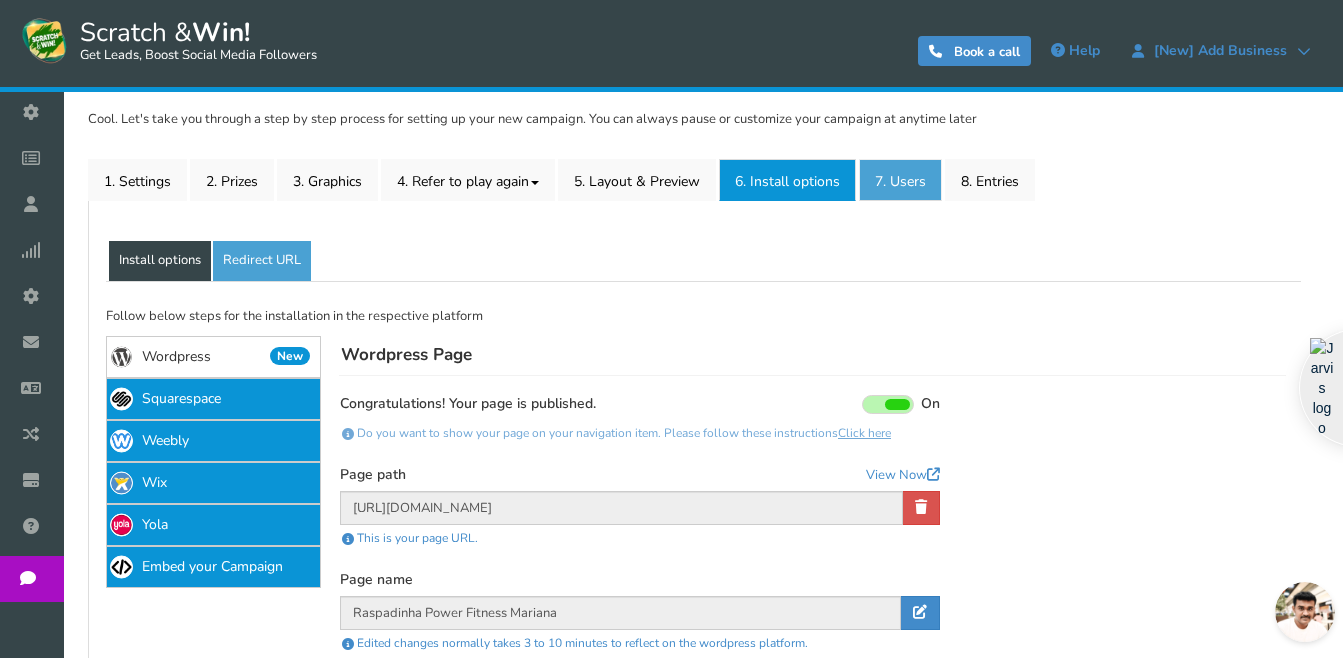 click on "7. Users" at bounding box center (900, 180) 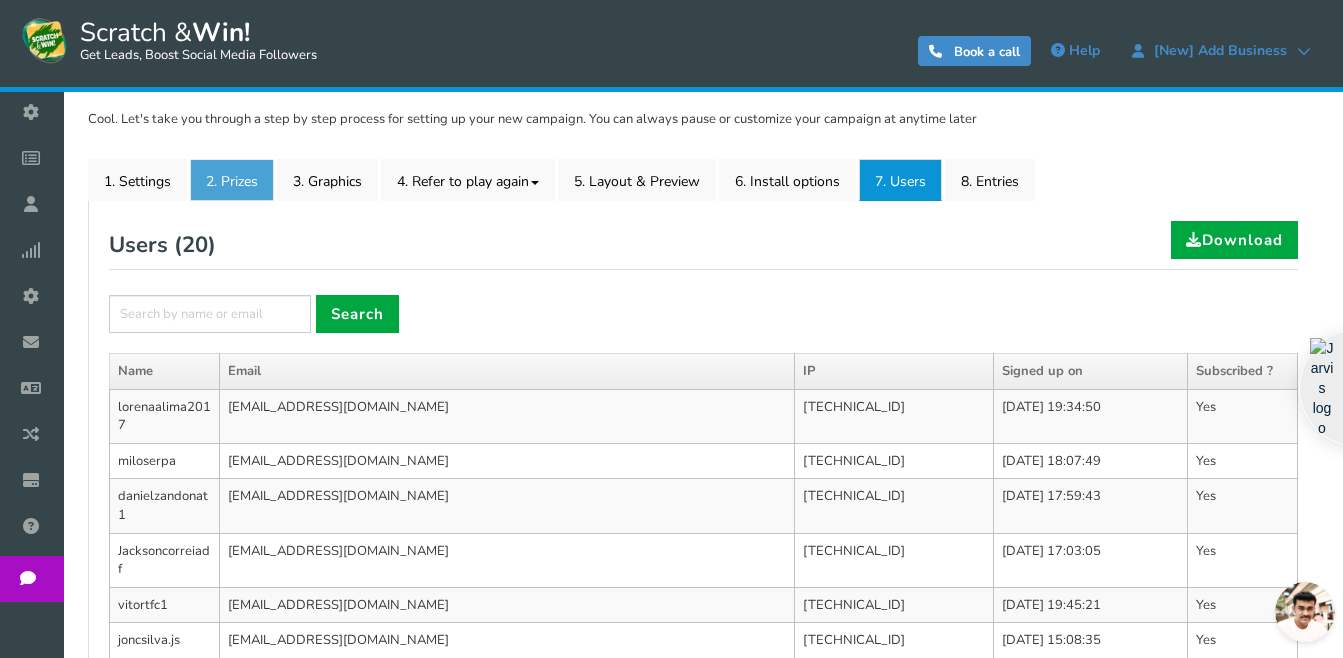 click on "2. Prizes" at bounding box center [232, 180] 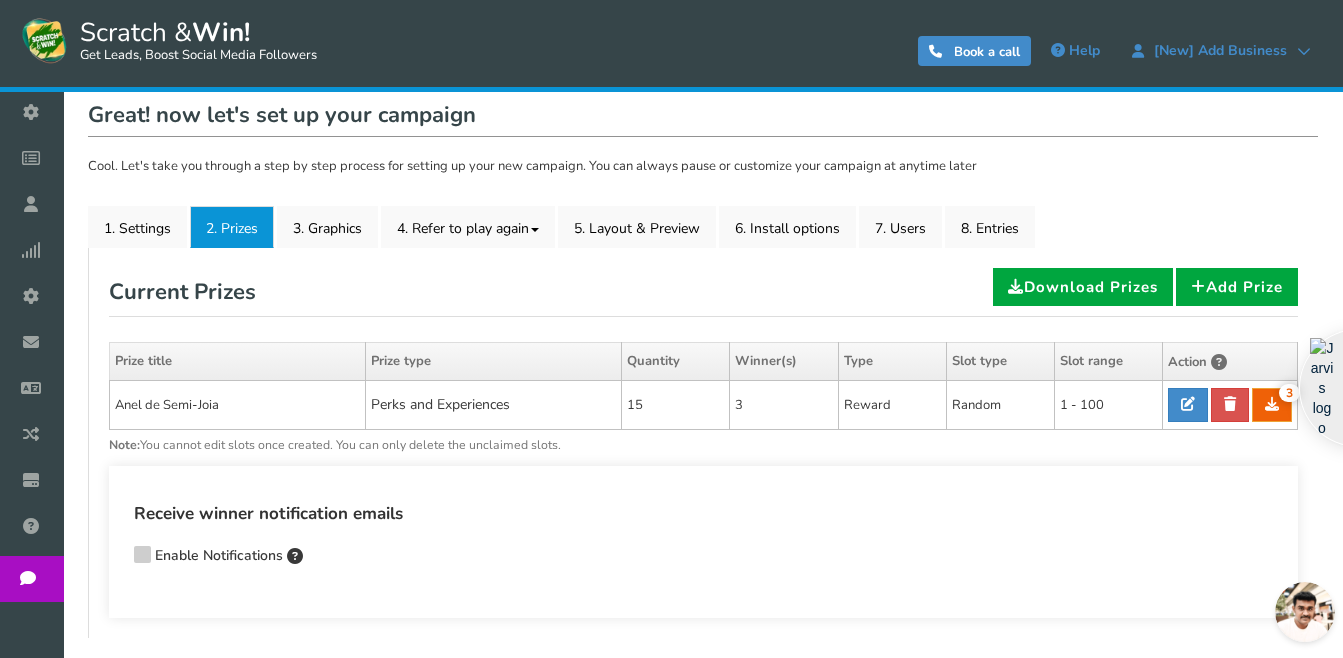 scroll, scrollTop: 203, scrollLeft: 0, axis: vertical 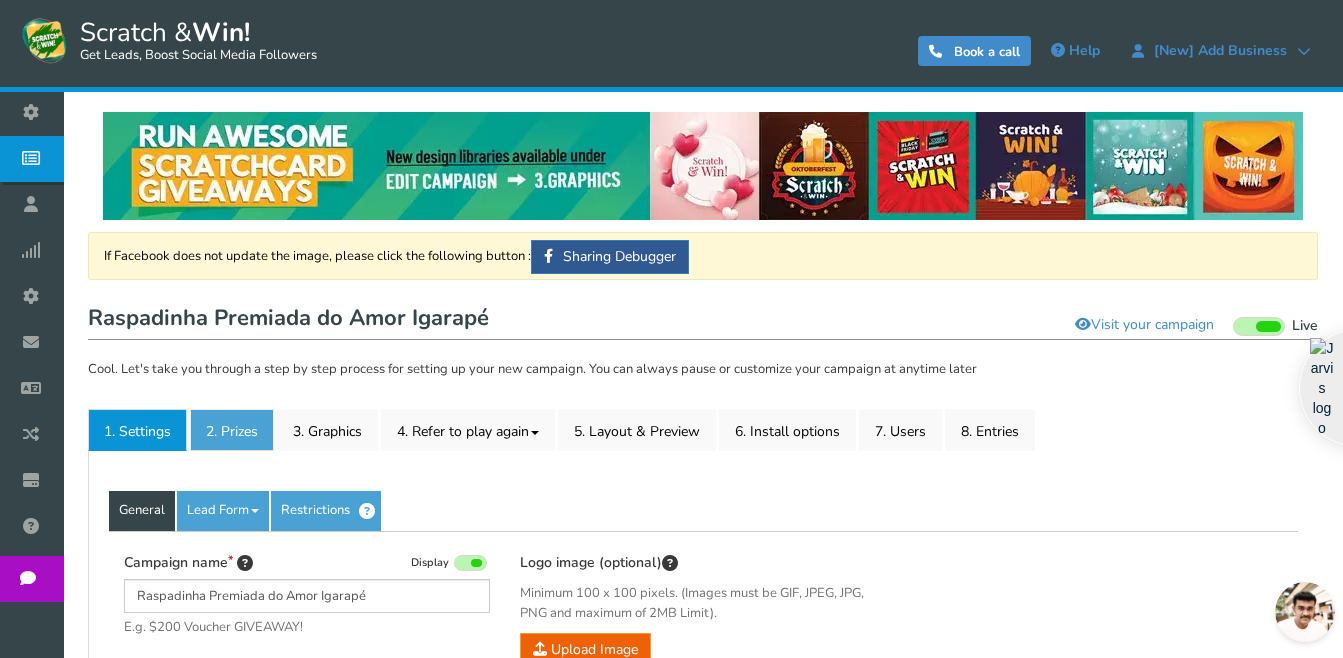 drag, startPoint x: 231, startPoint y: 407, endPoint x: 235, endPoint y: 419, distance: 12.649111 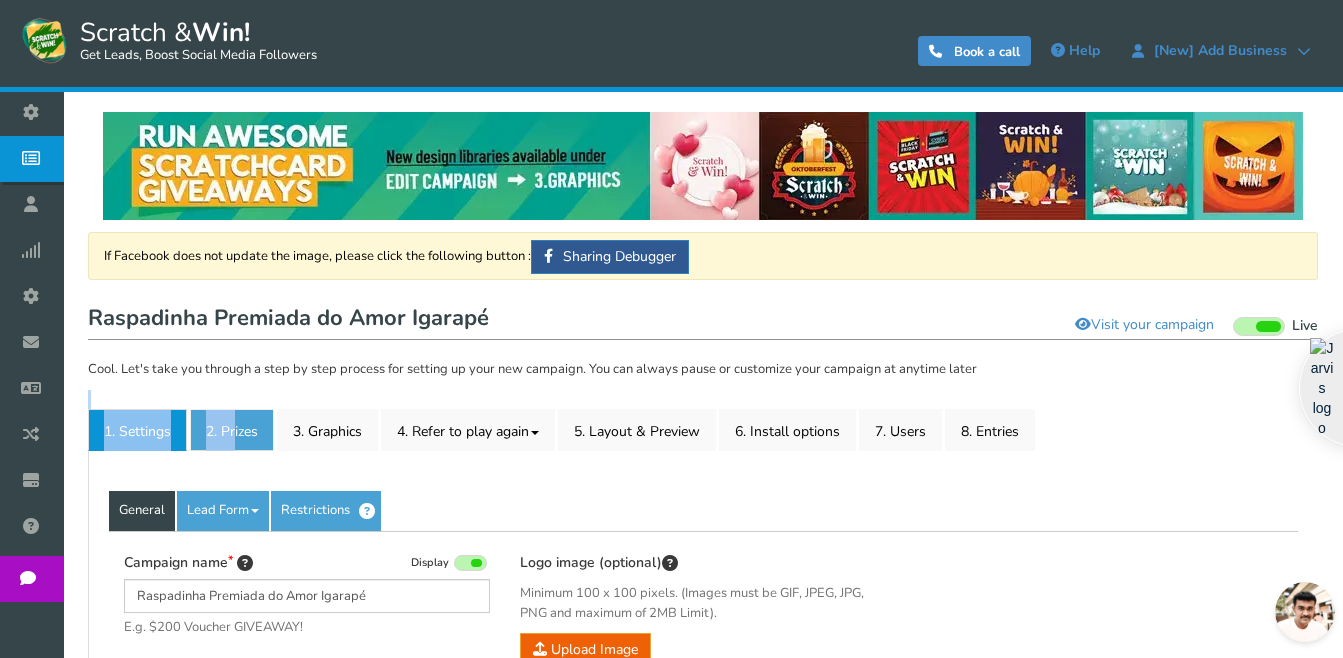 click on "2. Prizes" at bounding box center [232, 430] 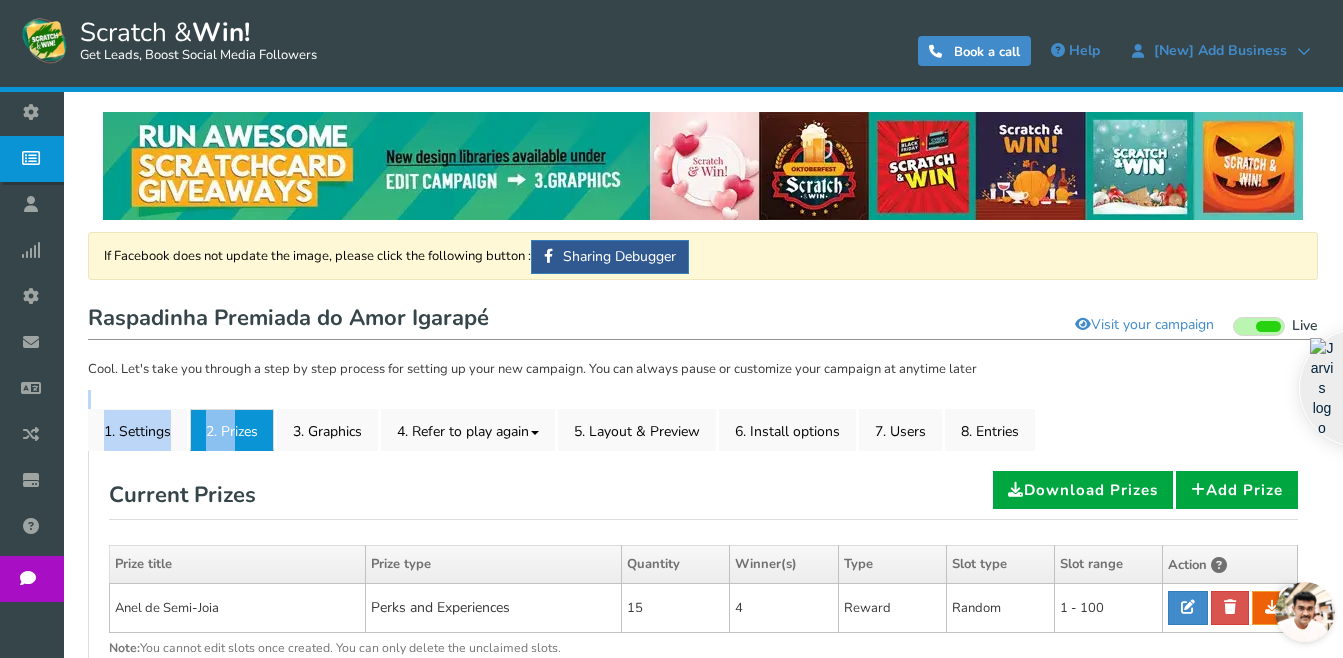 click on "2. Prizes" at bounding box center [232, 430] 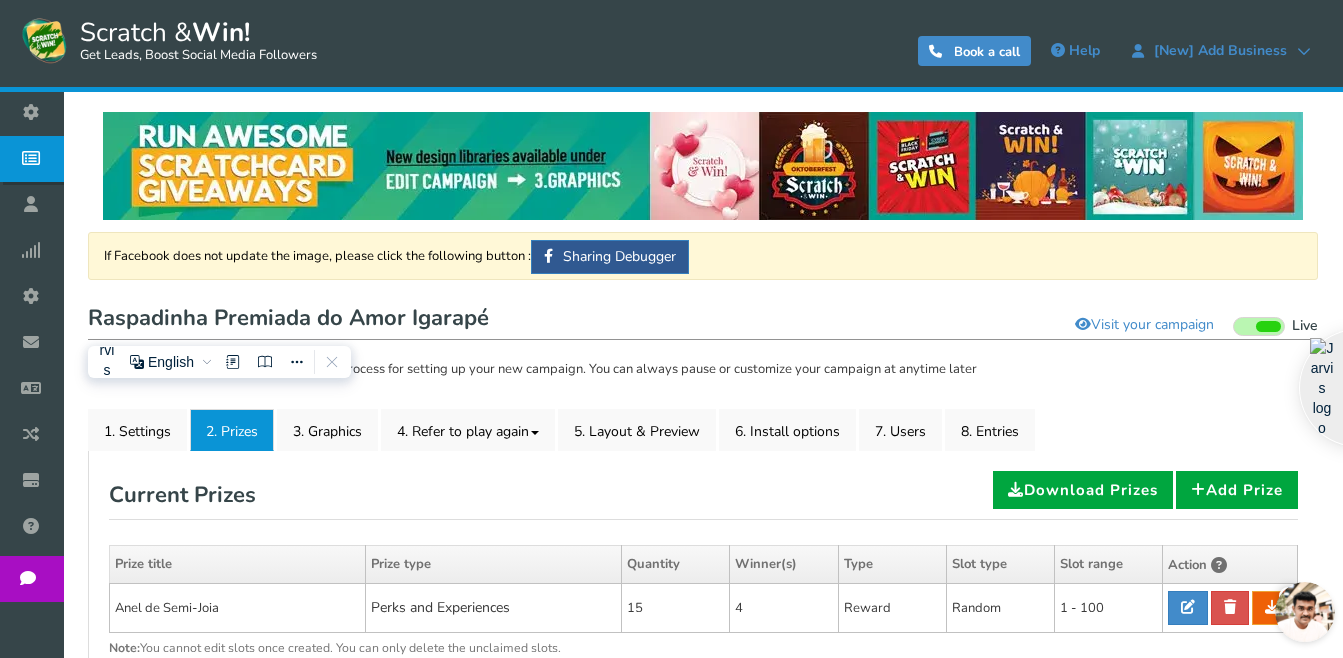 click on "Current Prizes
Download Prizes
Add Prize" at bounding box center [703, 495] 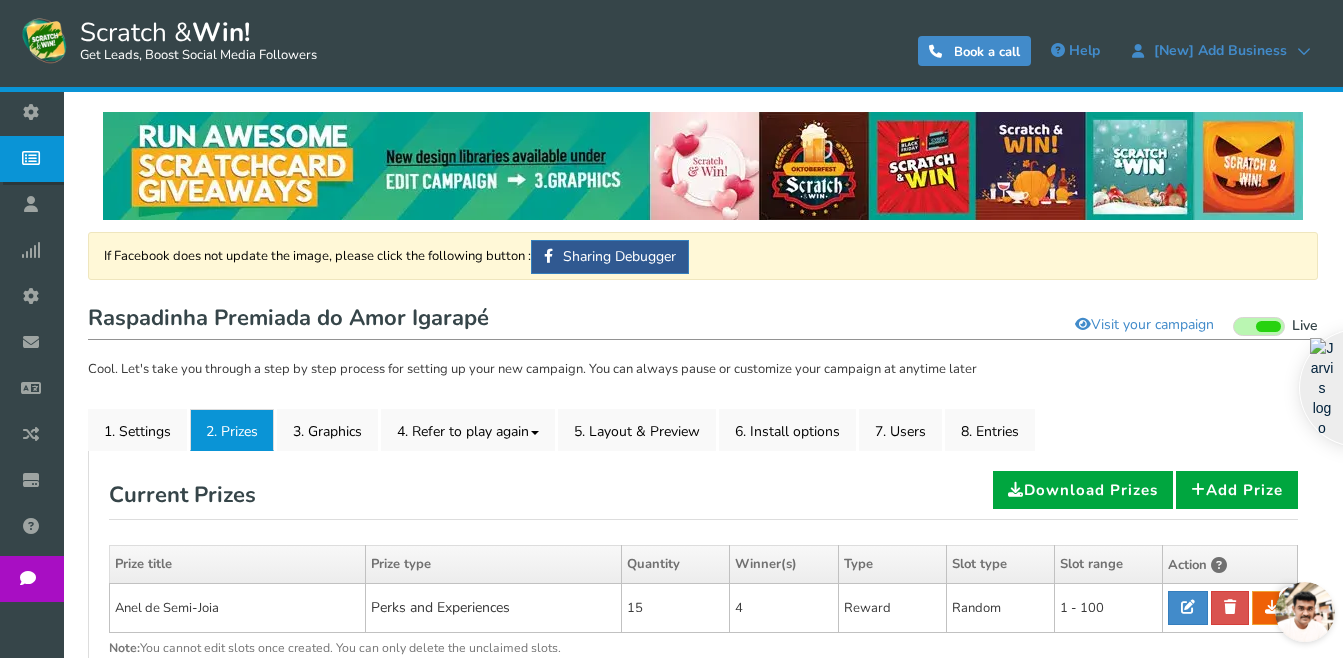scroll, scrollTop: 100, scrollLeft: 0, axis: vertical 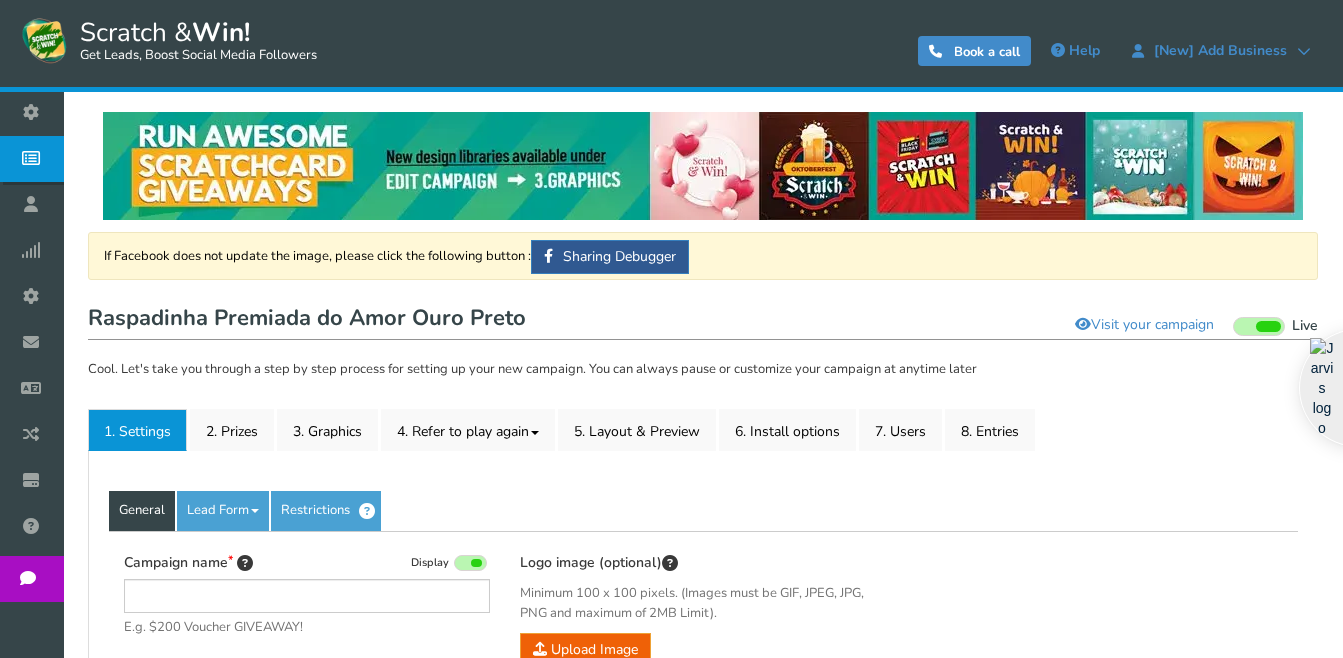 type on "Raspadinha Premiada do Amor Ouro Preto" 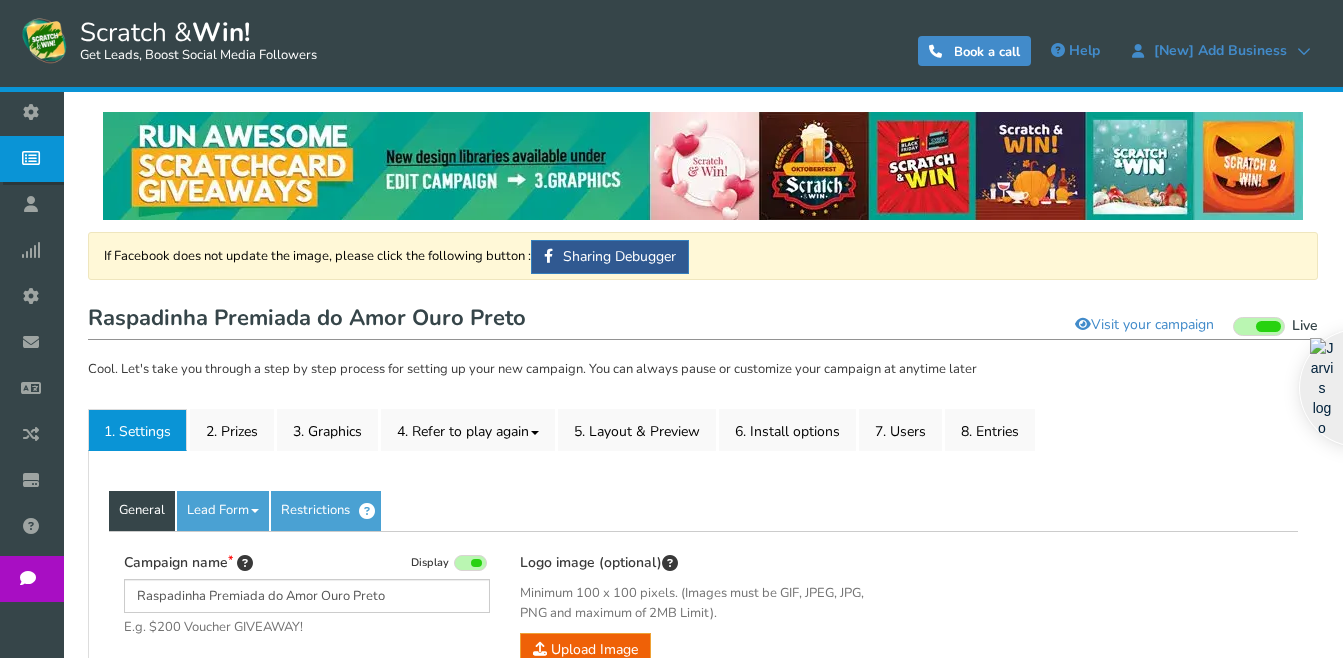 scroll, scrollTop: 0, scrollLeft: 0, axis: both 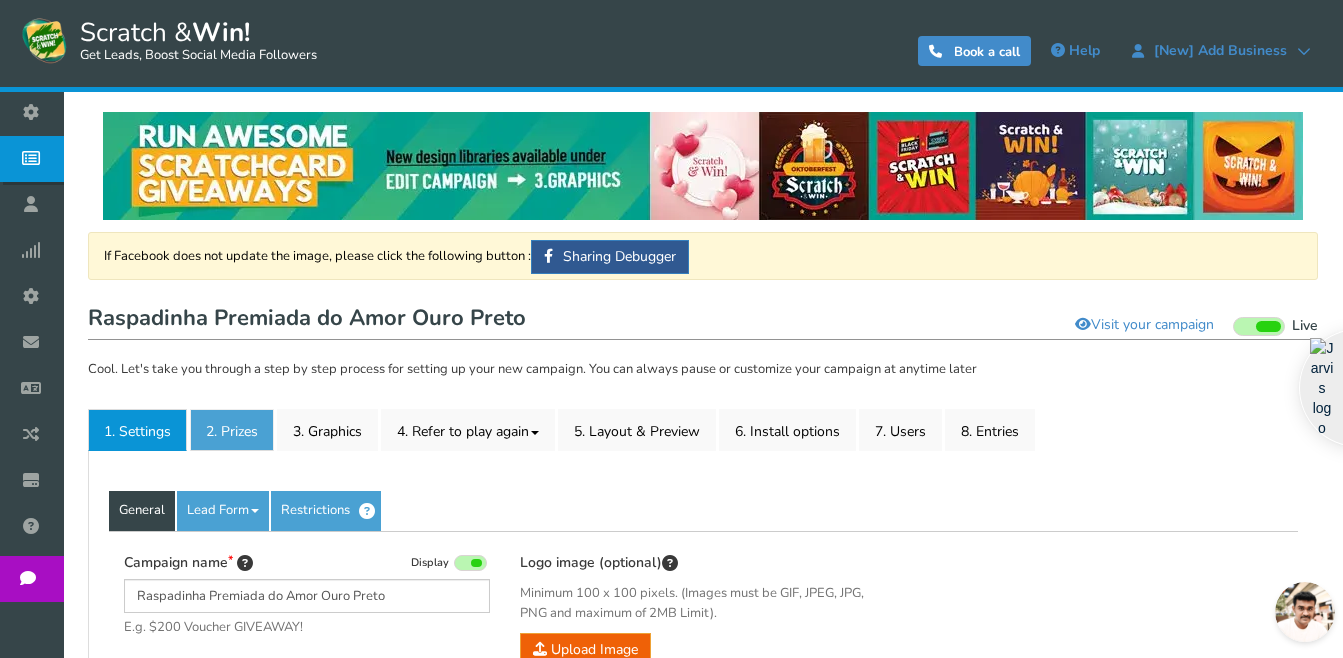 click on "2. Prizes" at bounding box center [232, 430] 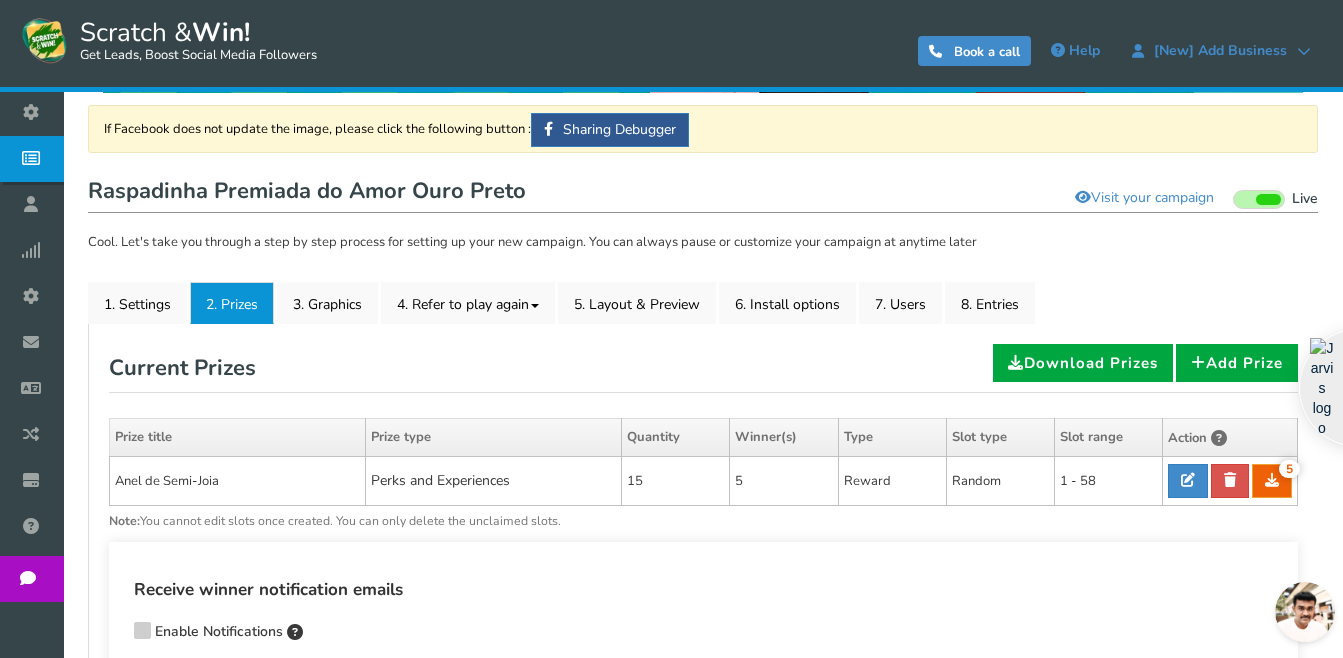 scroll, scrollTop: 136, scrollLeft: 0, axis: vertical 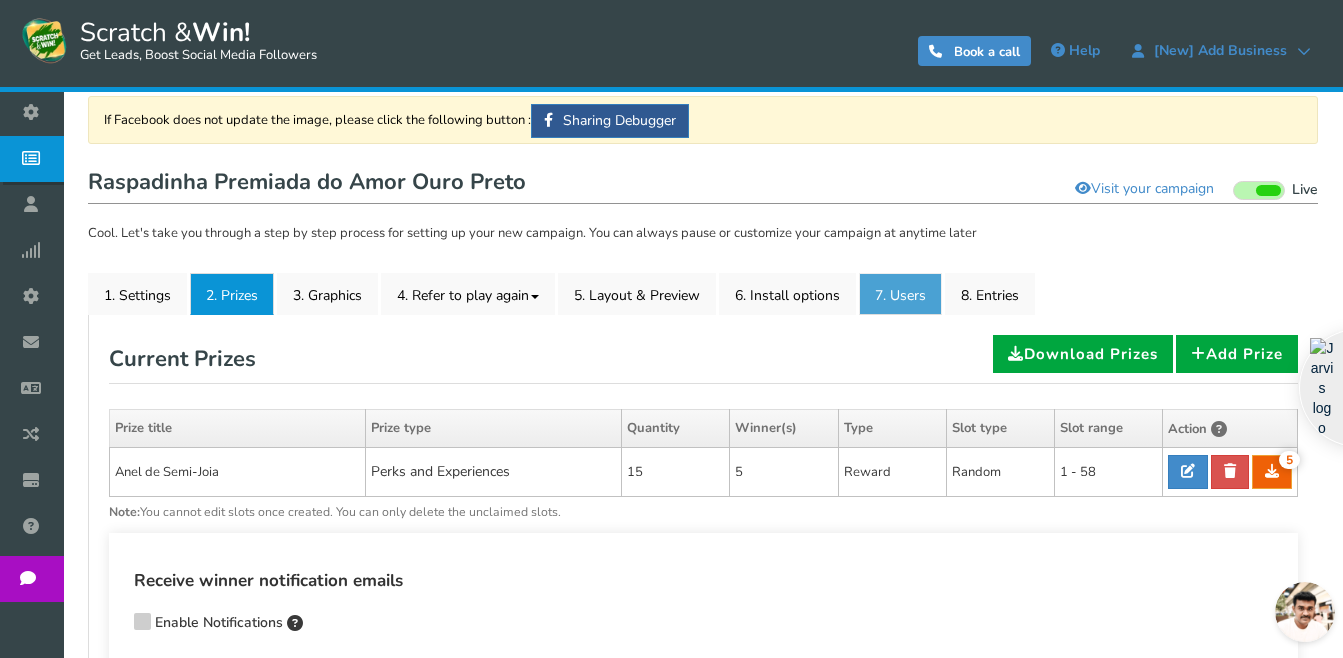 click on "7. Users" at bounding box center (900, 294) 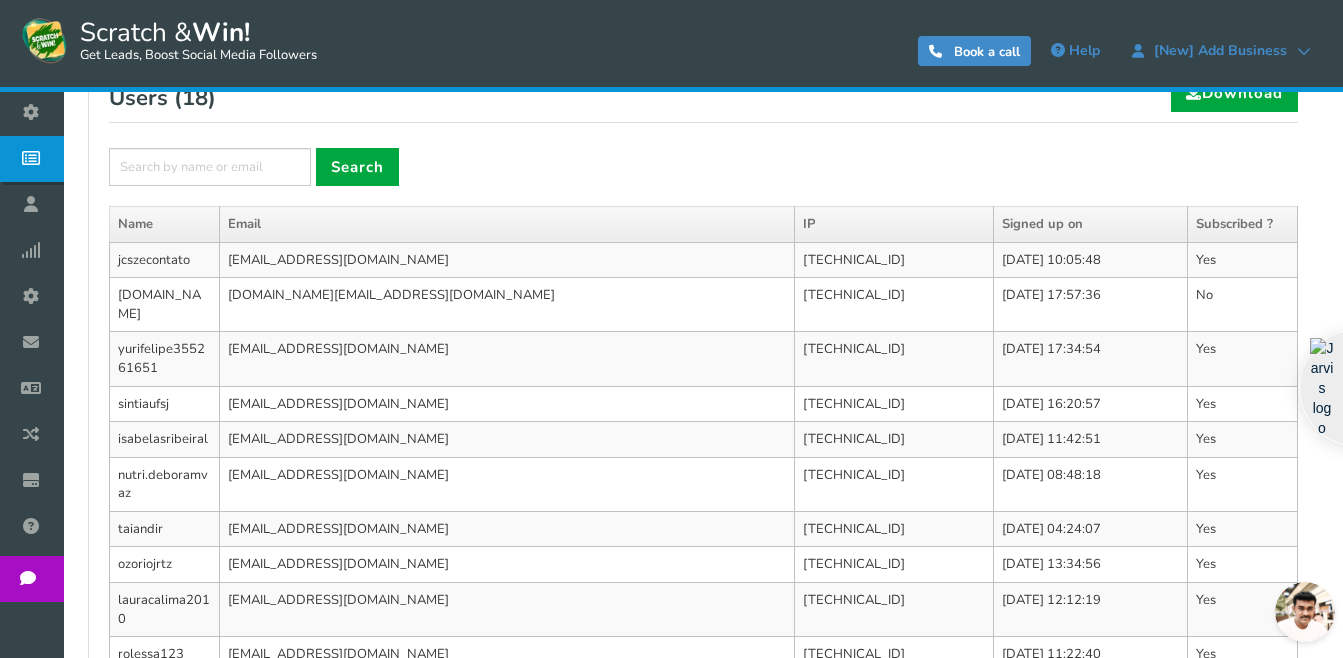 scroll, scrollTop: 436, scrollLeft: 0, axis: vertical 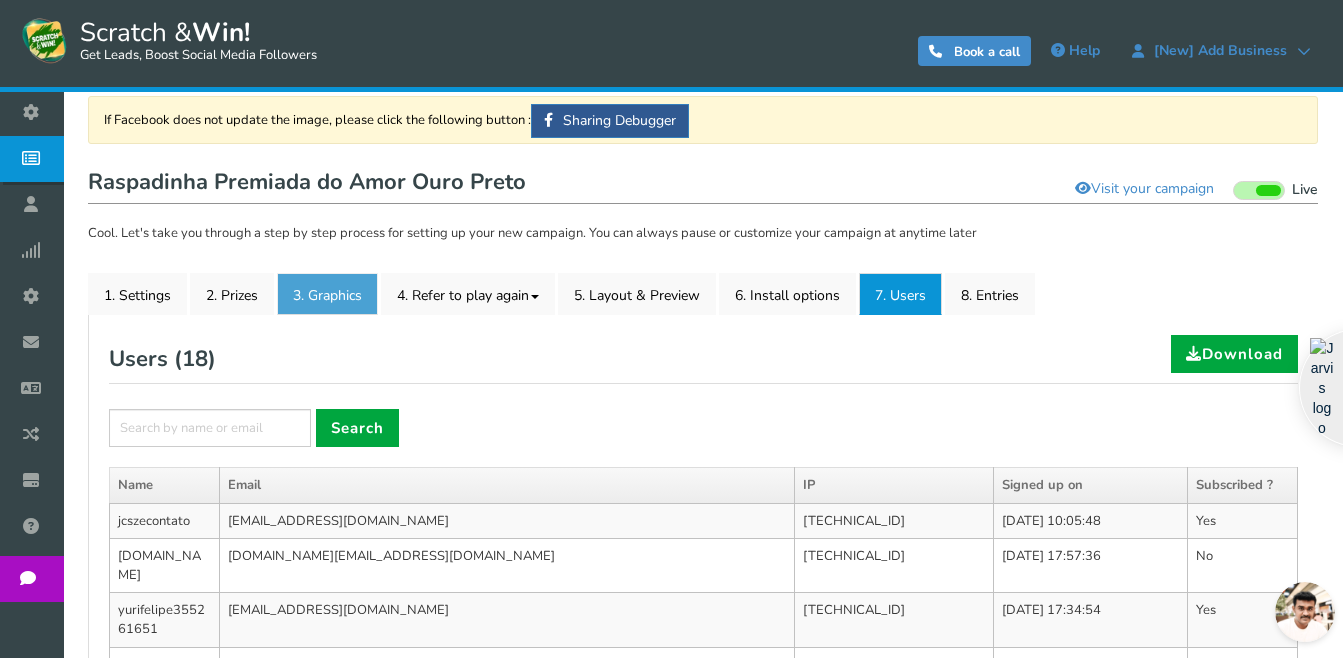 click on "3. Graphics" at bounding box center (327, 294) 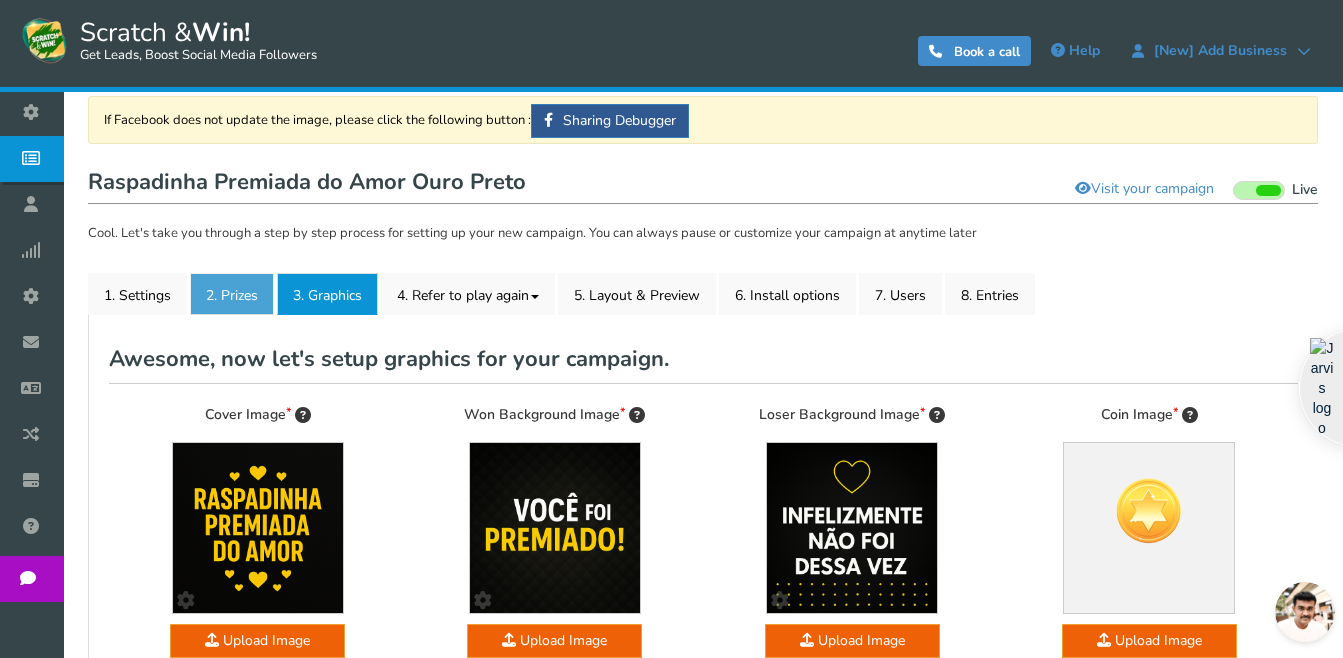 click on "2. Prizes" at bounding box center [232, 294] 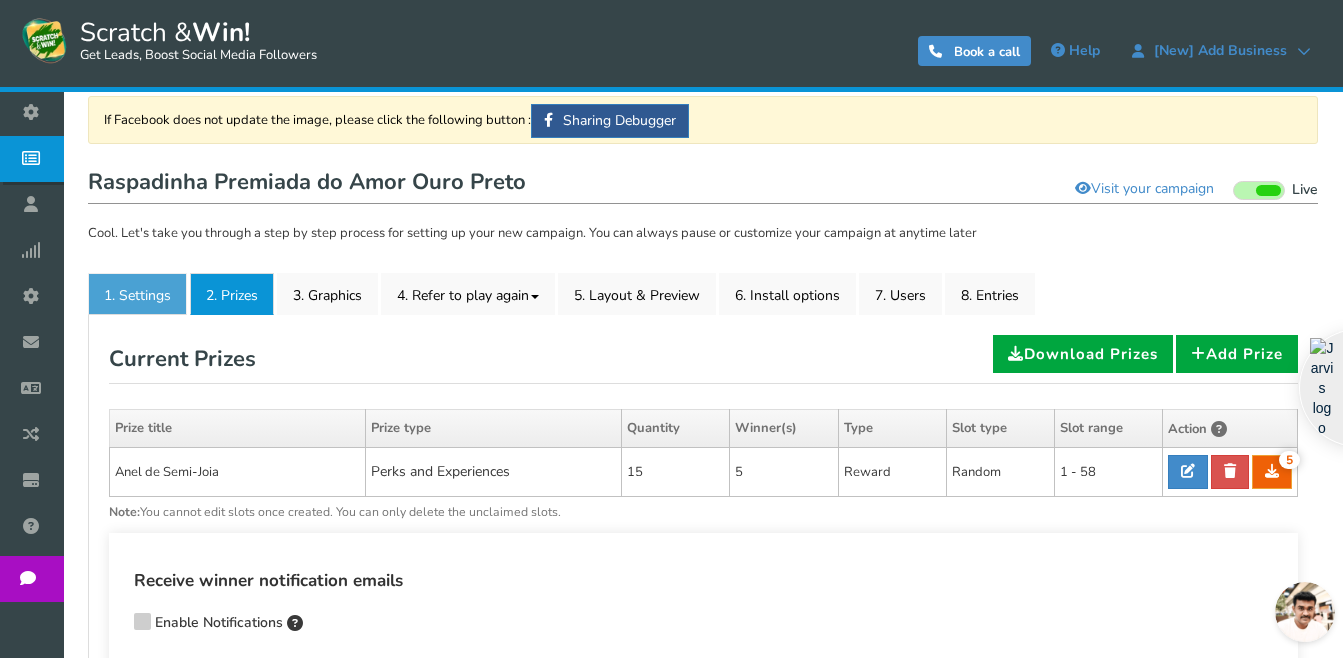 click on "1. Settings" at bounding box center [137, 294] 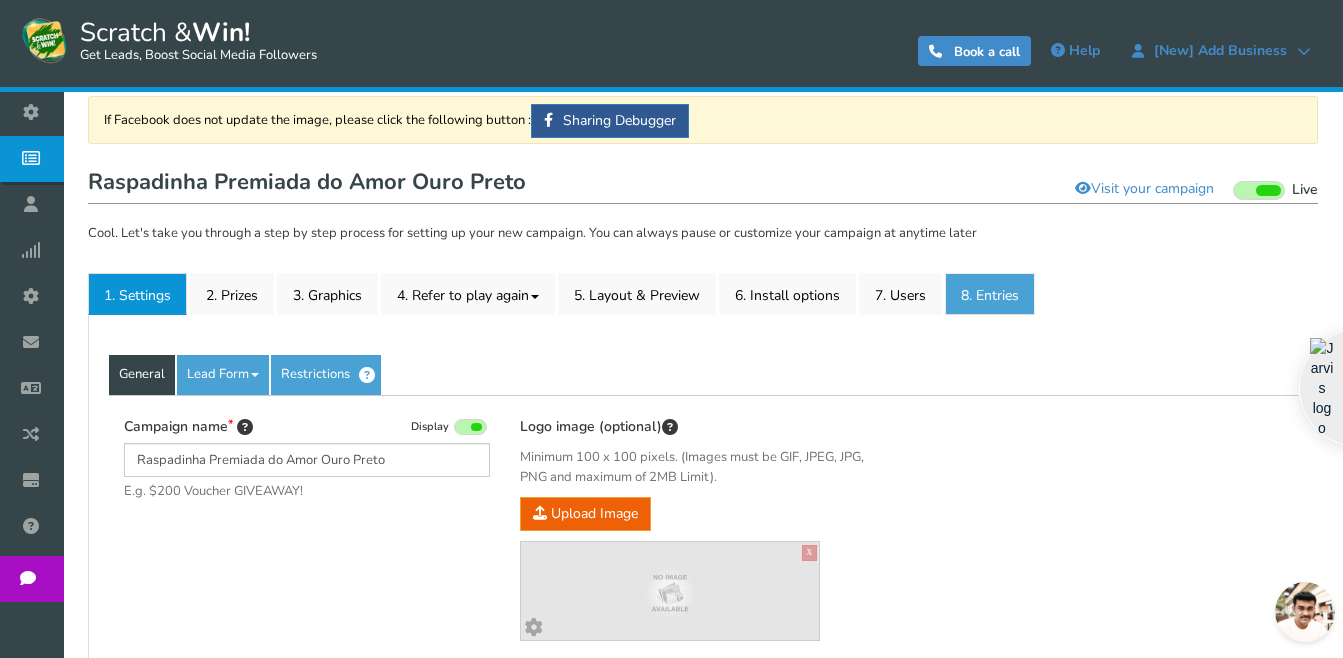 click on "8. Entries" at bounding box center (990, 294) 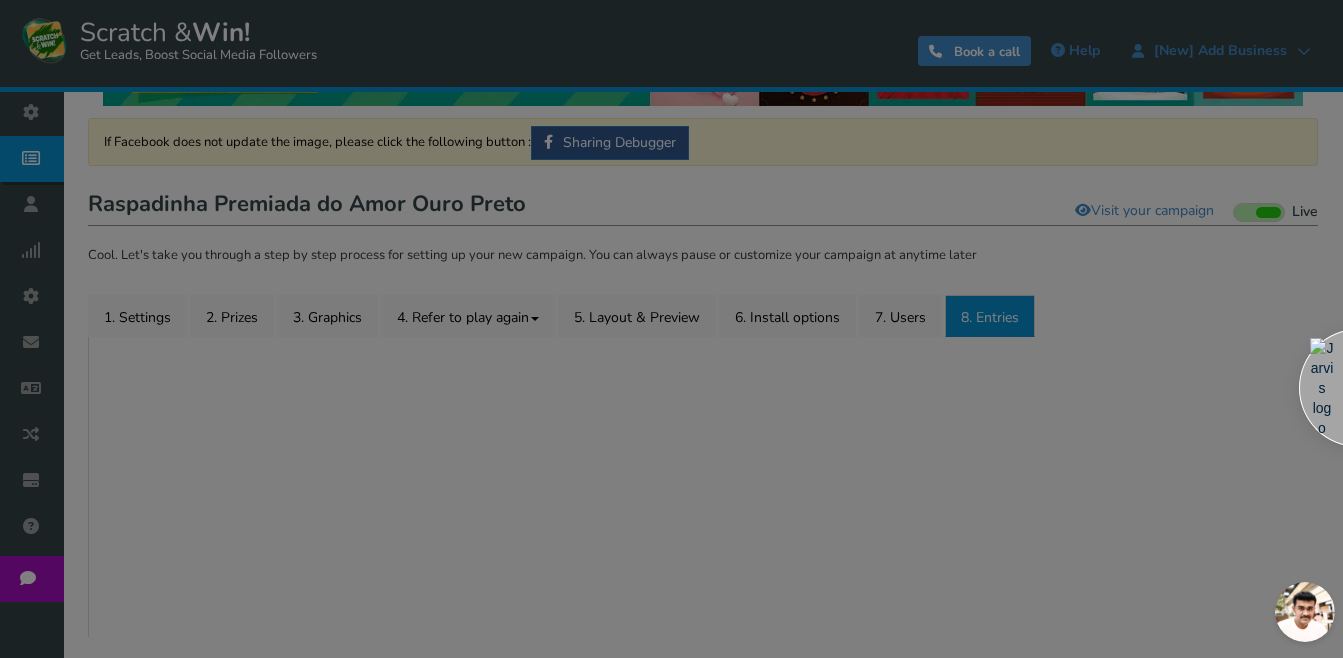 scroll, scrollTop: 136, scrollLeft: 0, axis: vertical 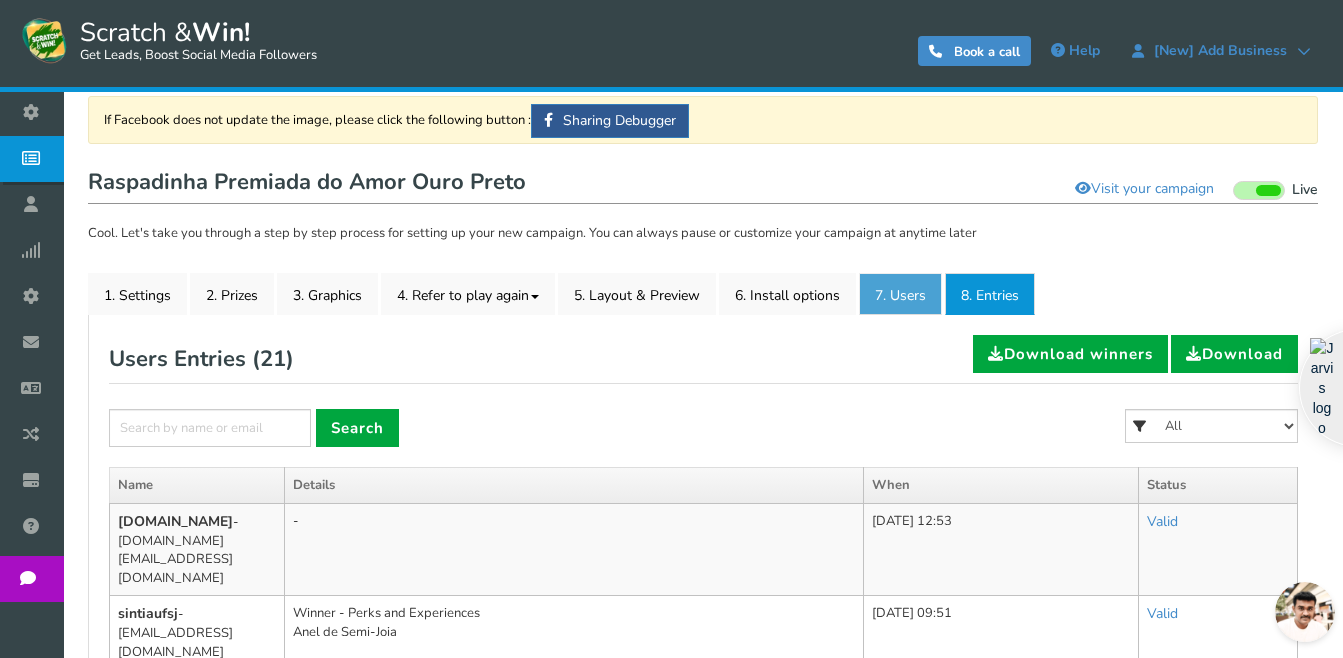 click on "7. Users" at bounding box center [900, 294] 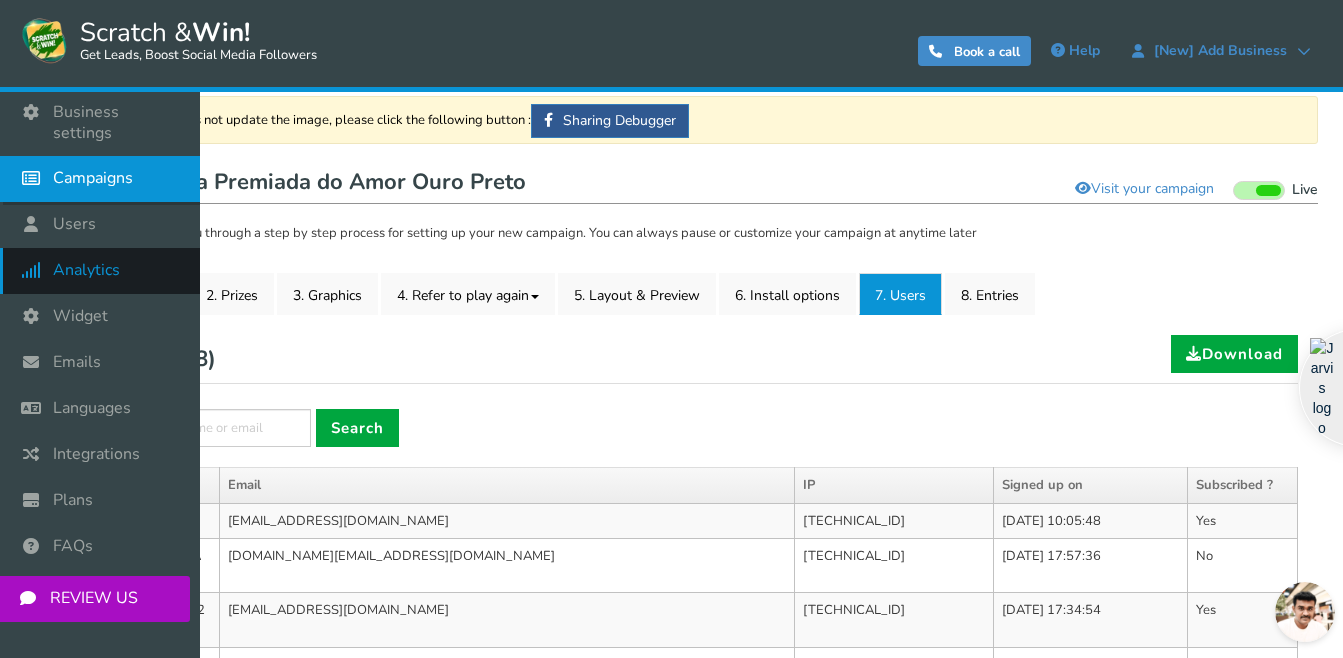 click at bounding box center (36, 270) 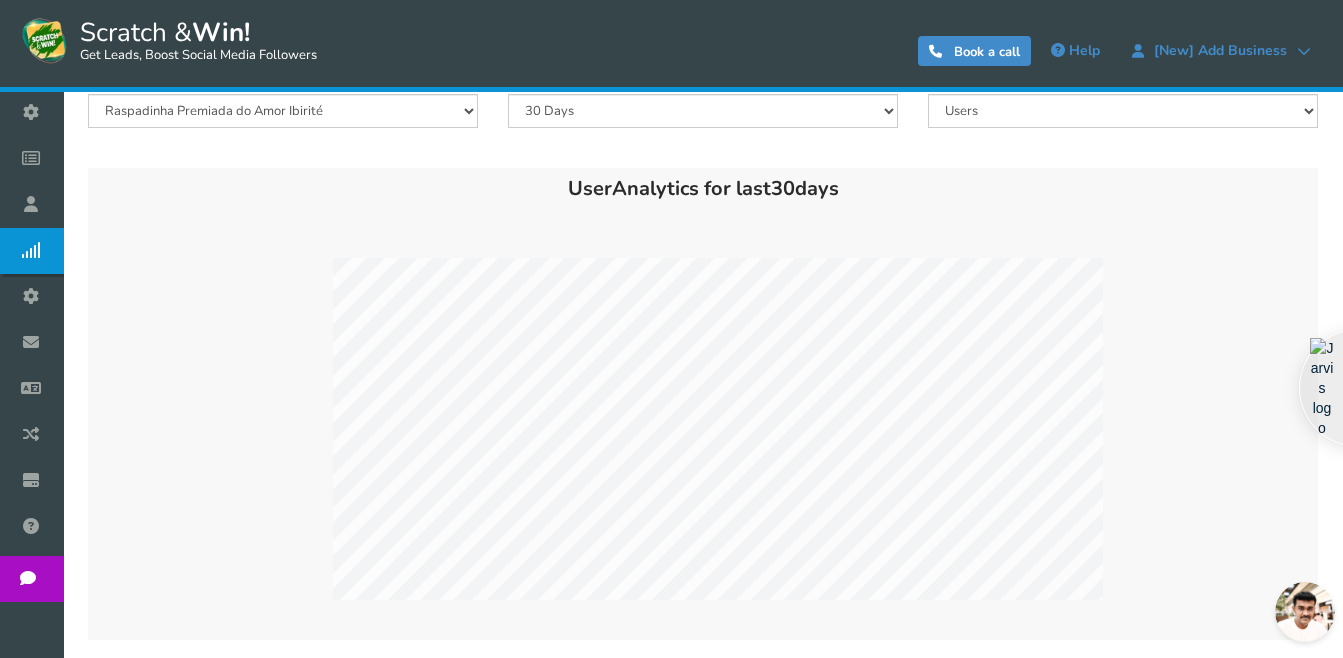 scroll, scrollTop: 100, scrollLeft: 0, axis: vertical 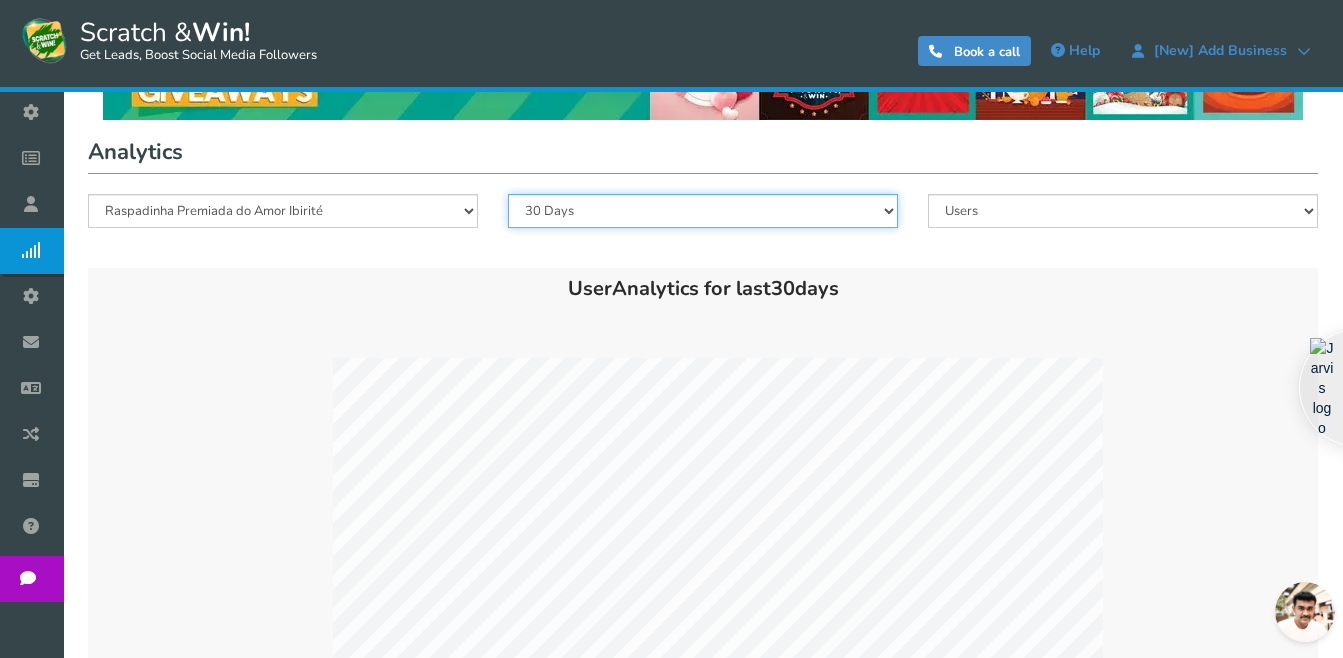 click on "All
180 Days
90 Days
30 Days
7 Days" at bounding box center [703, 211] 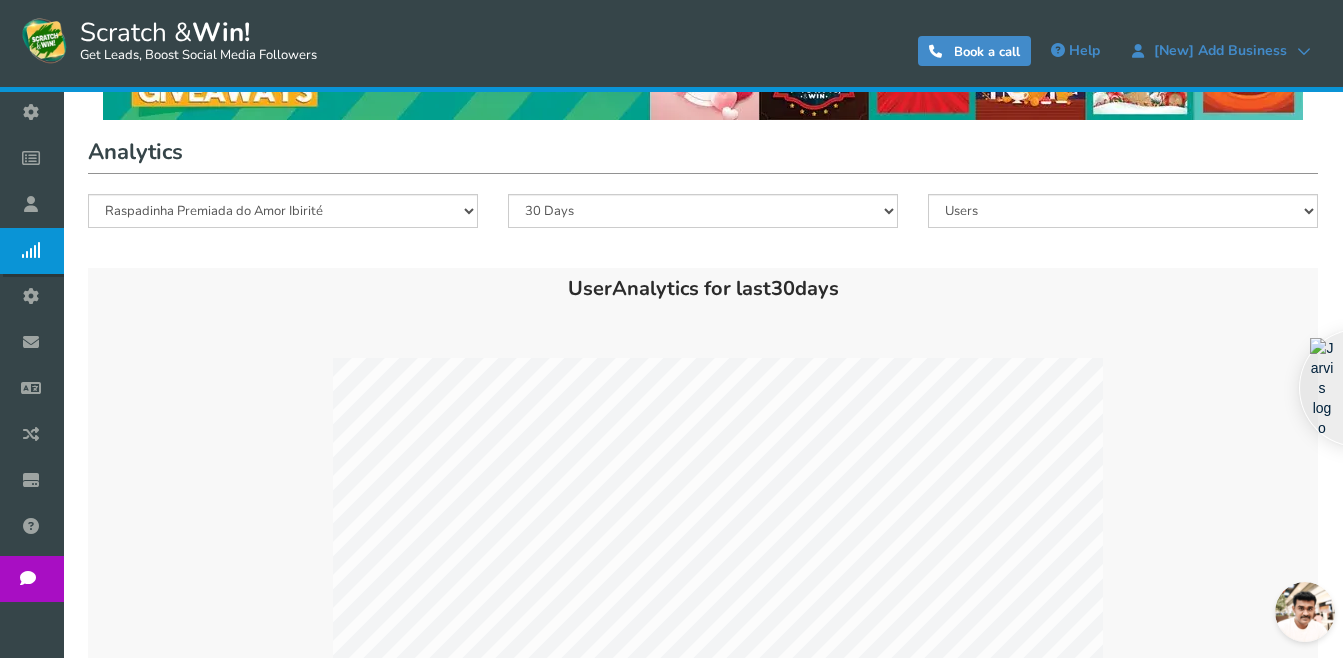 click on "All
180 Days
90 Days
30 Days
7 Days" at bounding box center [703, 221] 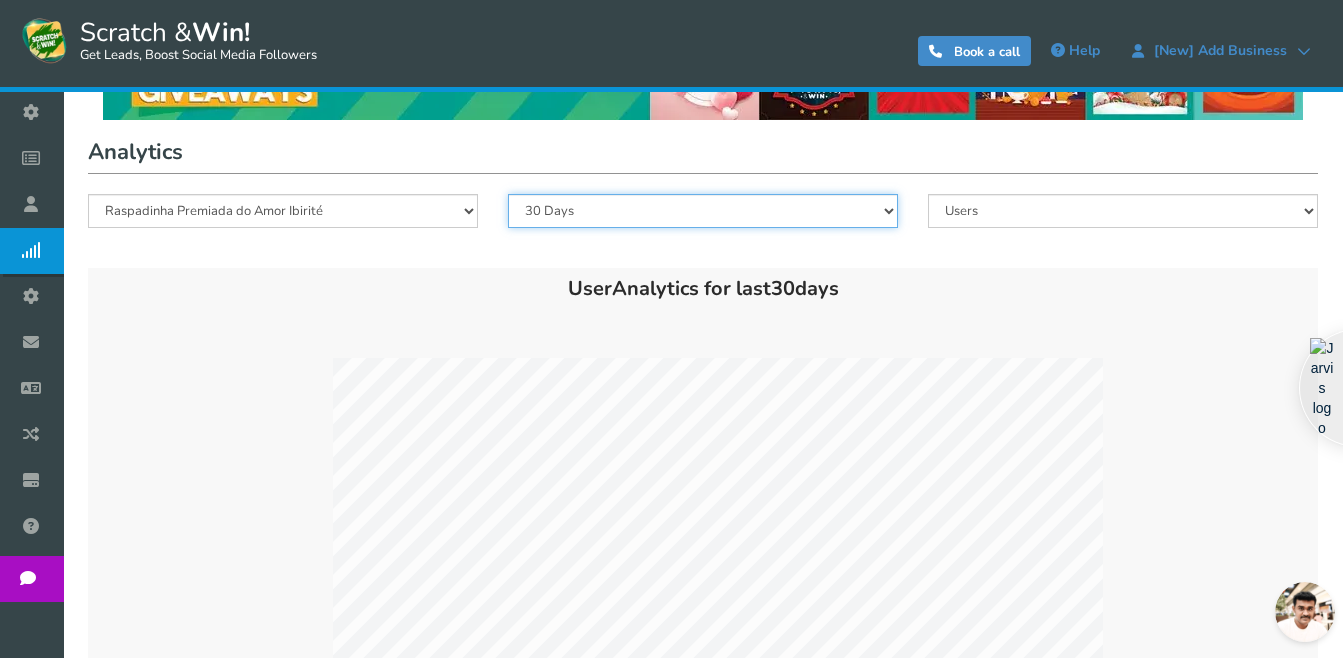 drag, startPoint x: 669, startPoint y: 209, endPoint x: 661, endPoint y: 230, distance: 22.472204 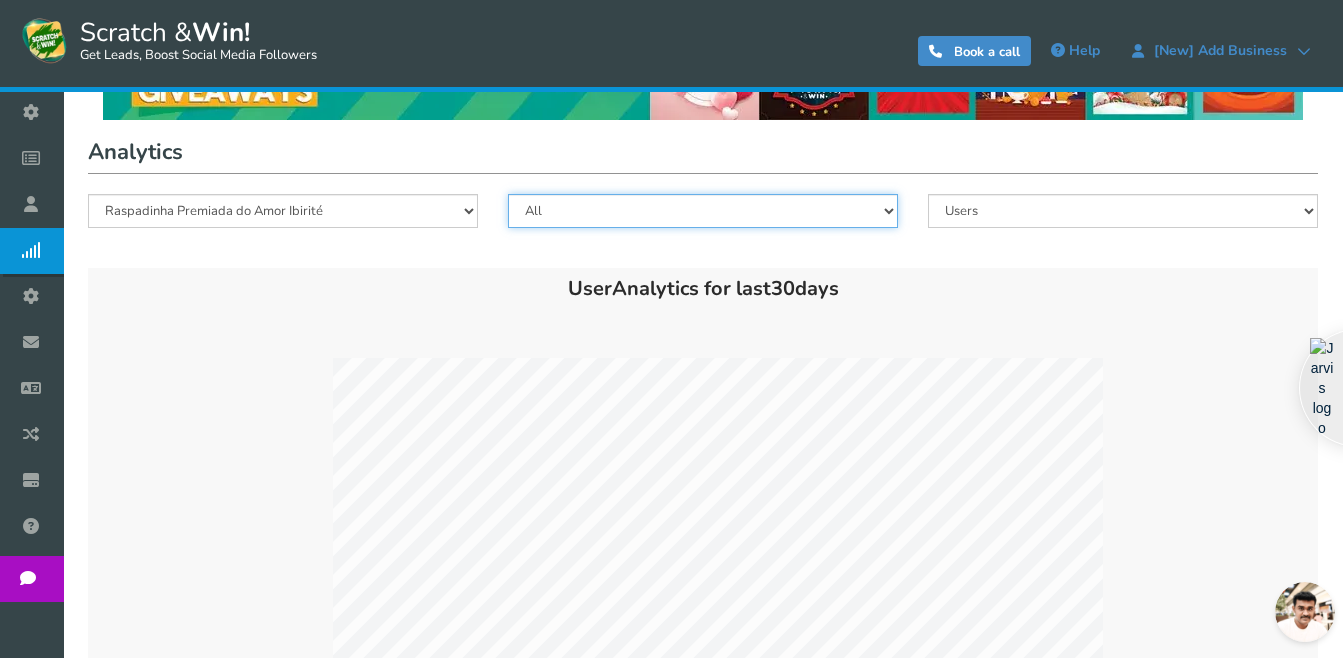 click on "All
180 Days
90 Days
30 Days
7 Days" at bounding box center (703, 211) 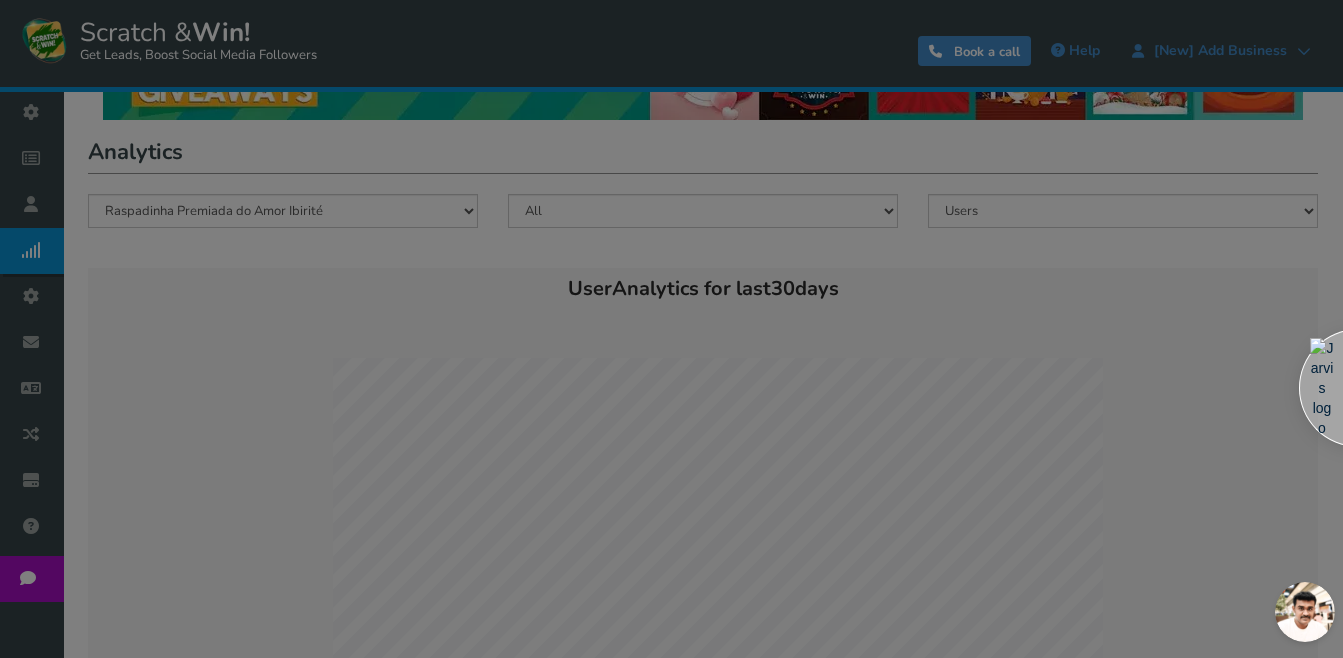 click on "●
●
●
●
●
●" at bounding box center [671, 329] 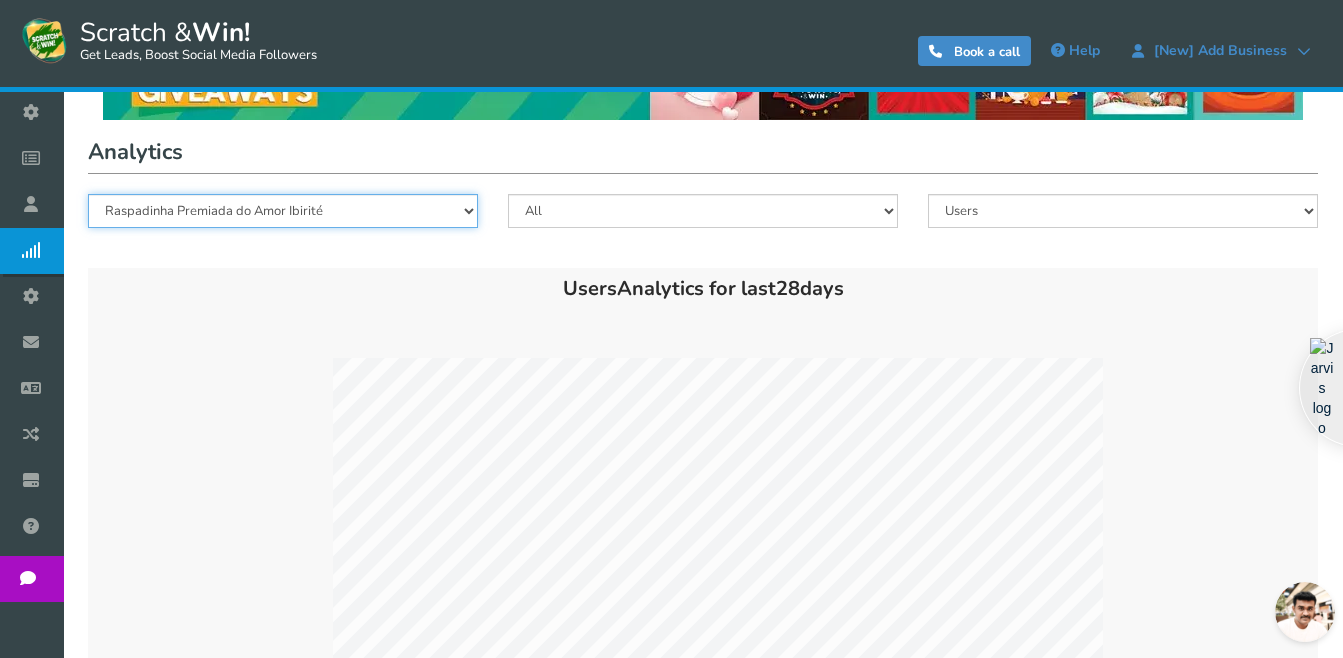 click on "Raspadinha Premiada do Amor Ibirité Raspadinha Premiada do Amor Itabirito Premium Raspadinha Premiada do Amor Mariana Raspadinha Premiada do Amor Itabirito Raspadinha Premiada do Amor SJDR Raspadinha Premiada do Amor Sao Joaquim de Bicas Raspadinha Premiada do Amor Igarapé Raspadinha Premiada do Amor Bom Despacho Raspadinha Premiada do Amor Ouro Preto" at bounding box center (283, 211) 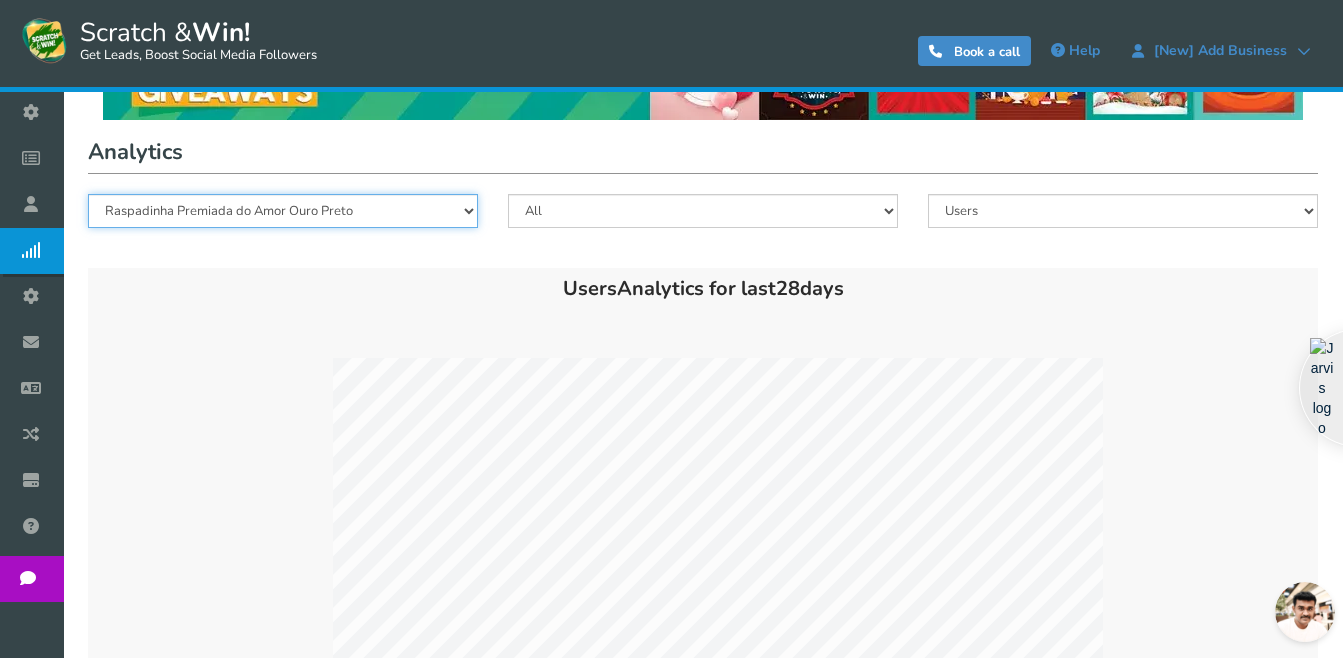 click on "Raspadinha Premiada do Amor Ibirité Raspadinha Premiada do Amor Itabirito Premium Raspadinha Premiada do Amor Mariana Raspadinha Premiada do Amor Itabirito Raspadinha Premiada do Amor SJDR Raspadinha Premiada do Amor Sao Joaquim de Bicas Raspadinha Premiada do Amor Igarapé Raspadinha Premiada do Amor Bom Despacho Raspadinha Premiada do Amor Ouro Preto" at bounding box center [283, 211] 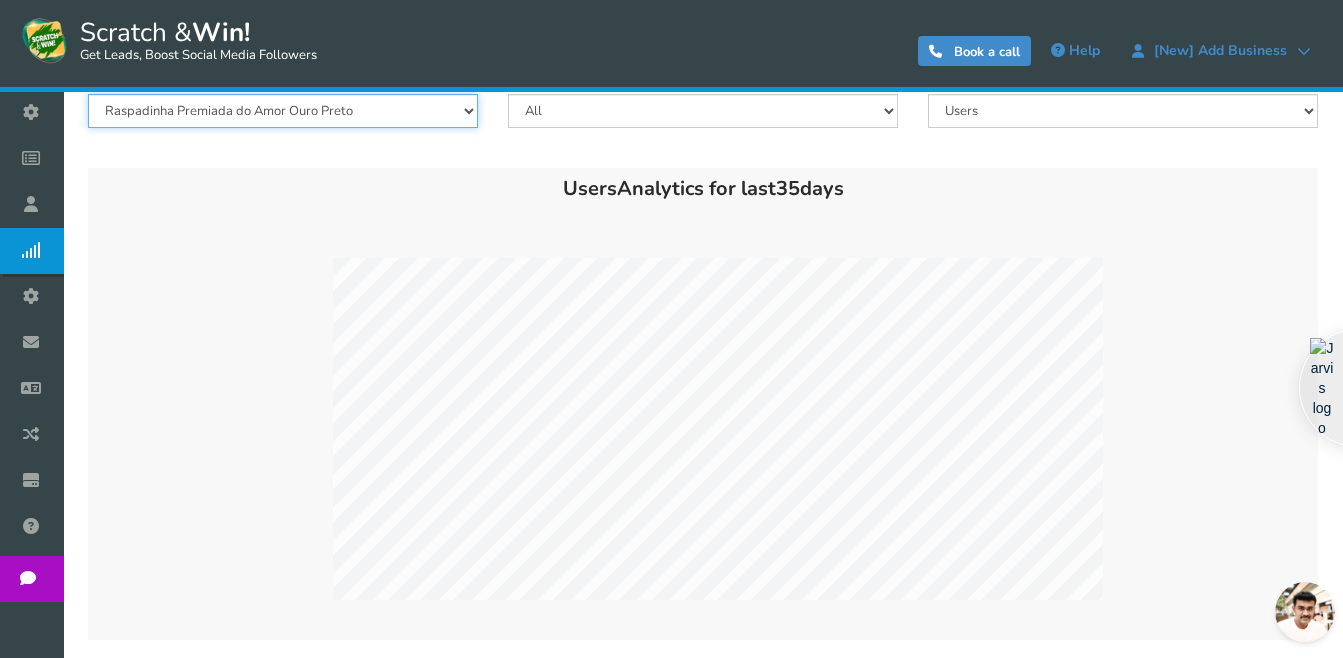 scroll, scrollTop: 203, scrollLeft: 0, axis: vertical 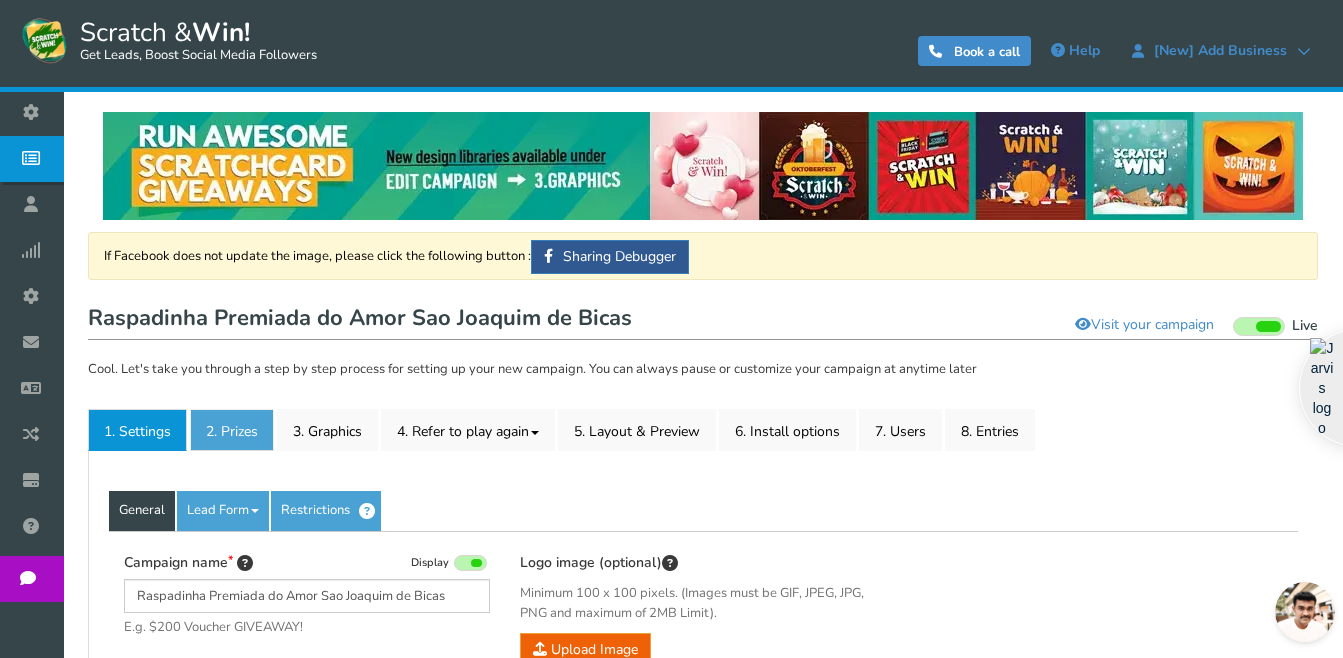 click on "2. Prizes" at bounding box center [232, 430] 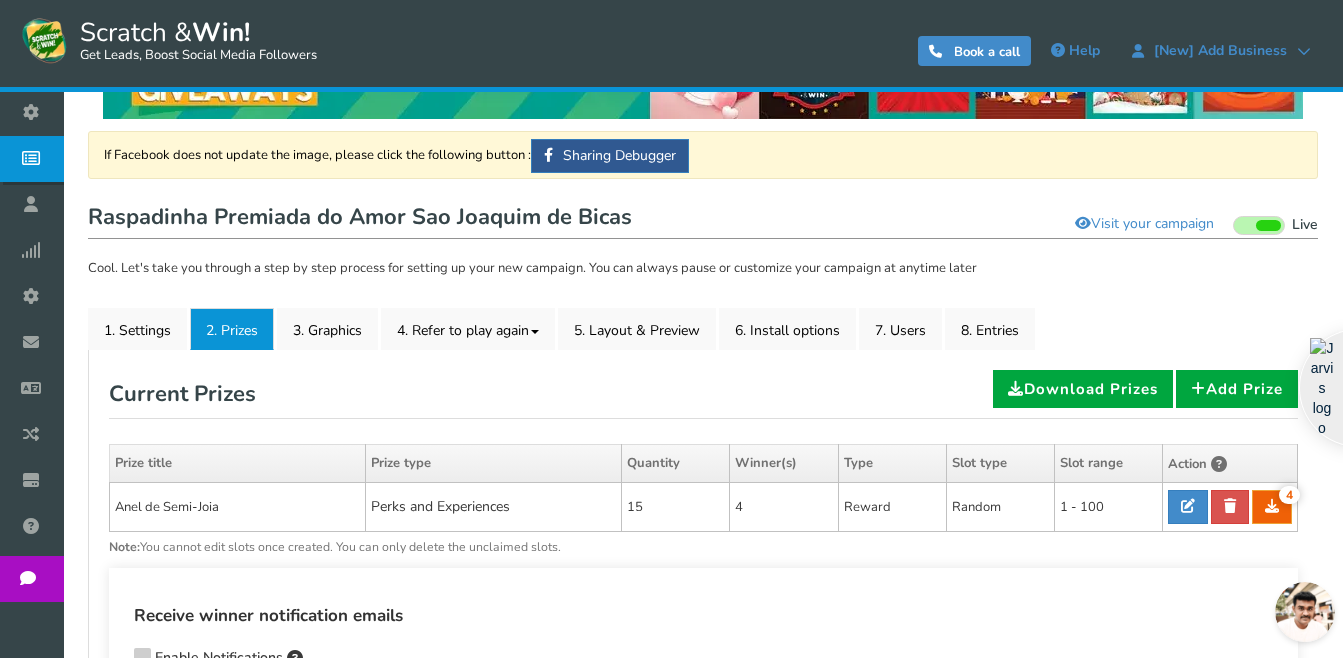 scroll, scrollTop: 103, scrollLeft: 0, axis: vertical 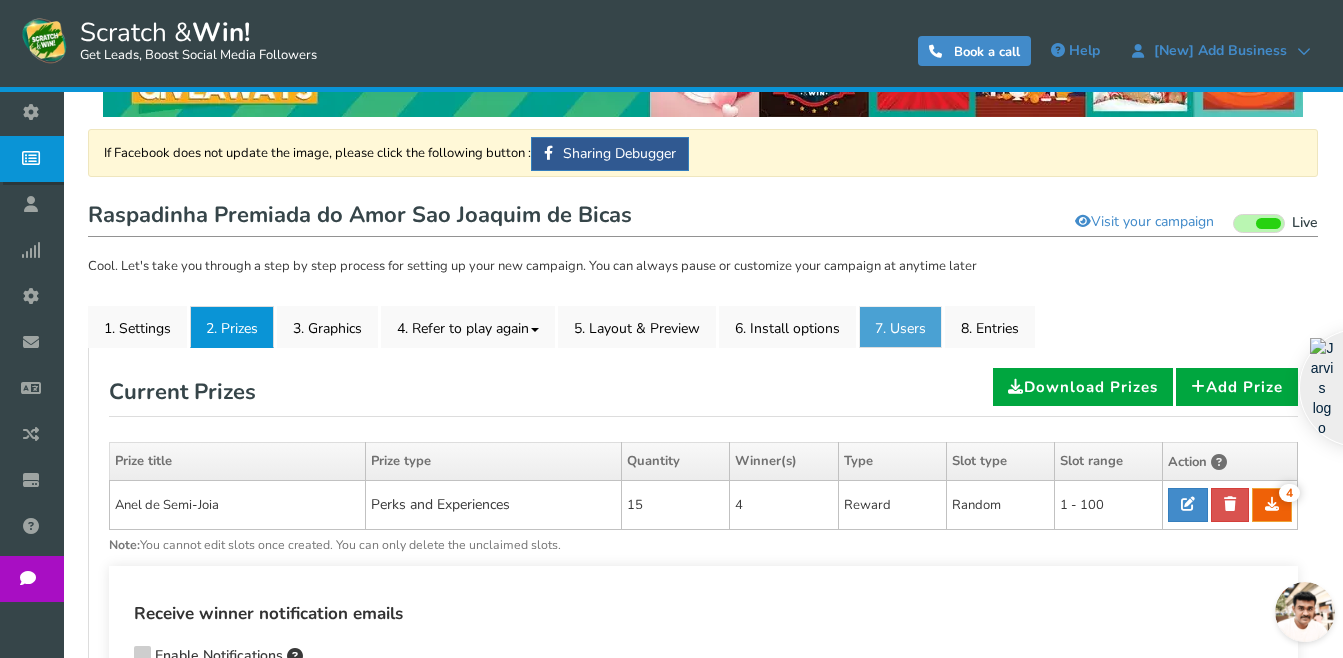 click on "7. Users" at bounding box center (900, 327) 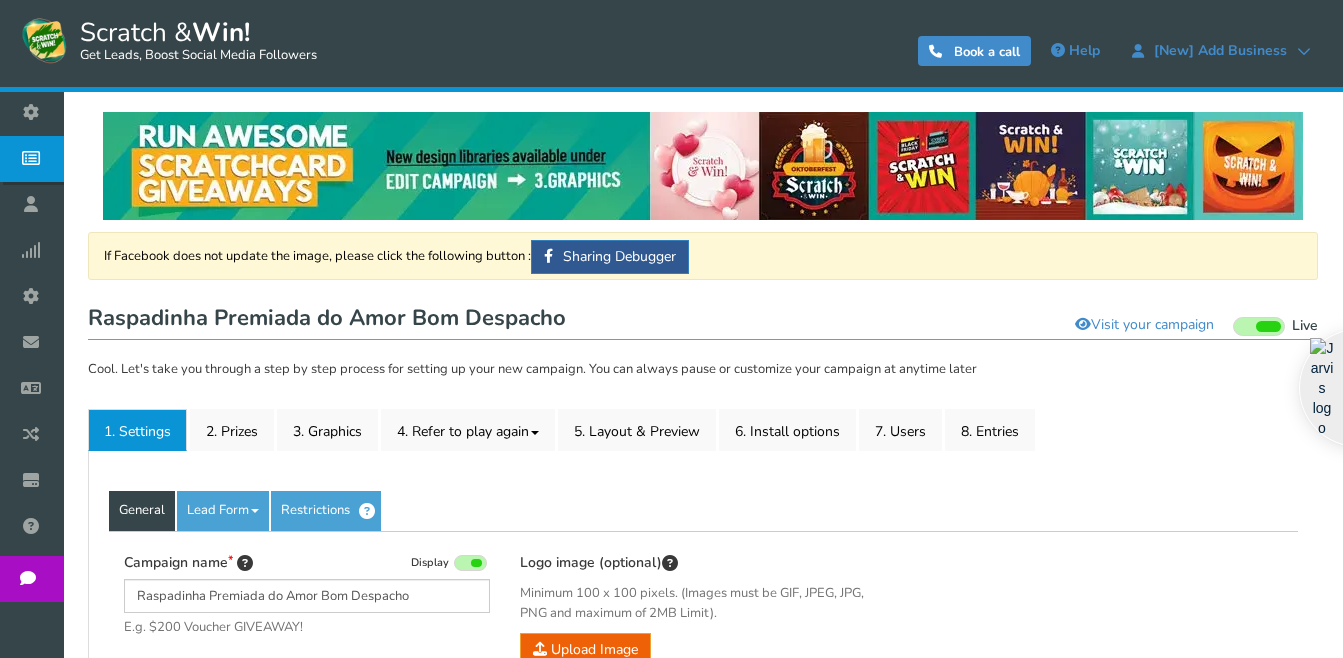 scroll, scrollTop: 0, scrollLeft: 0, axis: both 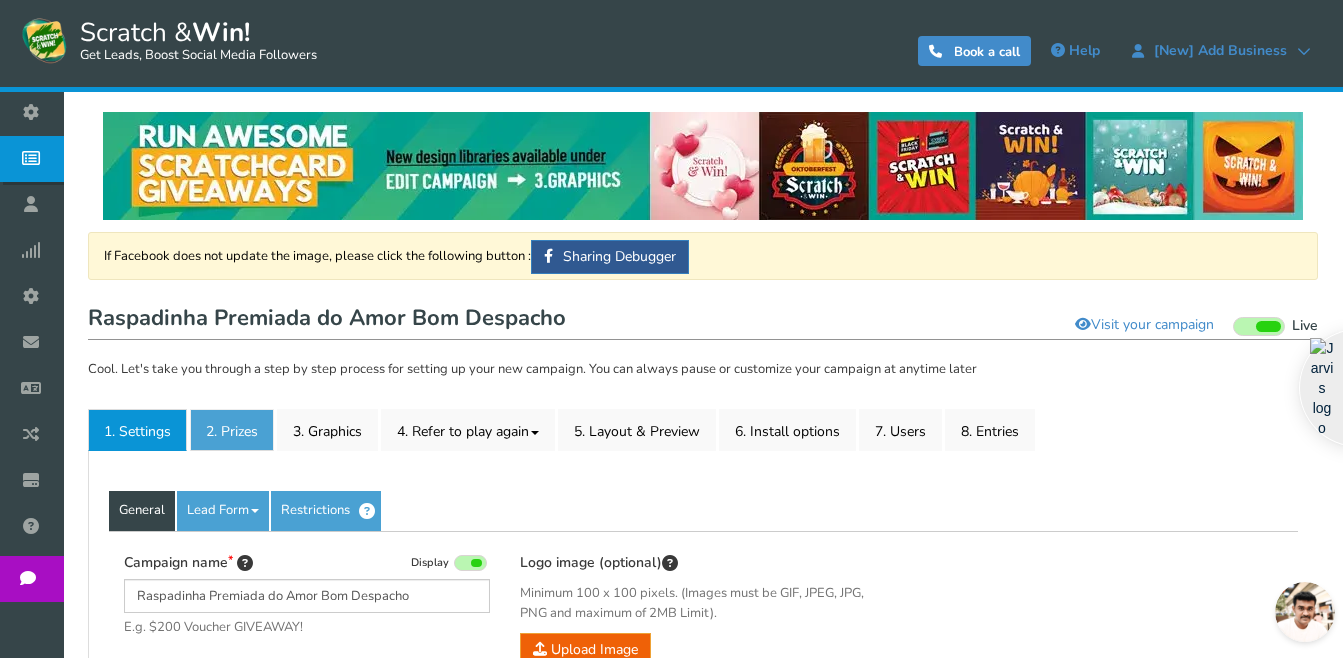 click on "2. Prizes" at bounding box center [232, 430] 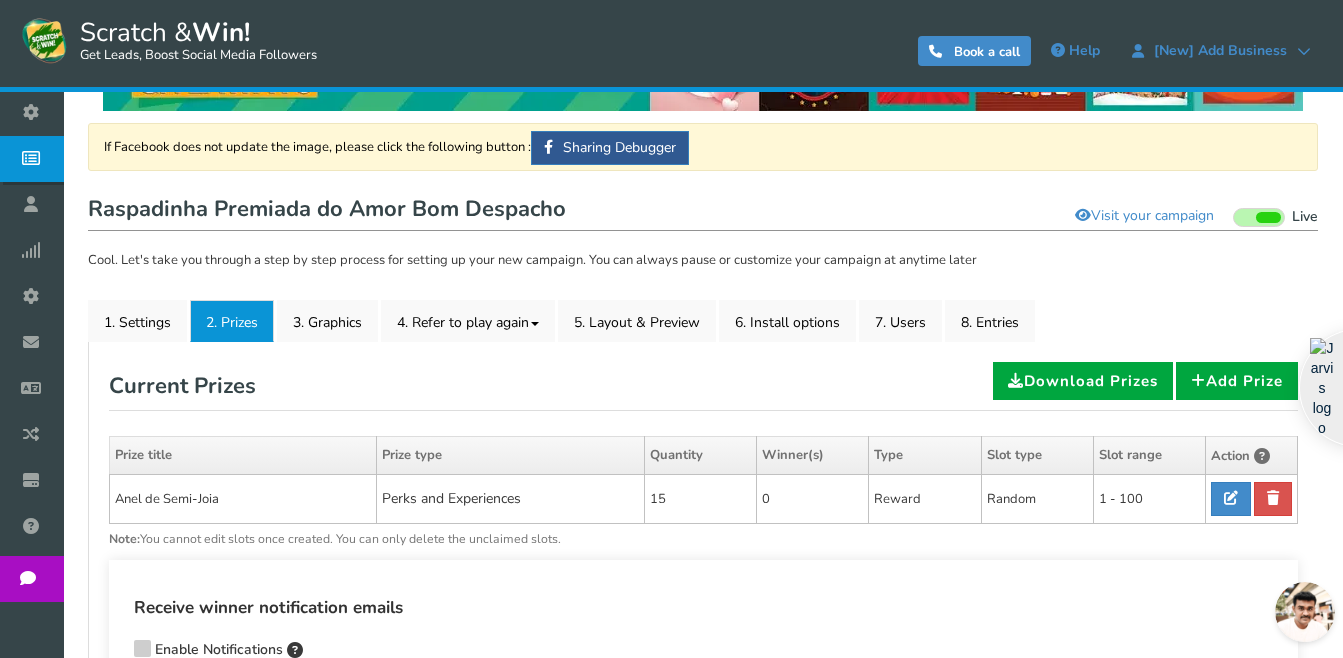 scroll, scrollTop: 110, scrollLeft: 0, axis: vertical 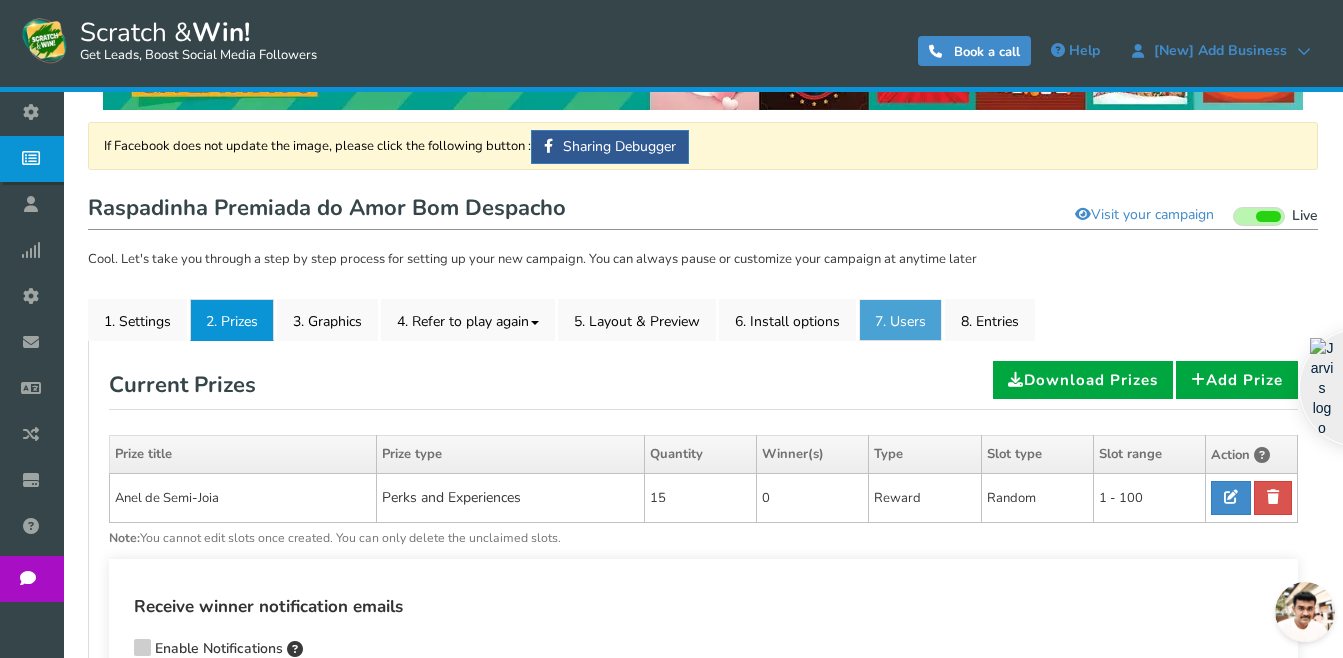 click on "7. Users" at bounding box center [900, 320] 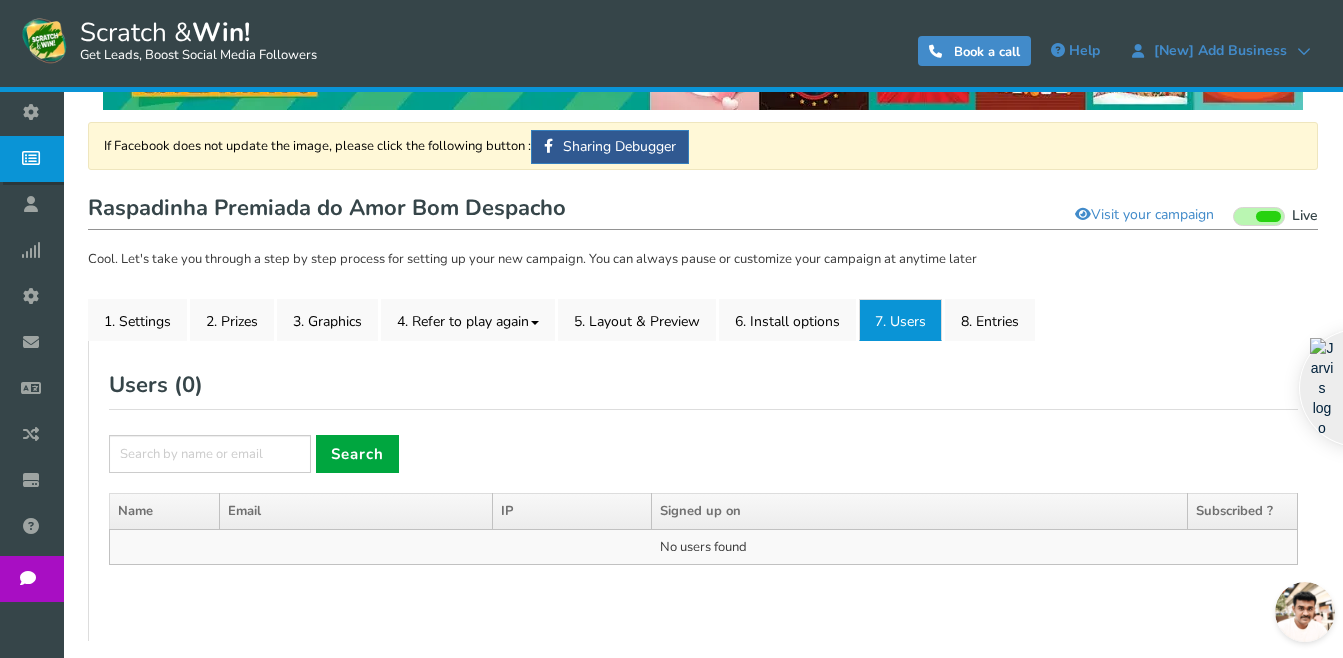 click on "If Facebook does not update the image, please click the following button :   Sharing Debugger
Great! now let's set up your campaign
Raspadinha Premiada do Amor Bom Despacho
Visit your campaign
Preview your campaign
Live
Paused
Cool. Let's take you through a step by step process for setting up your new campaign. You can always pause or customize your campaign at anytime later
× Close
Select from library
Want to show your own text on an image?  Choose from our blank templates & use our image editor.
All All All" at bounding box center (703, 381) 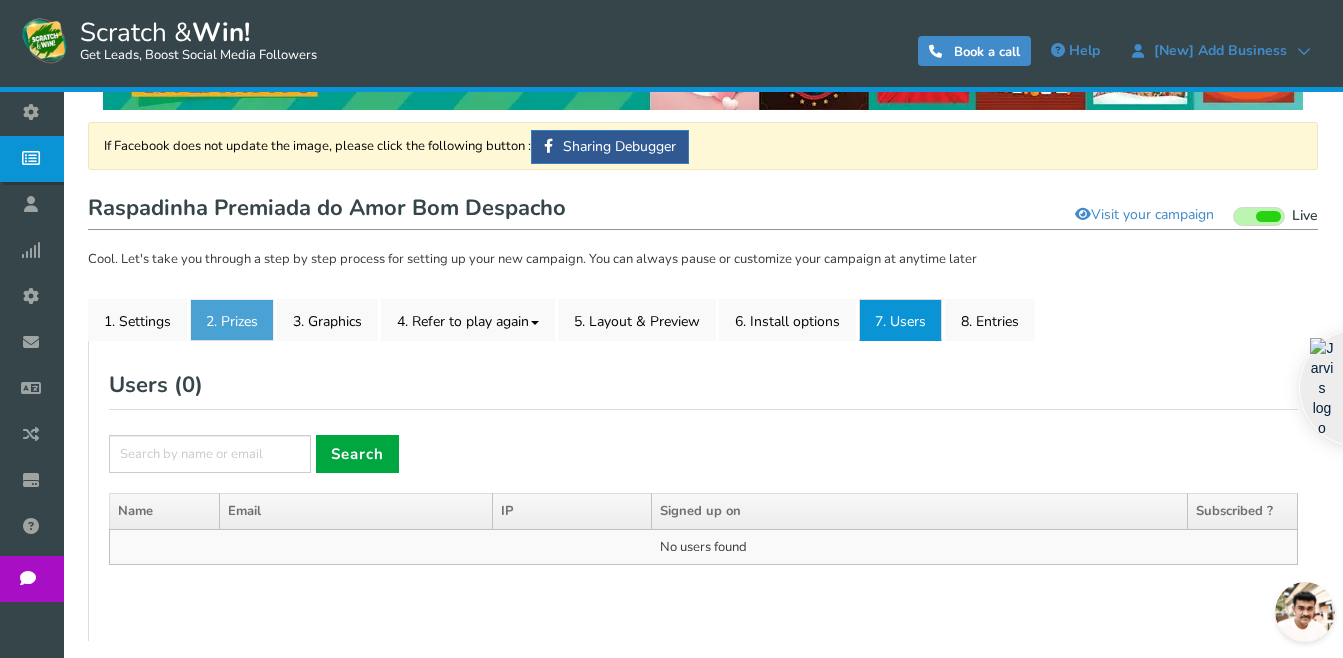 click on "2. Prizes" at bounding box center [232, 320] 